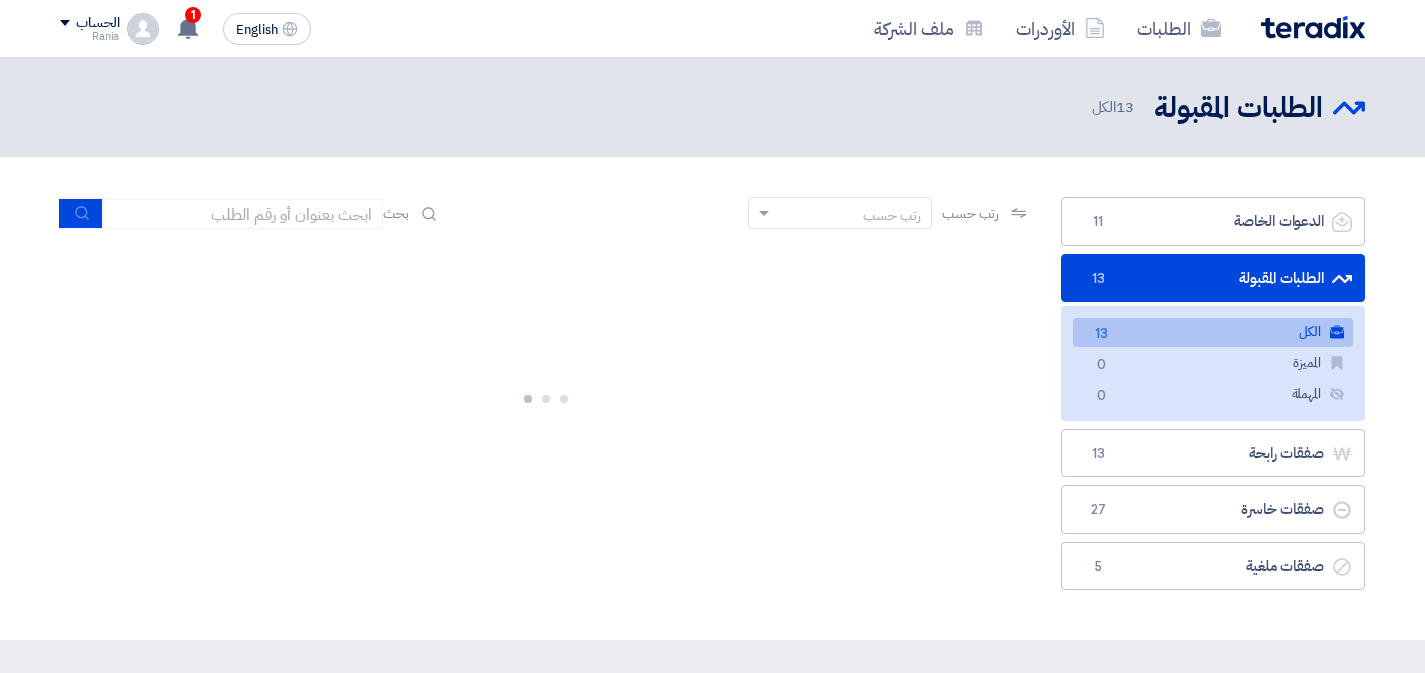 scroll, scrollTop: 0, scrollLeft: 0, axis: both 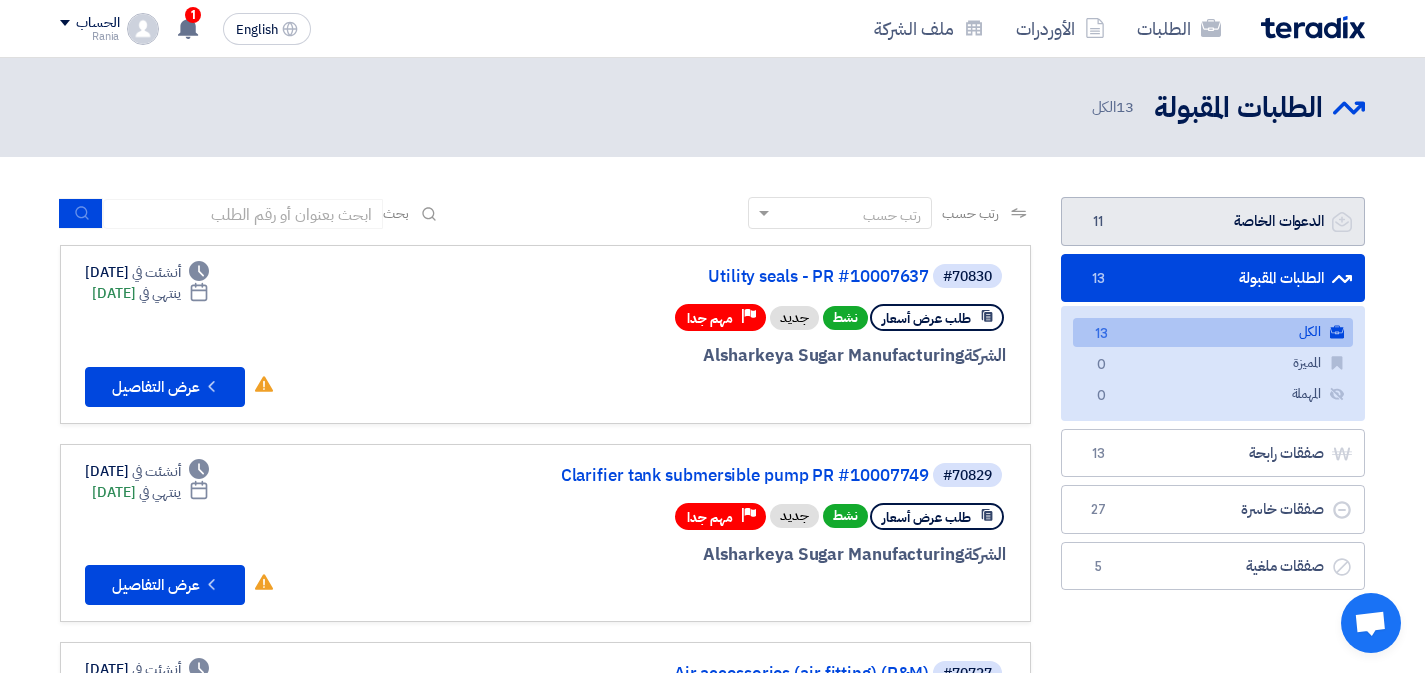 click on "الدعوات الخاصة
الدعوات الخاصة
11" 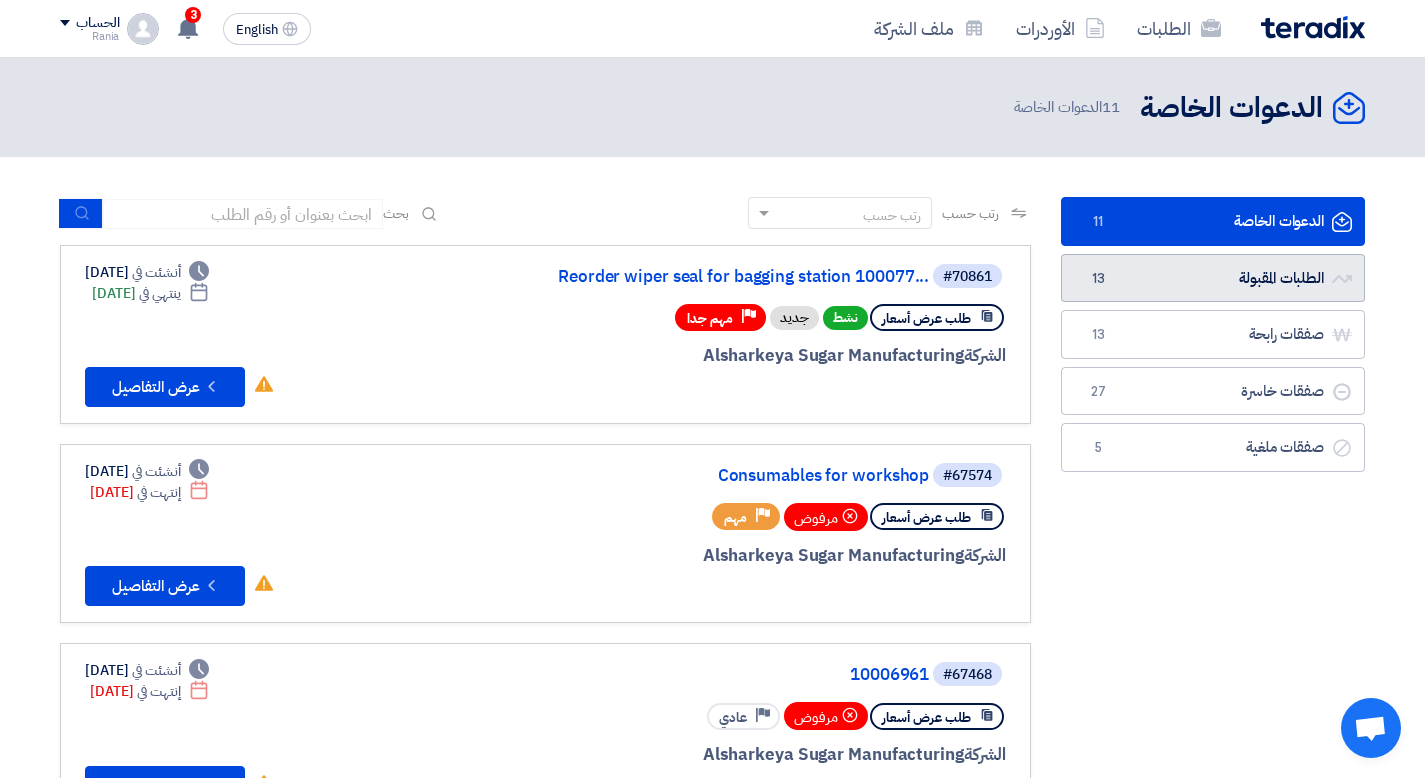 click on "الطلبات المقبولة
الطلبات المقبولة
13" 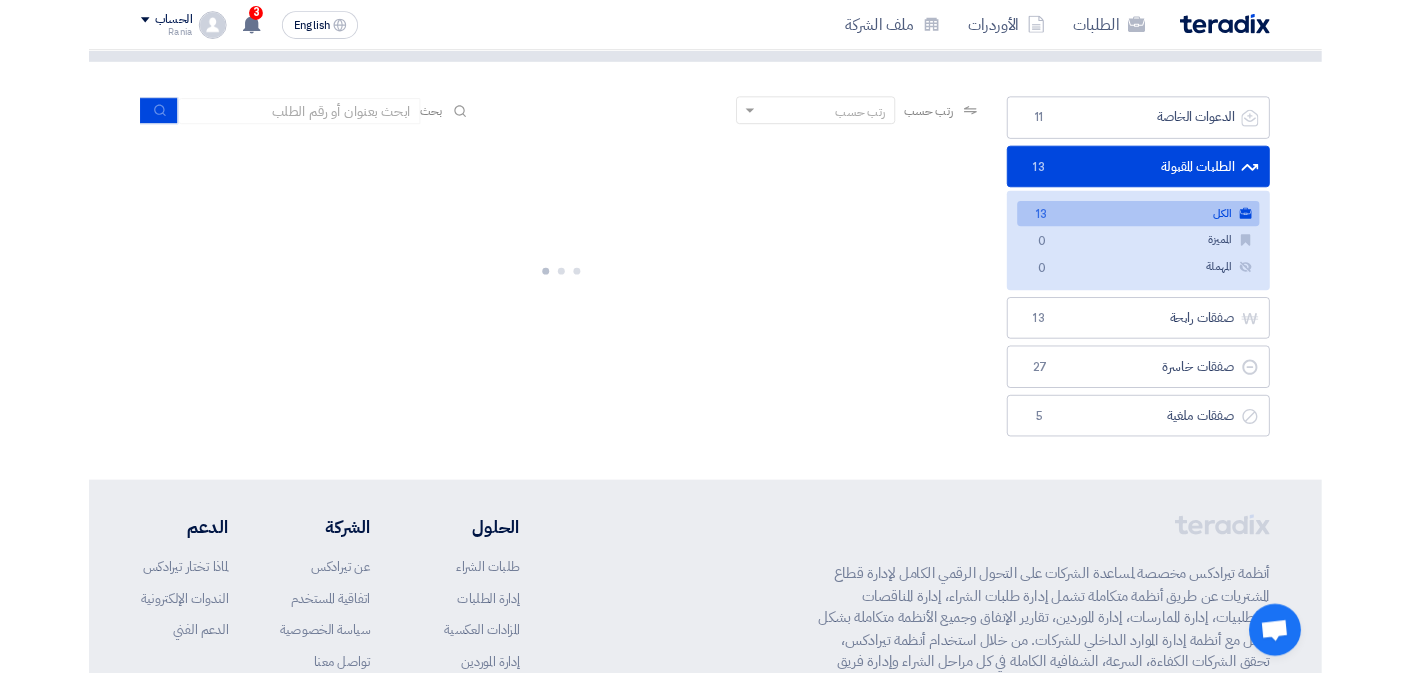 scroll, scrollTop: 111, scrollLeft: 0, axis: vertical 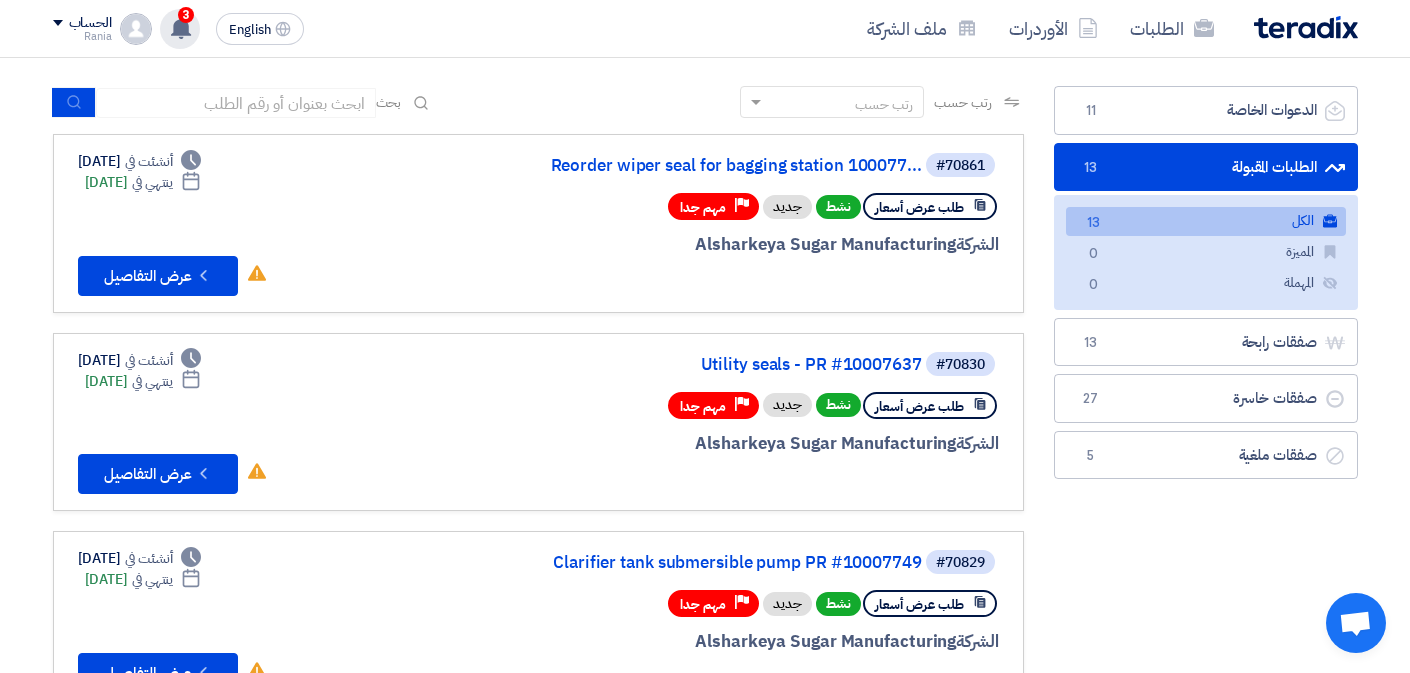 click on "3" 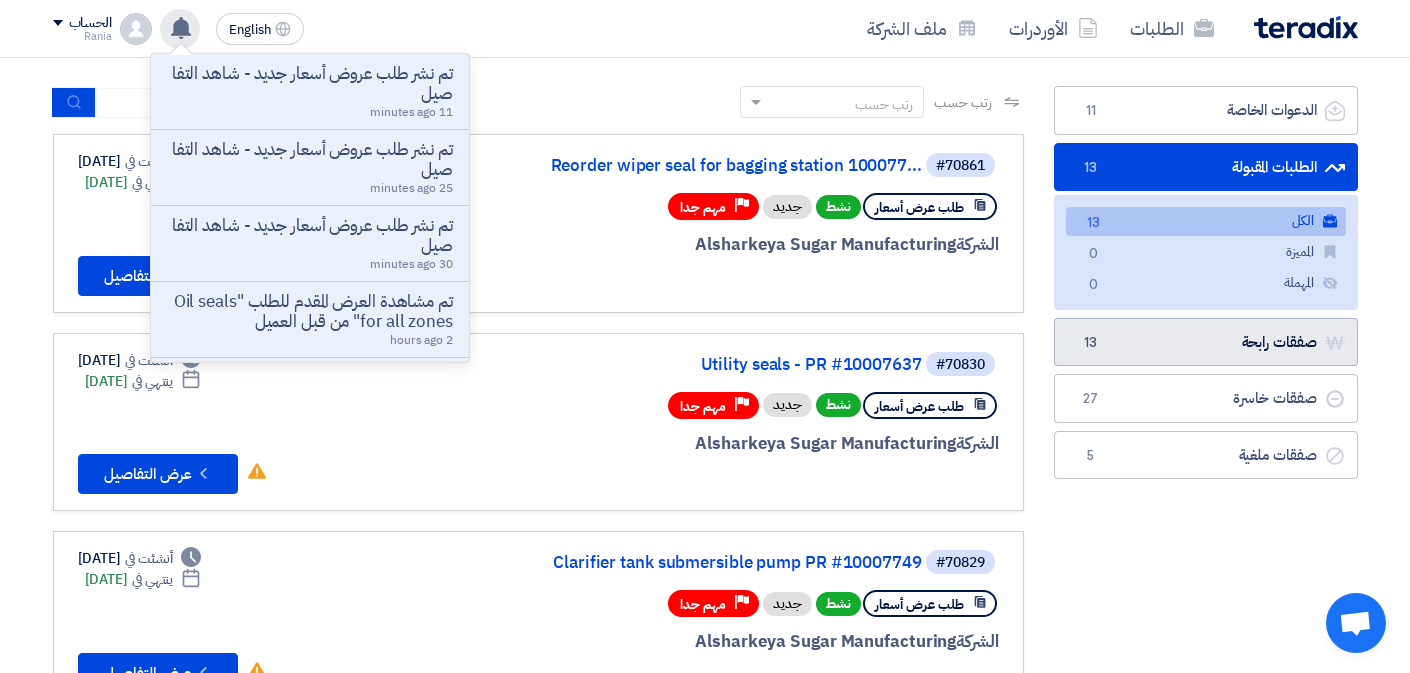 click on "صفقات رابحة
صفقات رابحة
13" 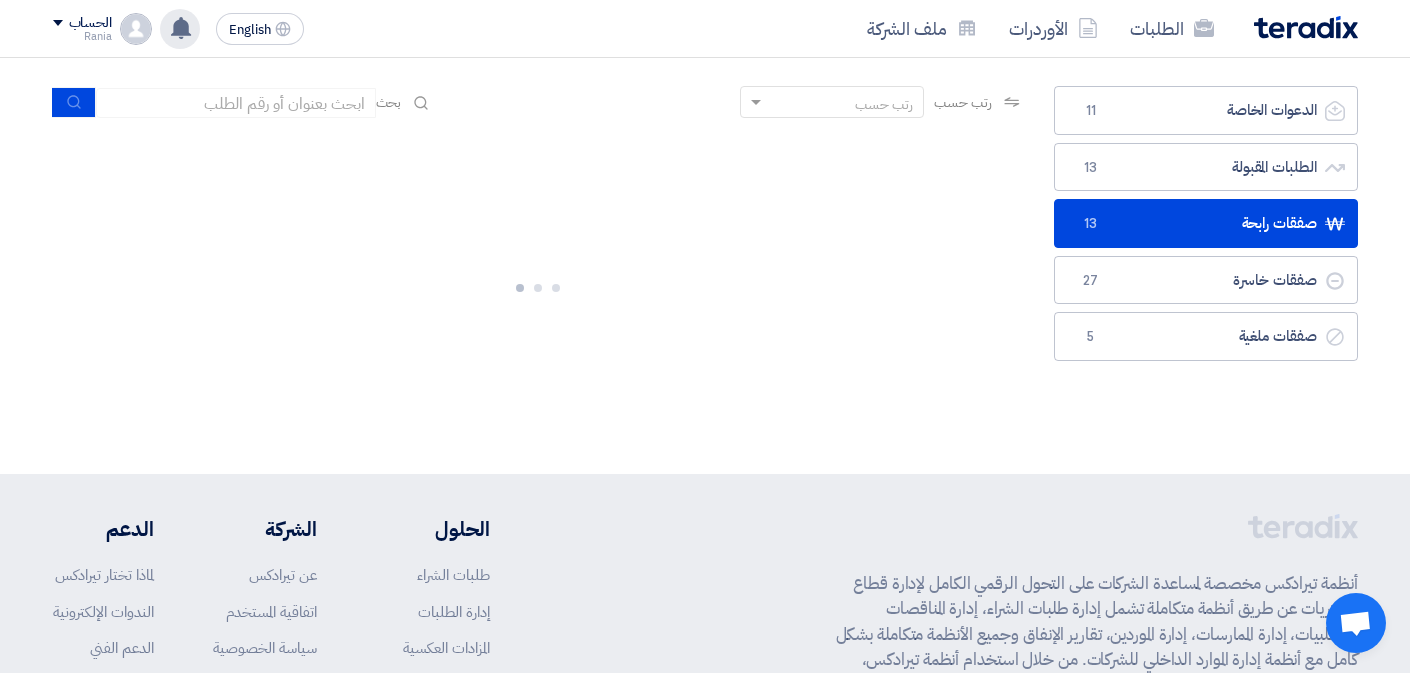 scroll, scrollTop: 0, scrollLeft: 0, axis: both 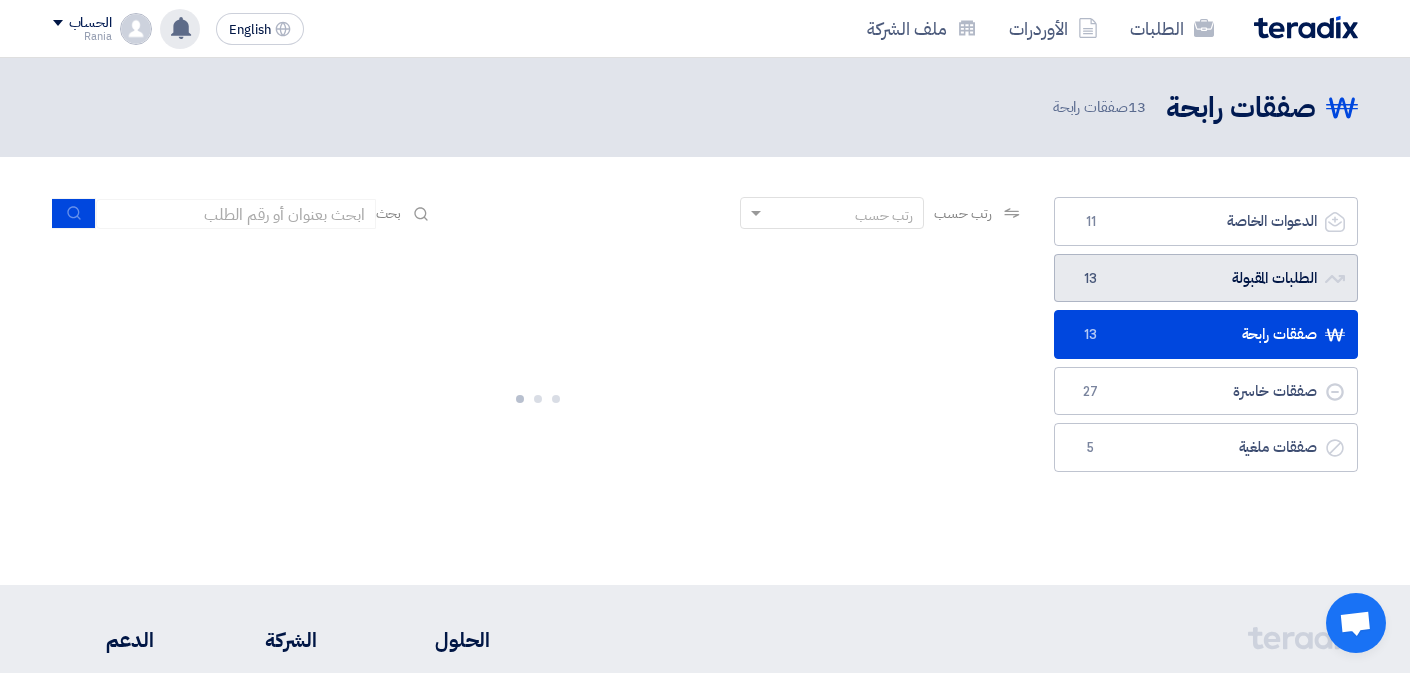 click on "الطلبات المقبولة
الطلبات المقبولة
13" 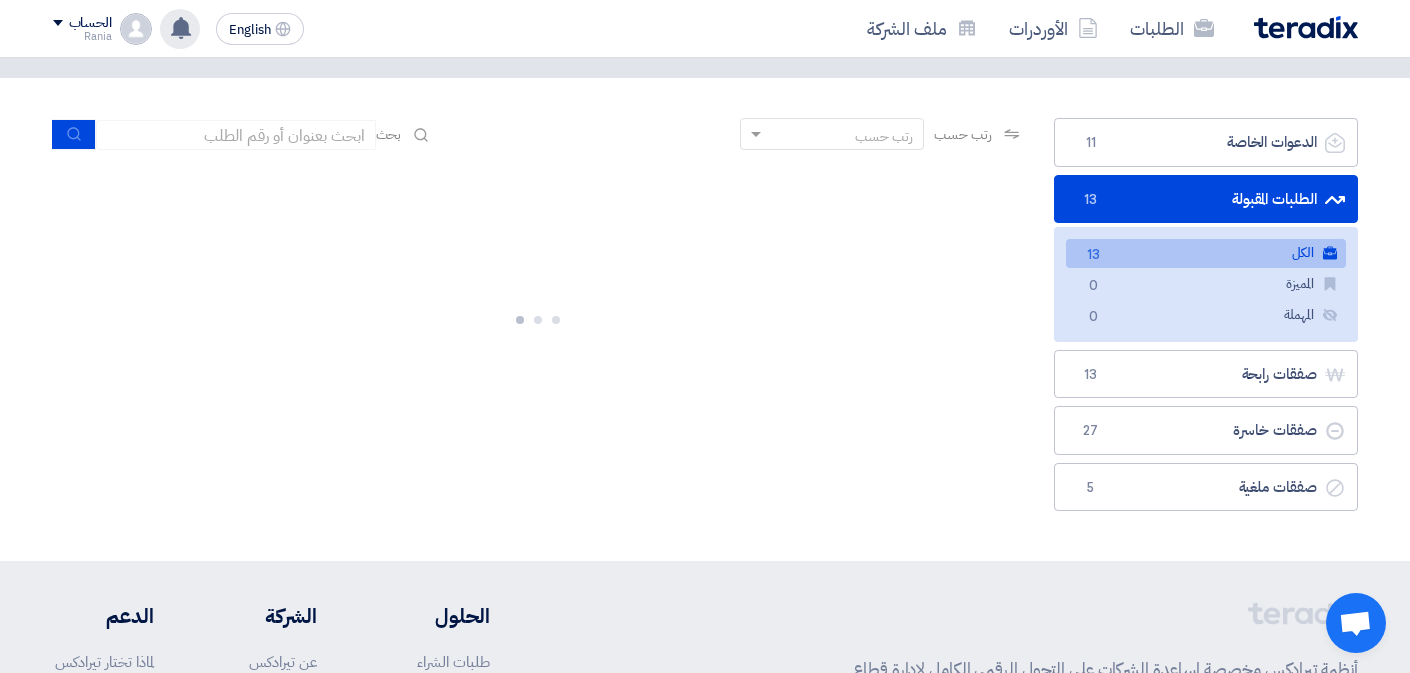 scroll, scrollTop: 154, scrollLeft: 0, axis: vertical 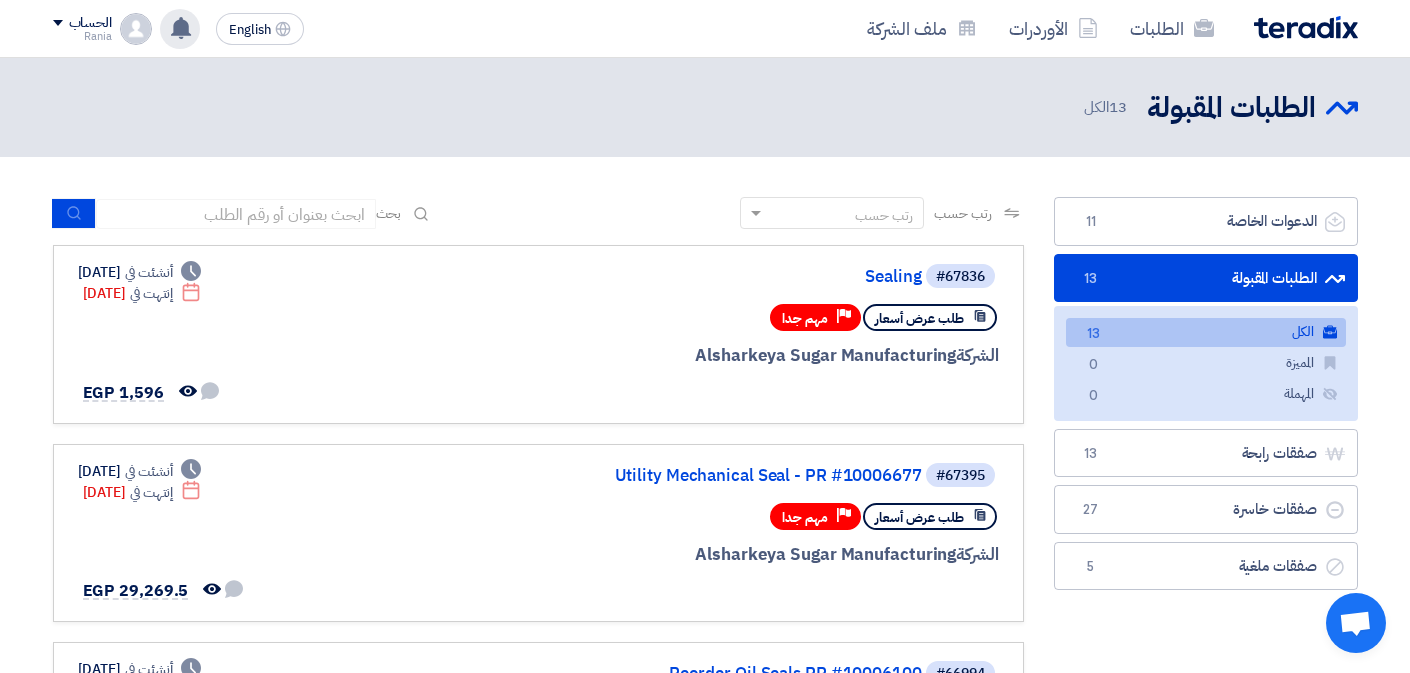 click on "الطلبات المقبولة
الطلبات المقبولة
13" 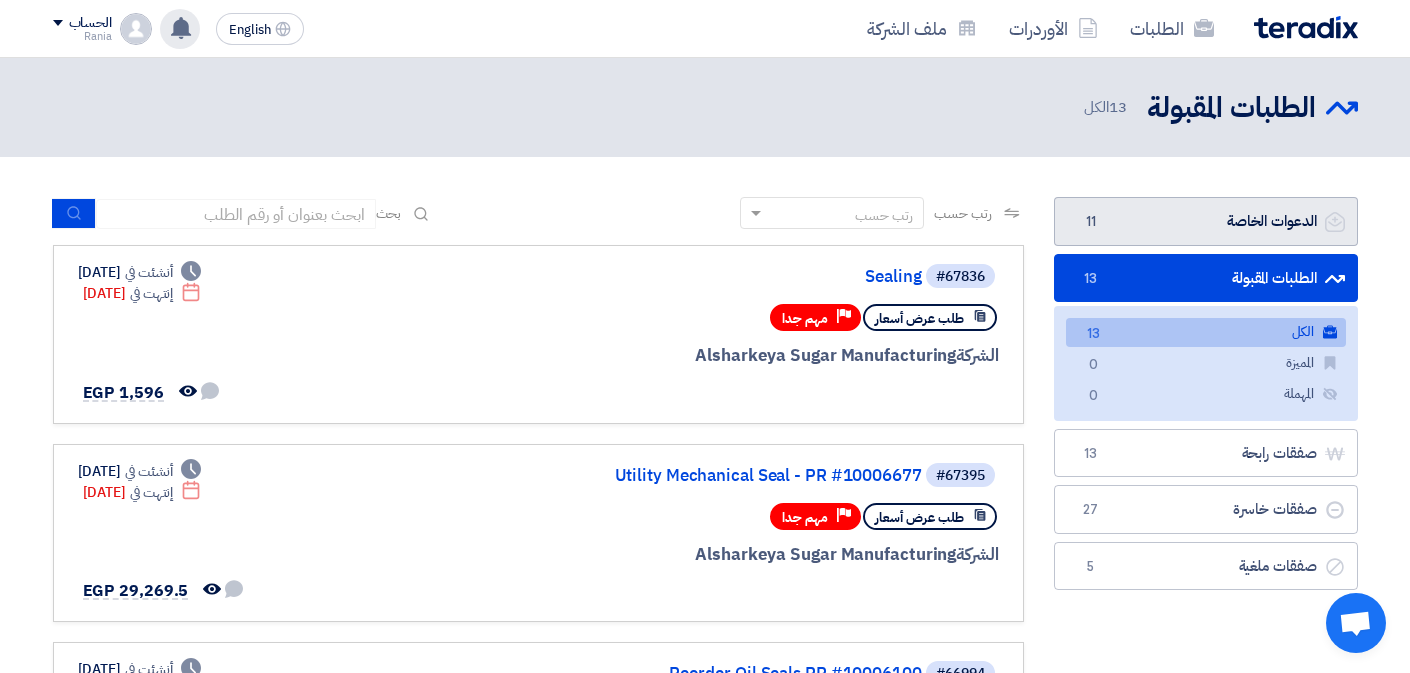 click on "الدعوات الخاصة
الدعوات الخاصة
11" 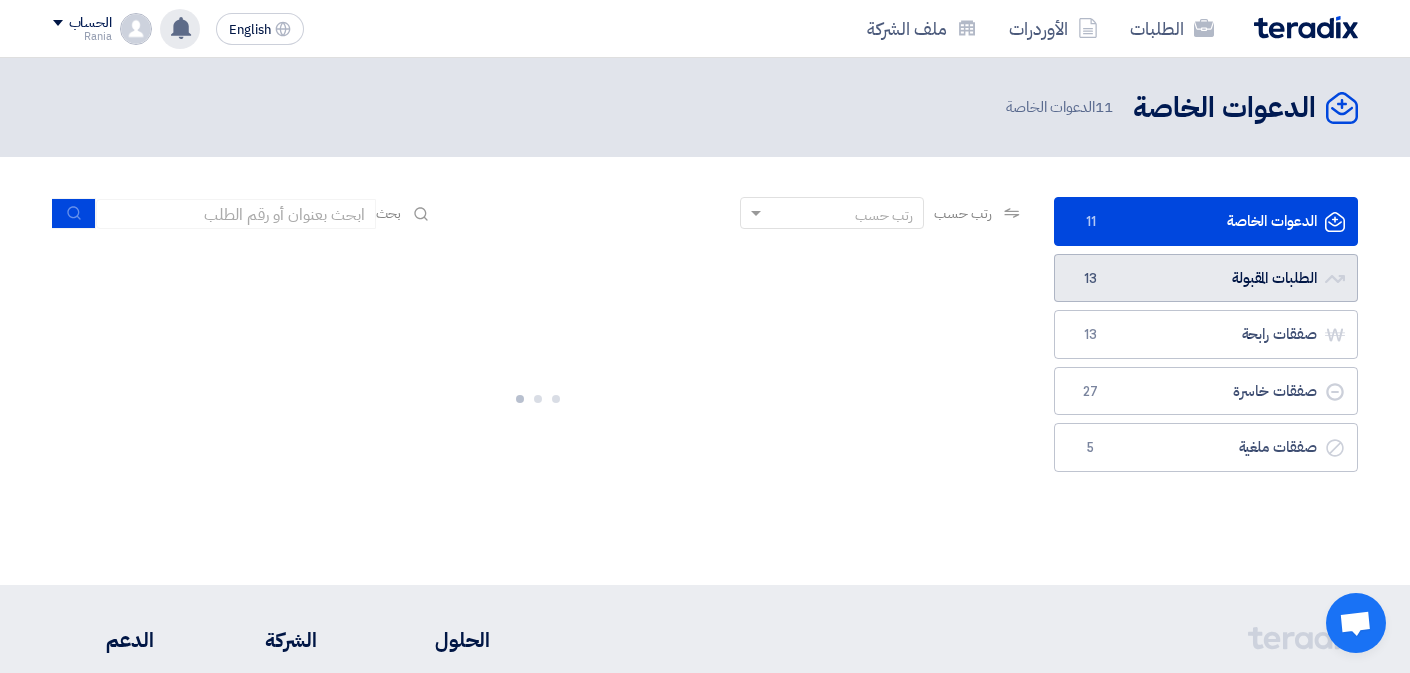 click on "الطلبات المقبولة
الطلبات المقبولة
13" 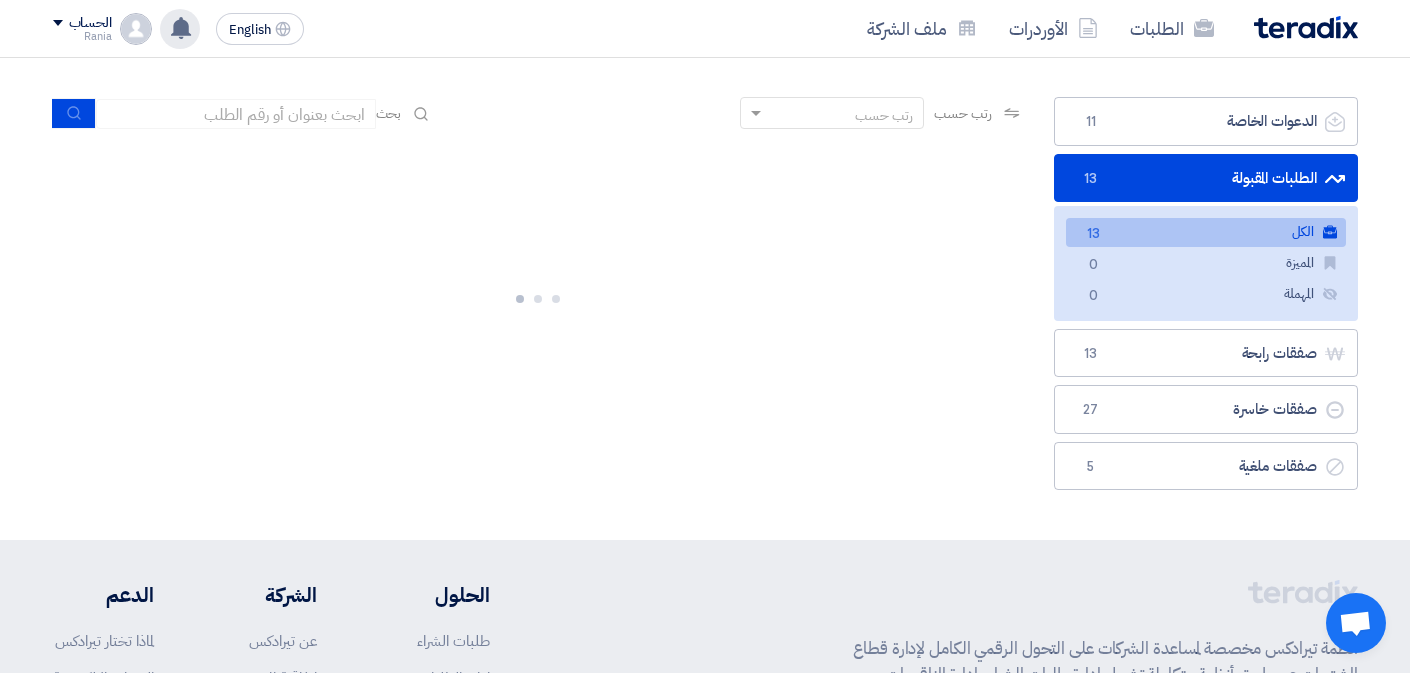 scroll, scrollTop: 101, scrollLeft: 0, axis: vertical 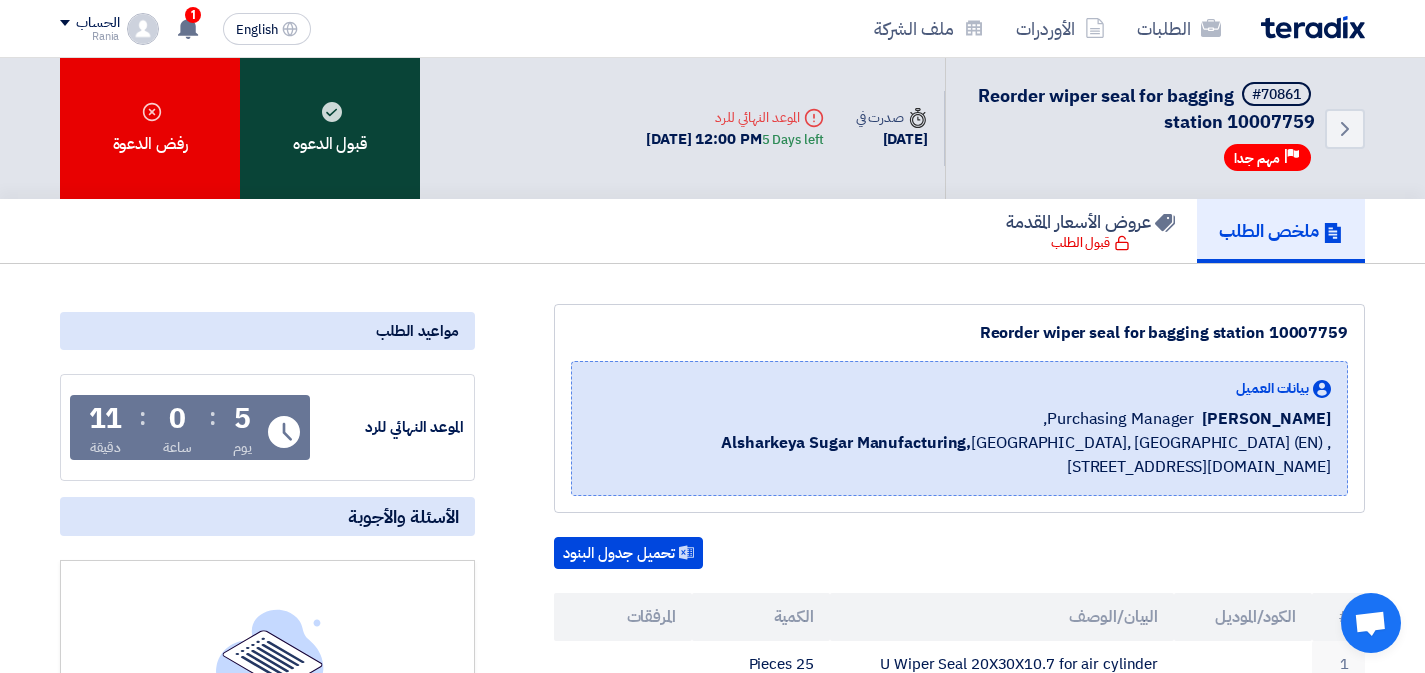 click on "قبول الدعوه" 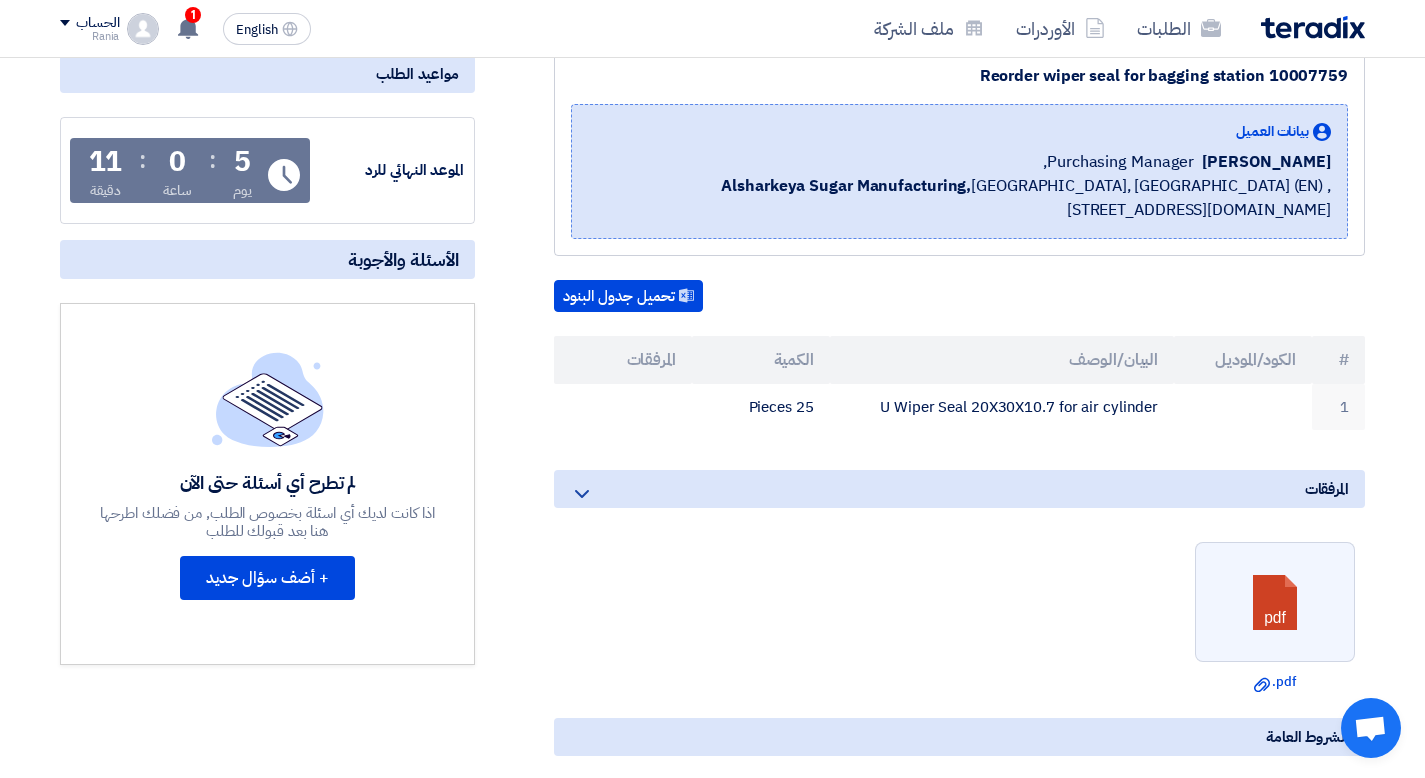scroll, scrollTop: 284, scrollLeft: 0, axis: vertical 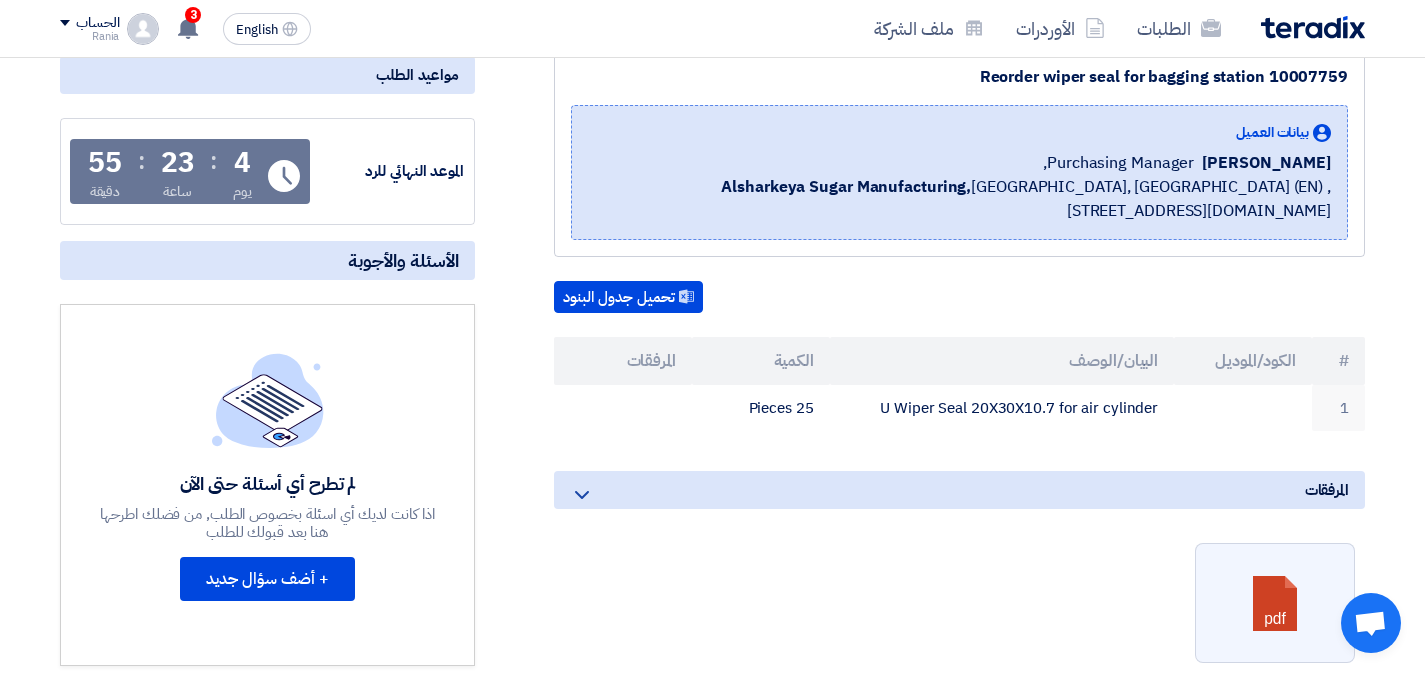 click on "الطلبات
الأوردرات
ملف الشركة
English
EN
3
تم نشر طلب عروض أسعار جديد - شاهد التفاصيل
Just now" 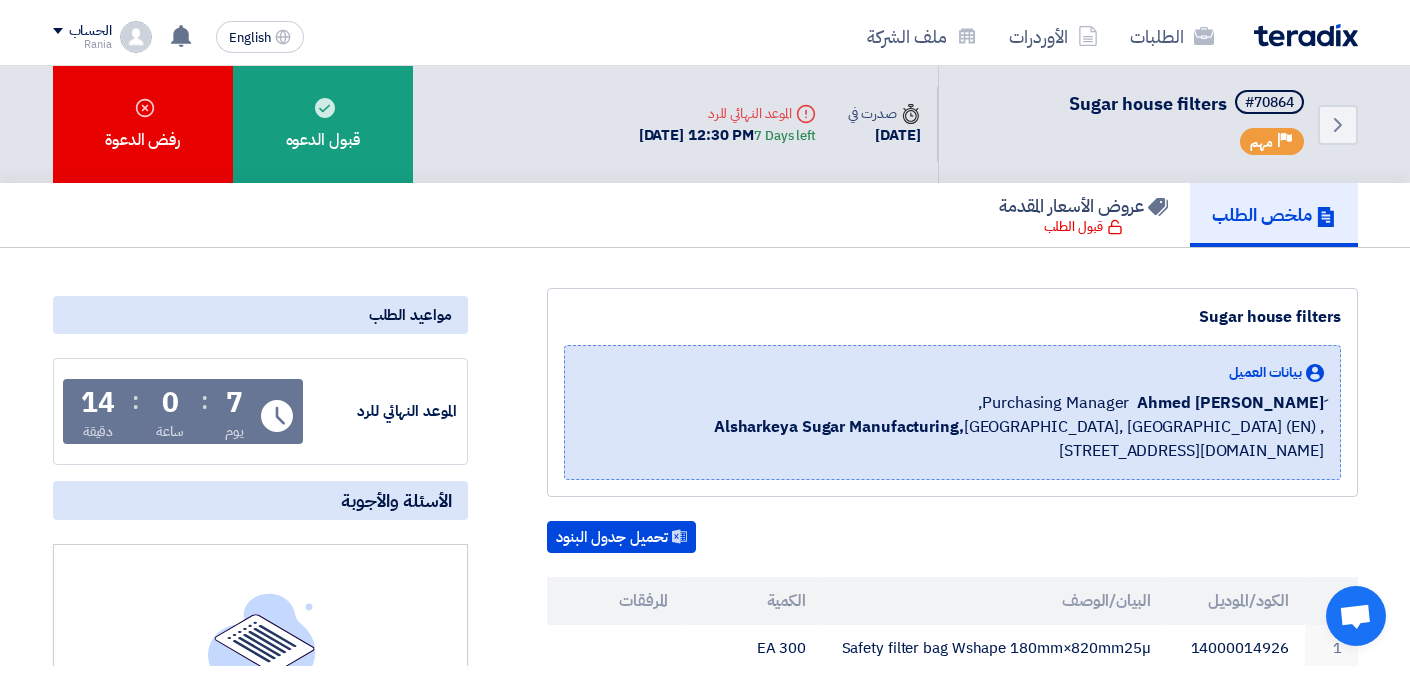 scroll, scrollTop: 0, scrollLeft: 0, axis: both 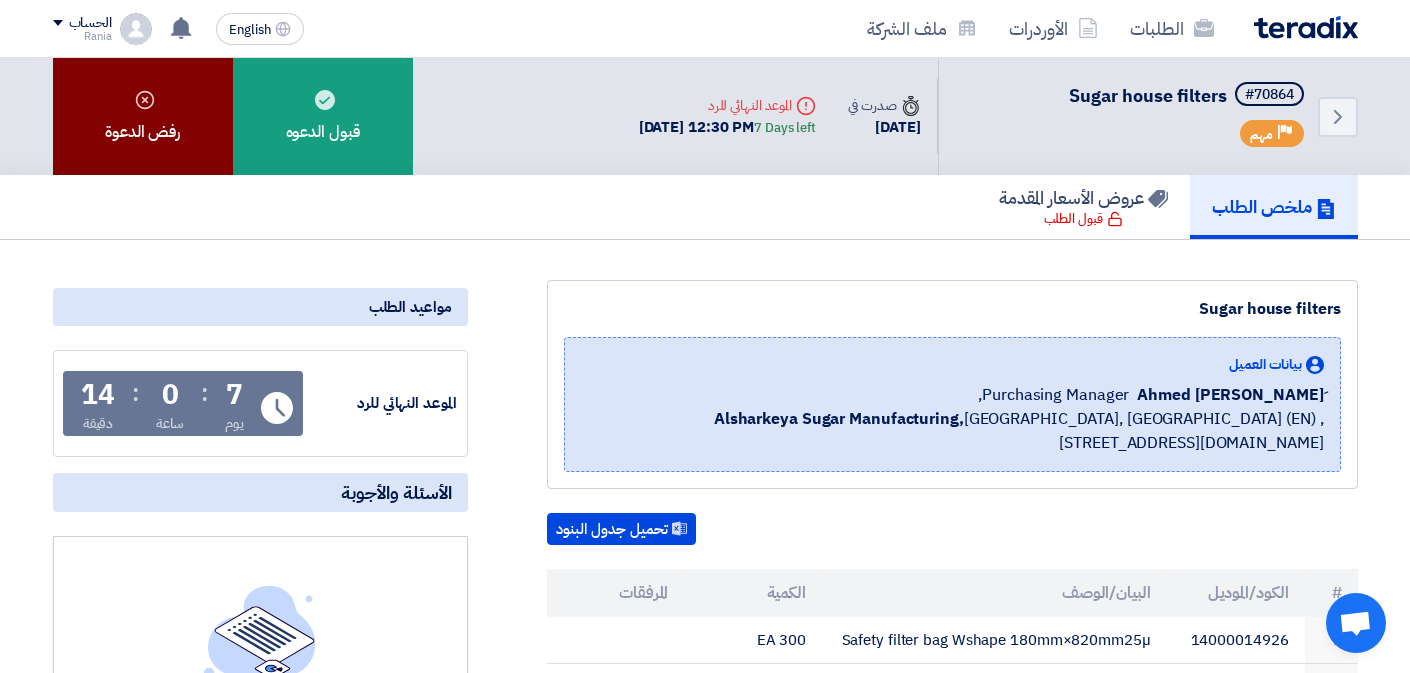 click on "رفض الدعوة" 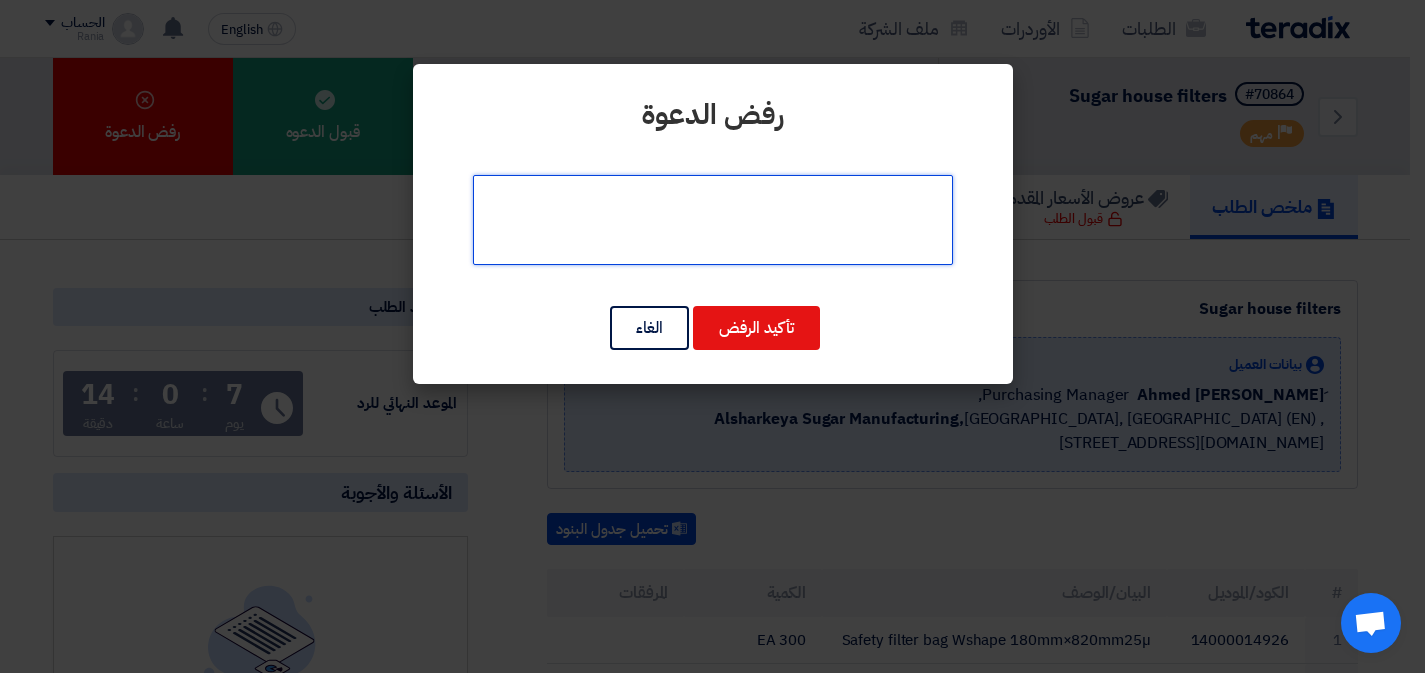 click 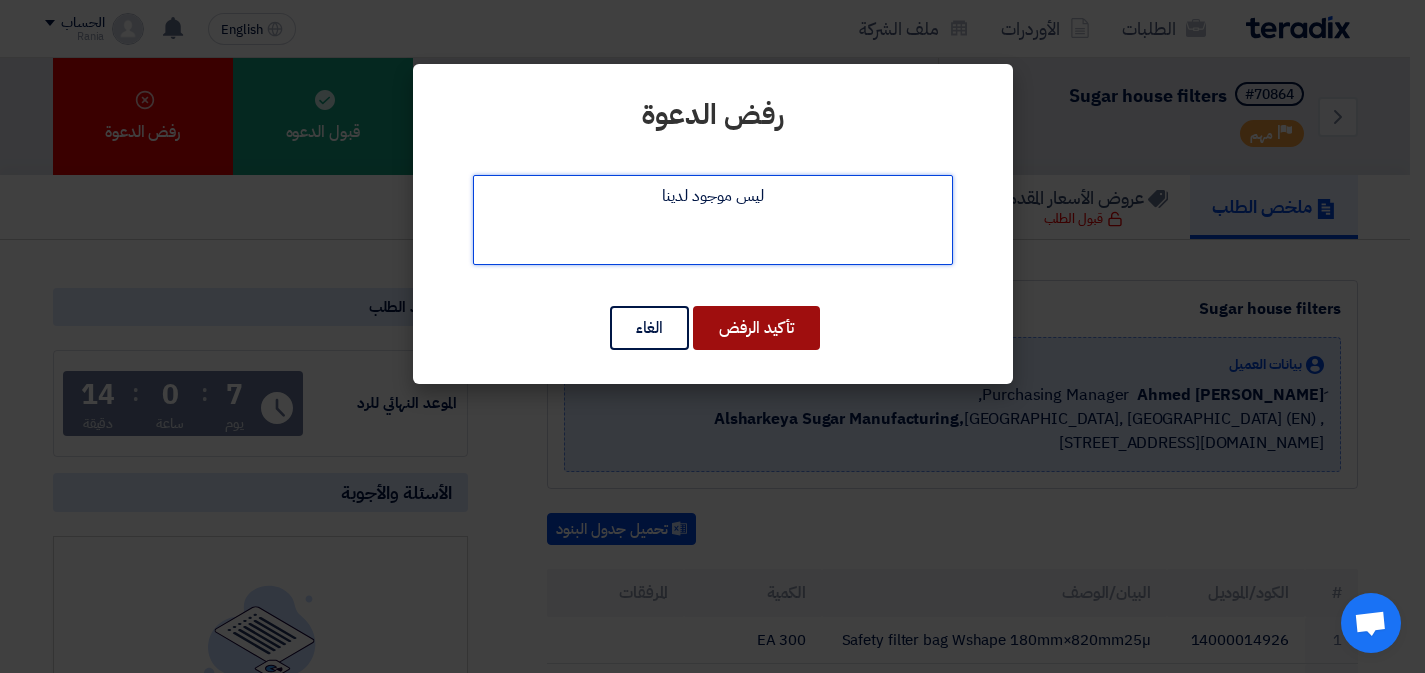 type on "ليس موجود لدينا" 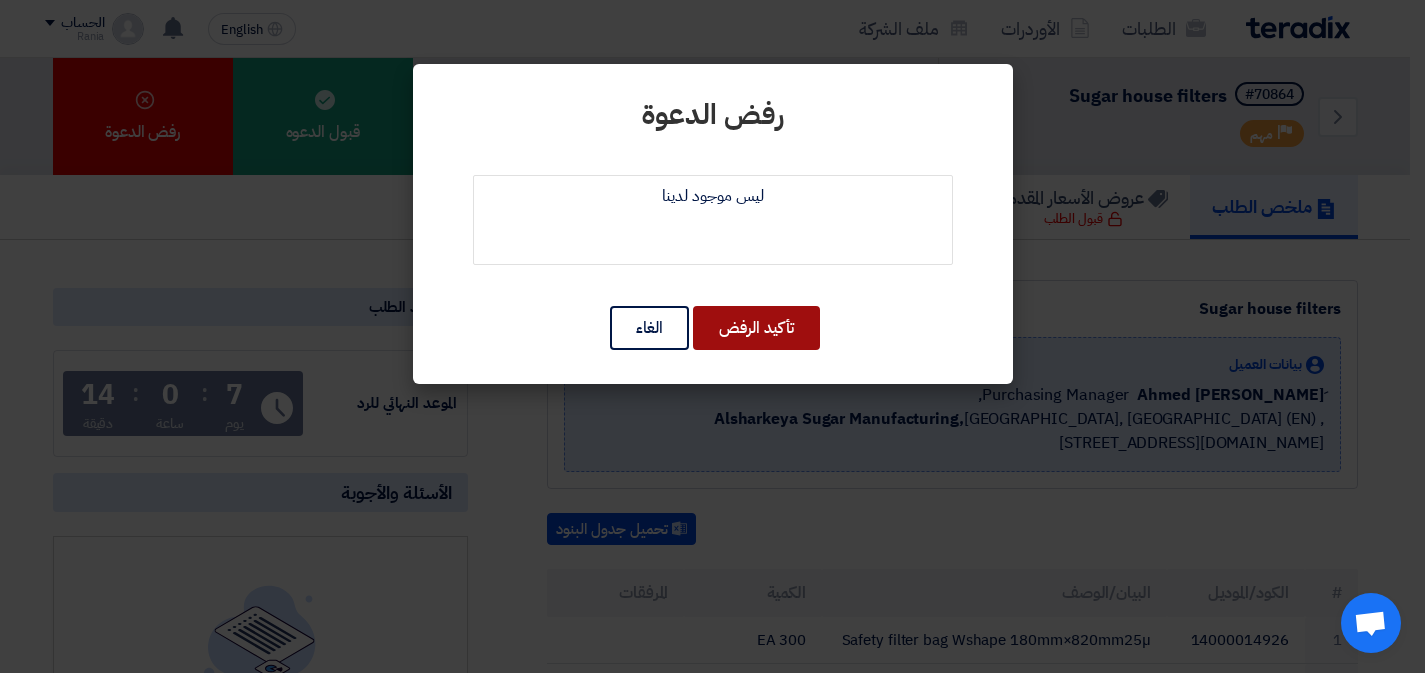 click on "تأكيد الرفض" 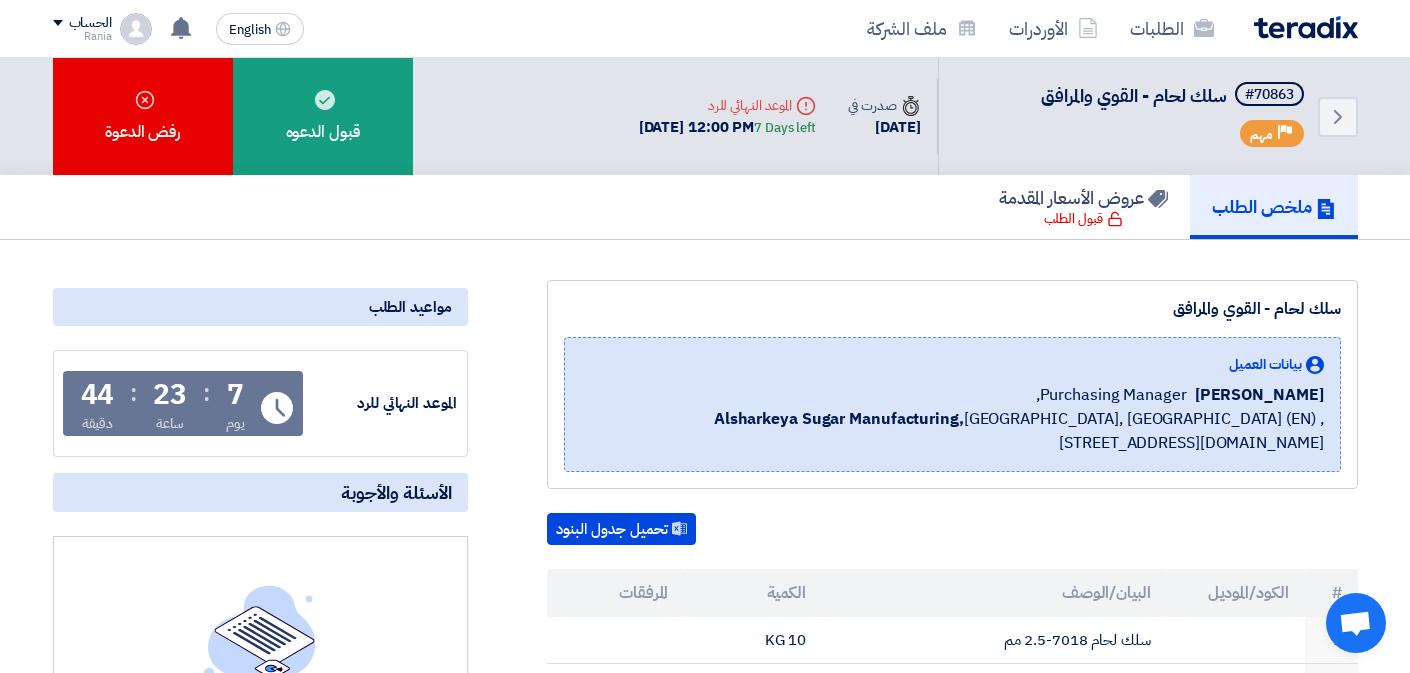 scroll, scrollTop: 0, scrollLeft: 0, axis: both 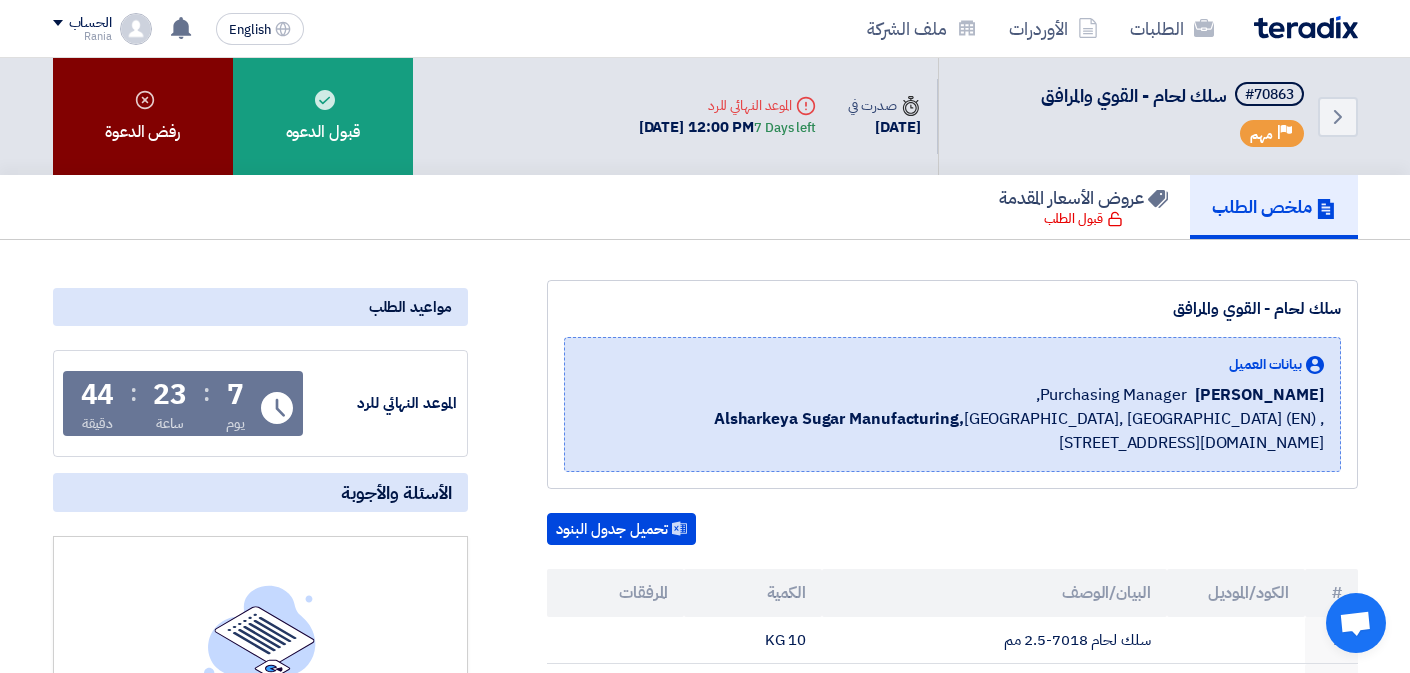 click on "رفض الدعوة" 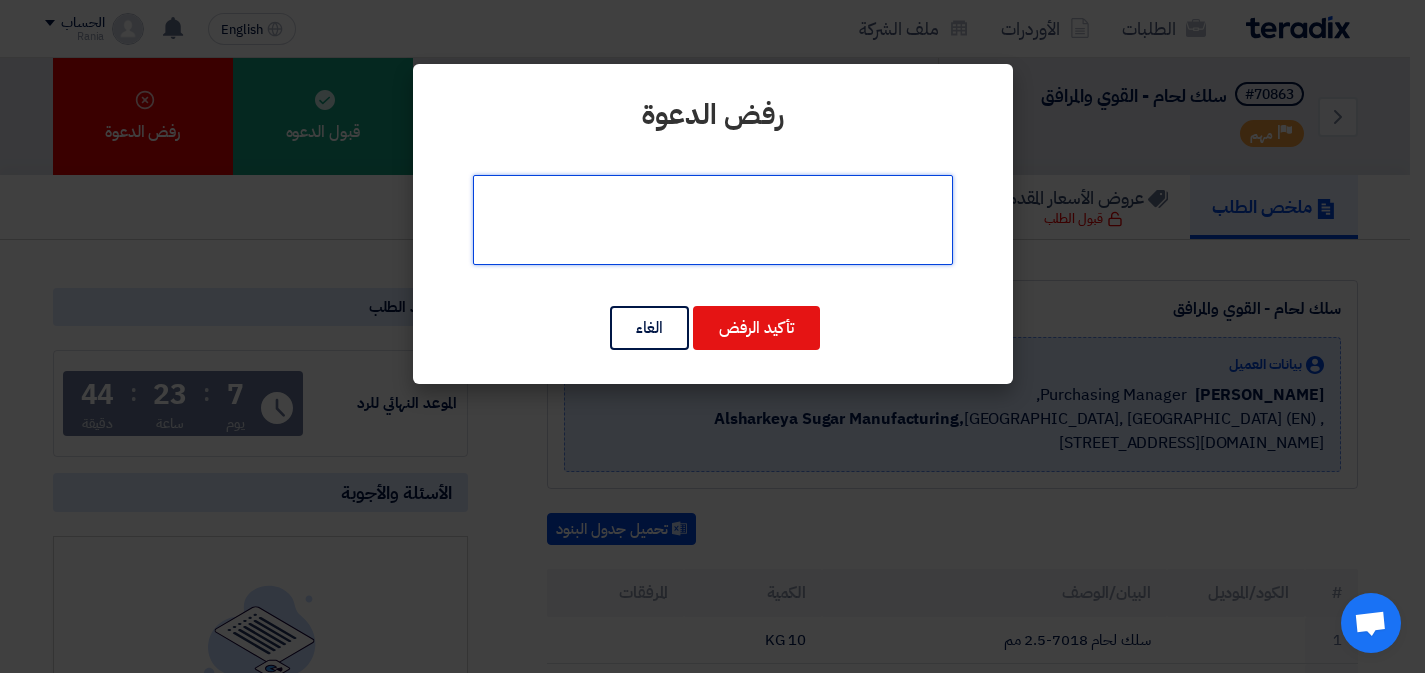 click 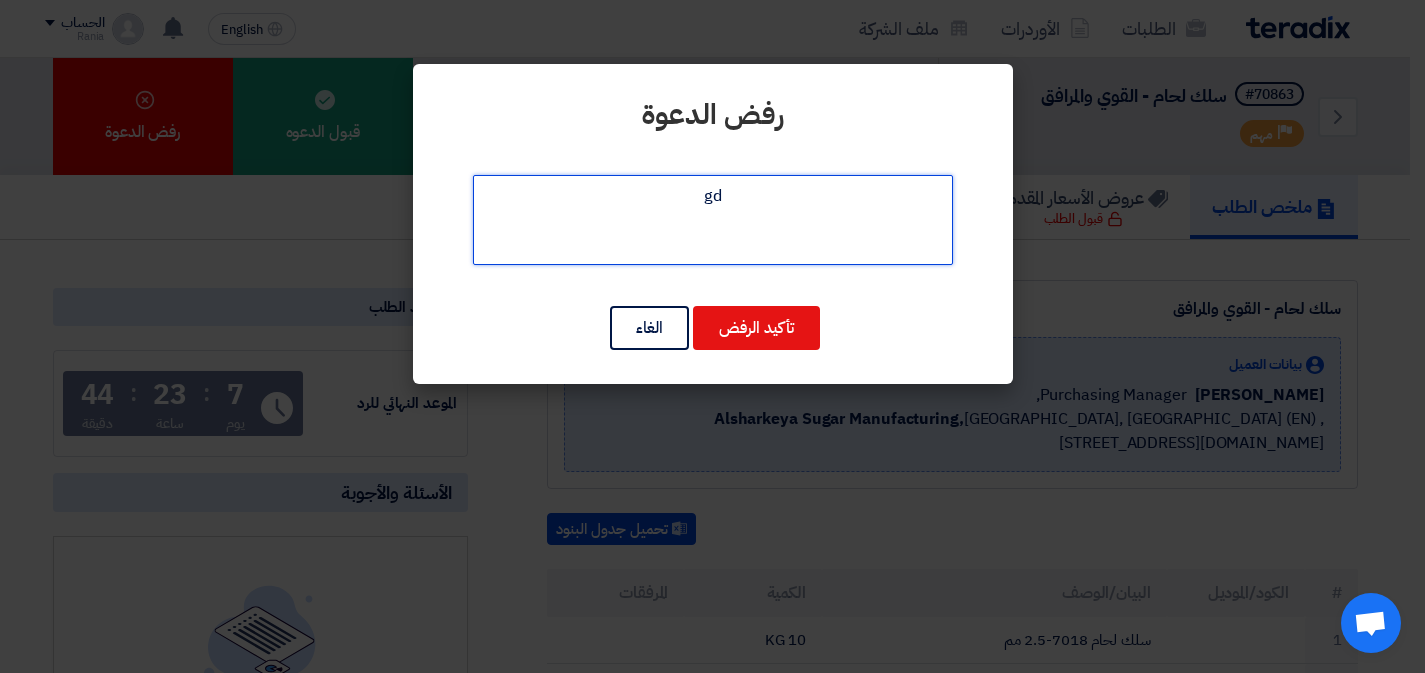 type on "g" 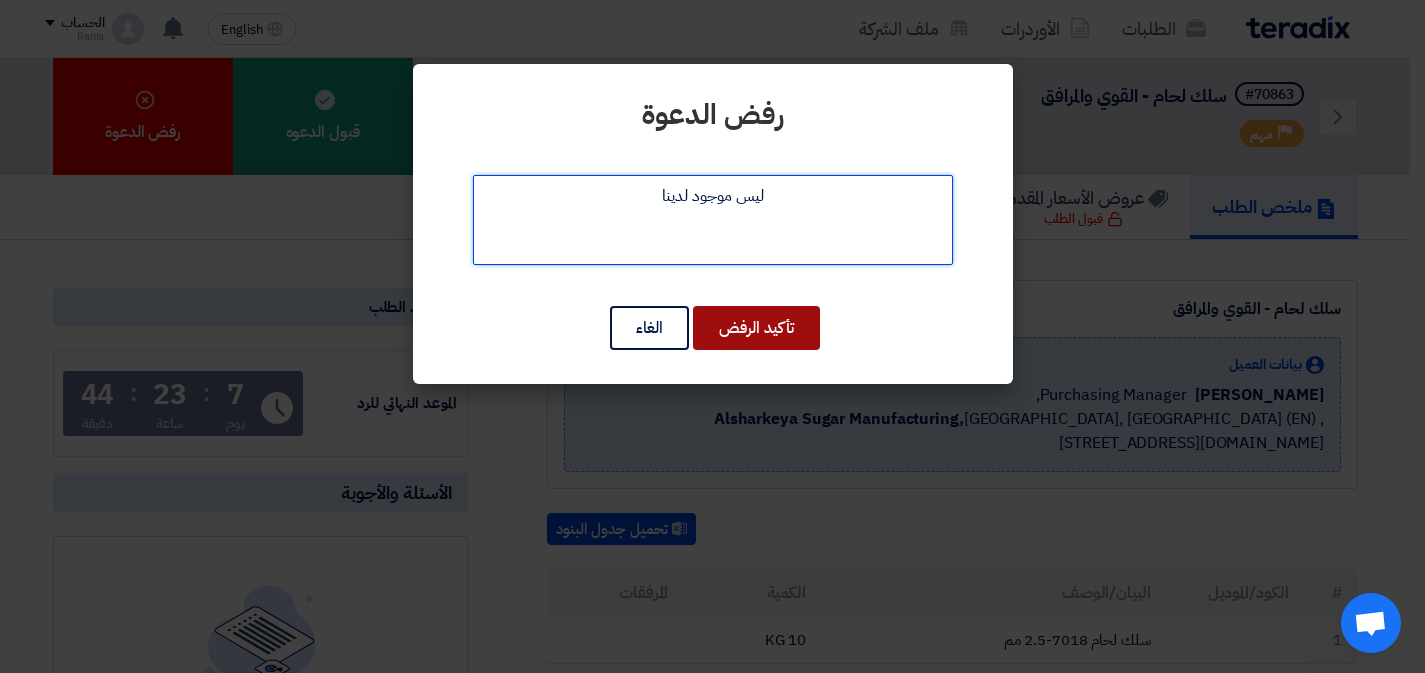 type on "ليس موجود لدينا" 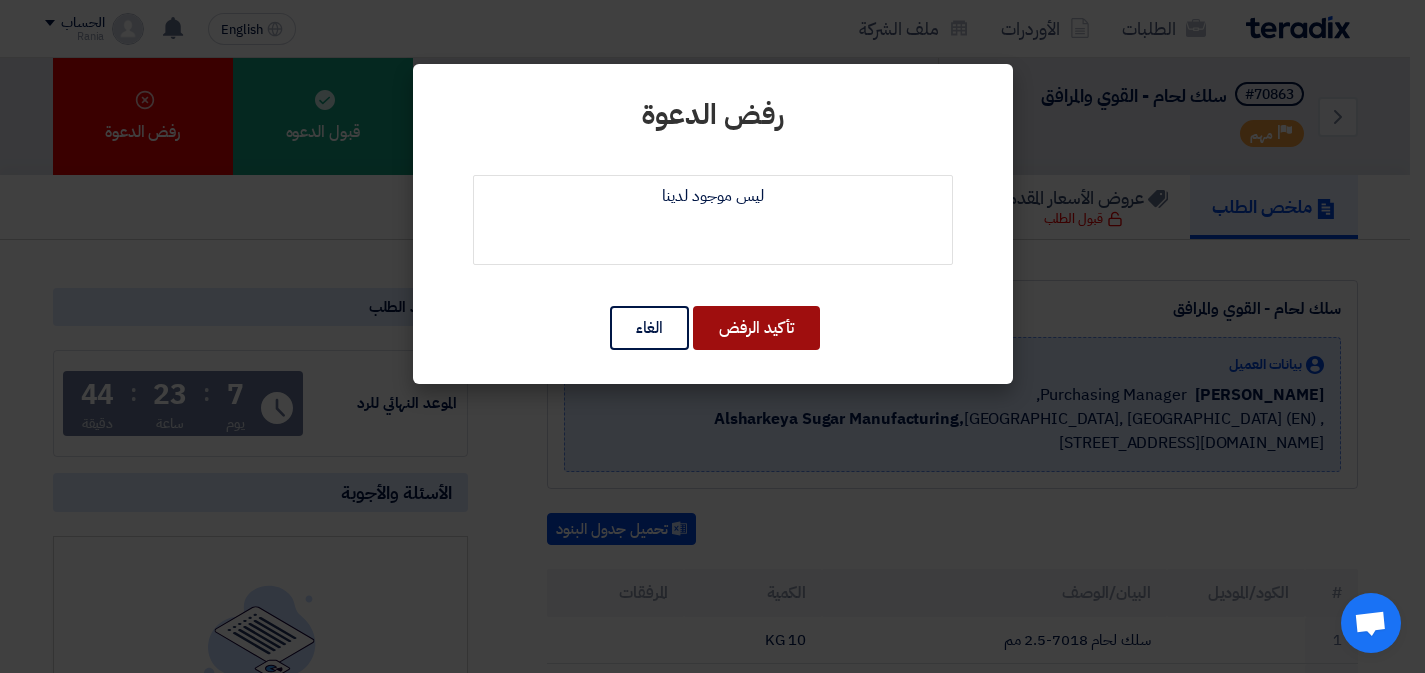 click on "تأكيد الرفض" 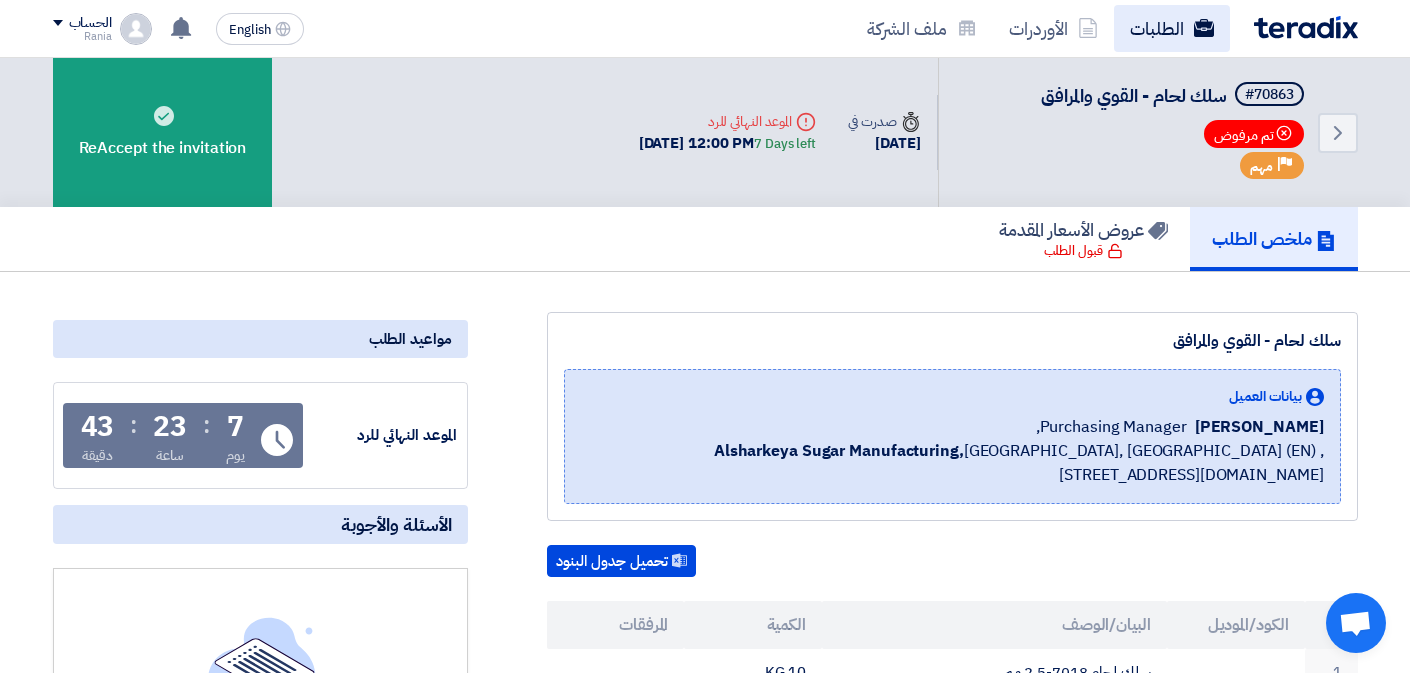 click on "الطلبات" 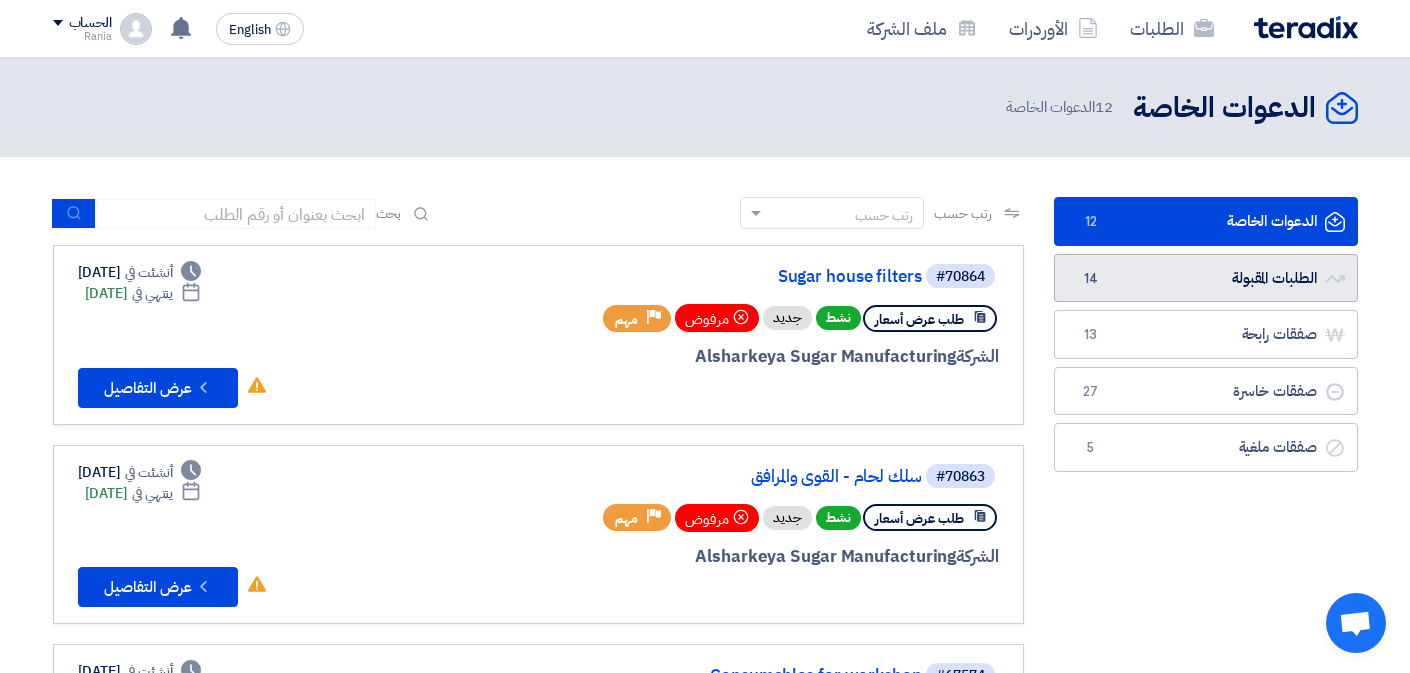 click on "الطلبات المقبولة
الطلبات المقبولة
14" 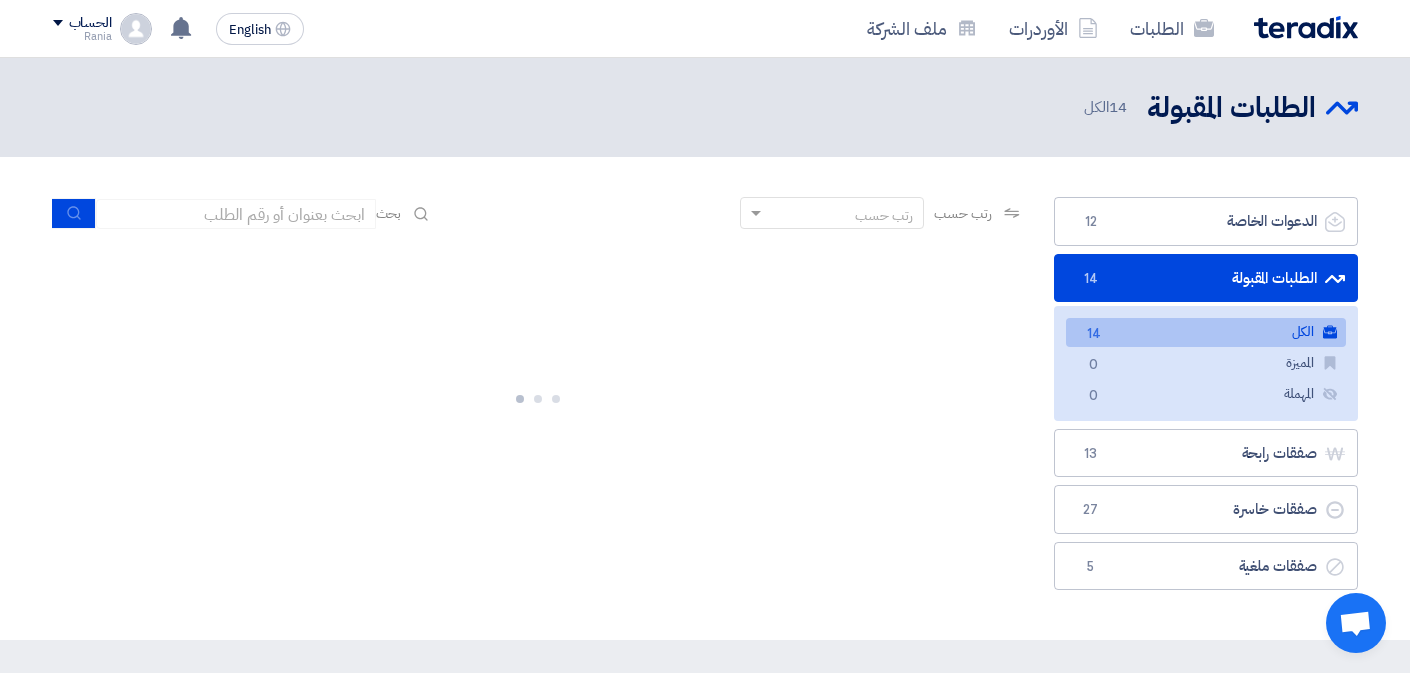 click on "الطلبات المقبولة
الطلبات المقبولة
14" 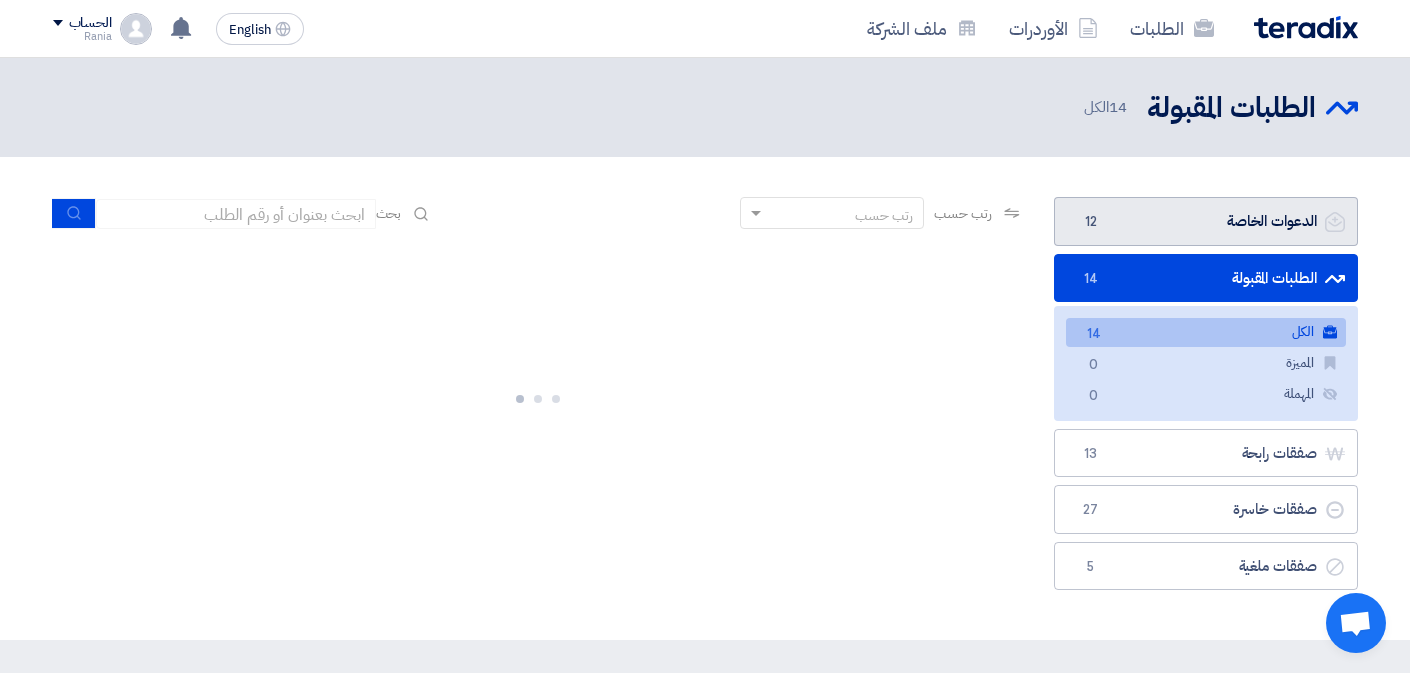 click on "الدعوات الخاصة
الدعوات الخاصة
12" 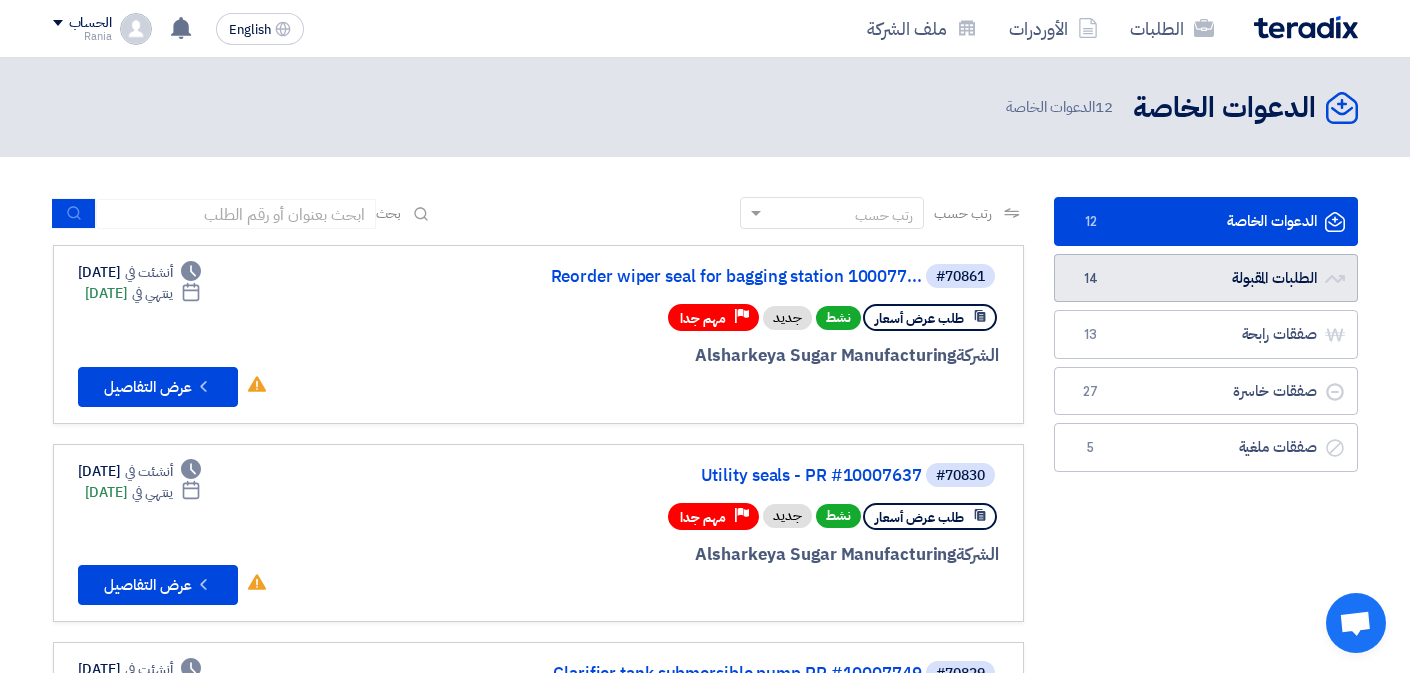 click on "الطلبات المقبولة
الطلبات المقبولة
14" 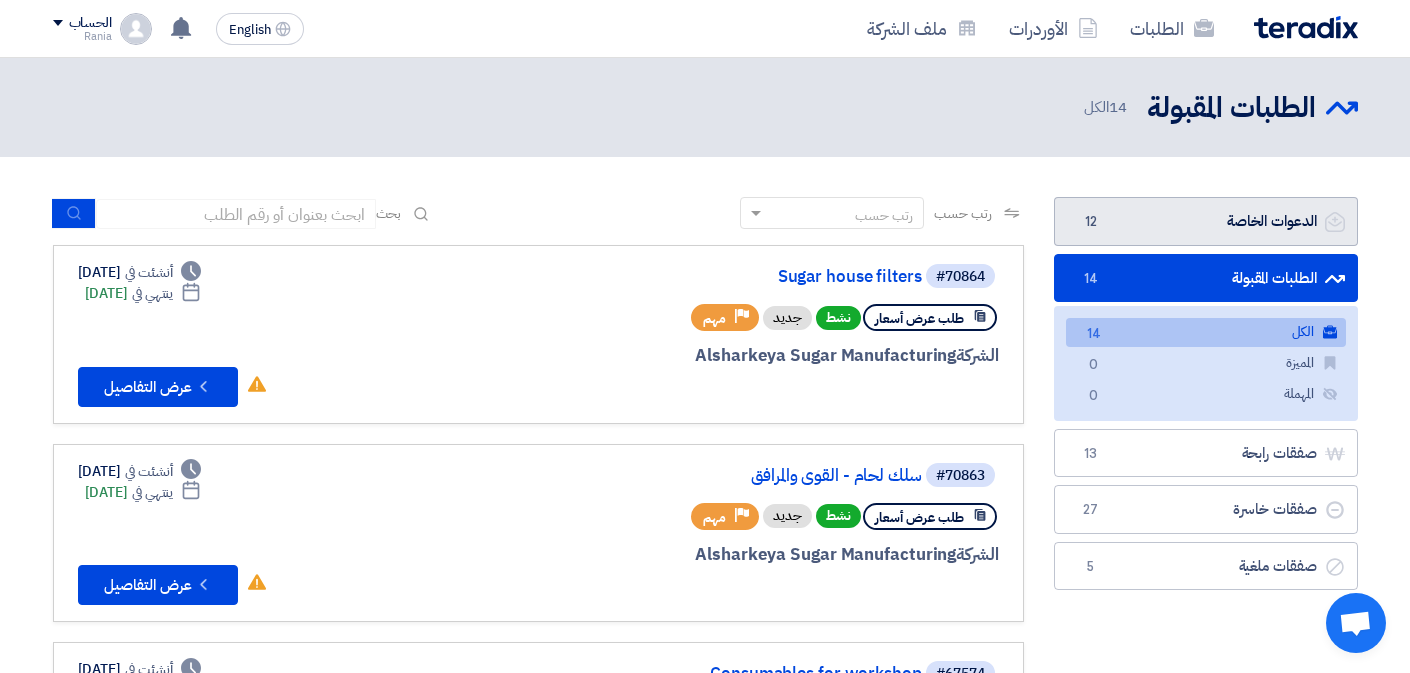 click on "الدعوات الخاصة
الدعوات الخاصة
12" 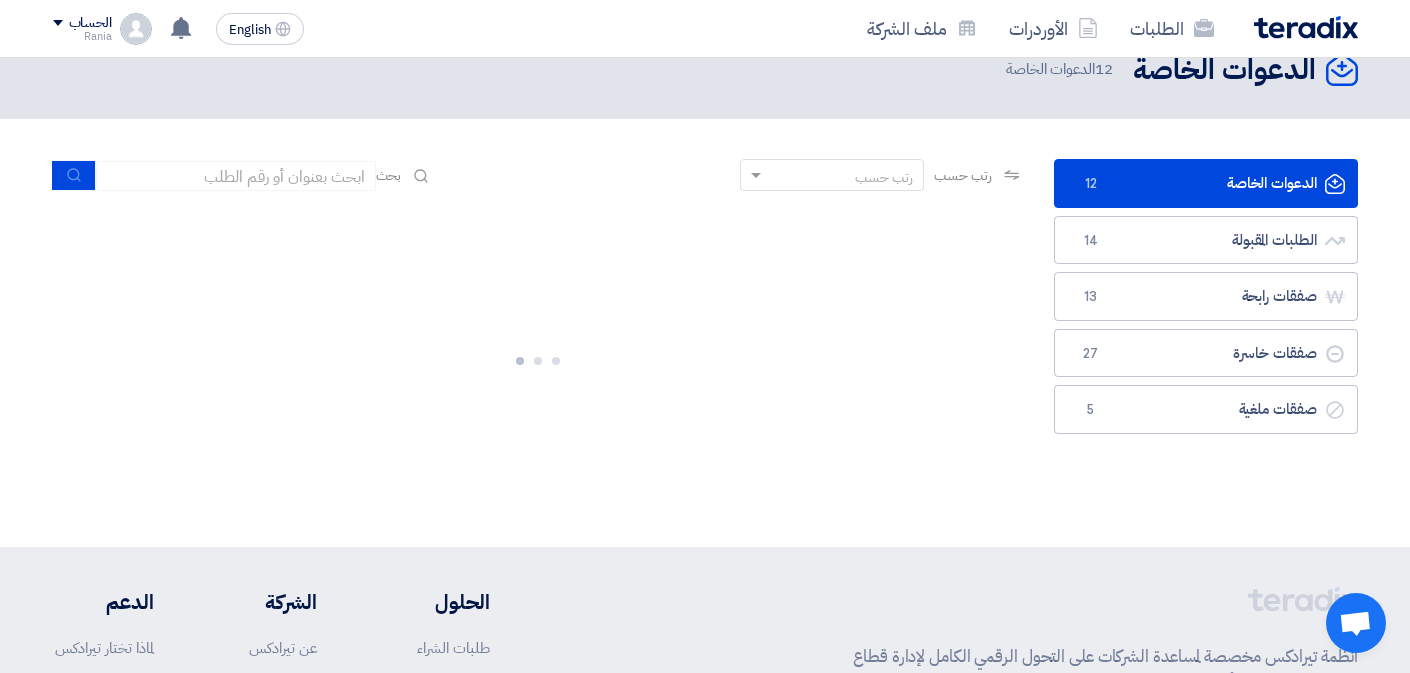 scroll, scrollTop: 55, scrollLeft: 0, axis: vertical 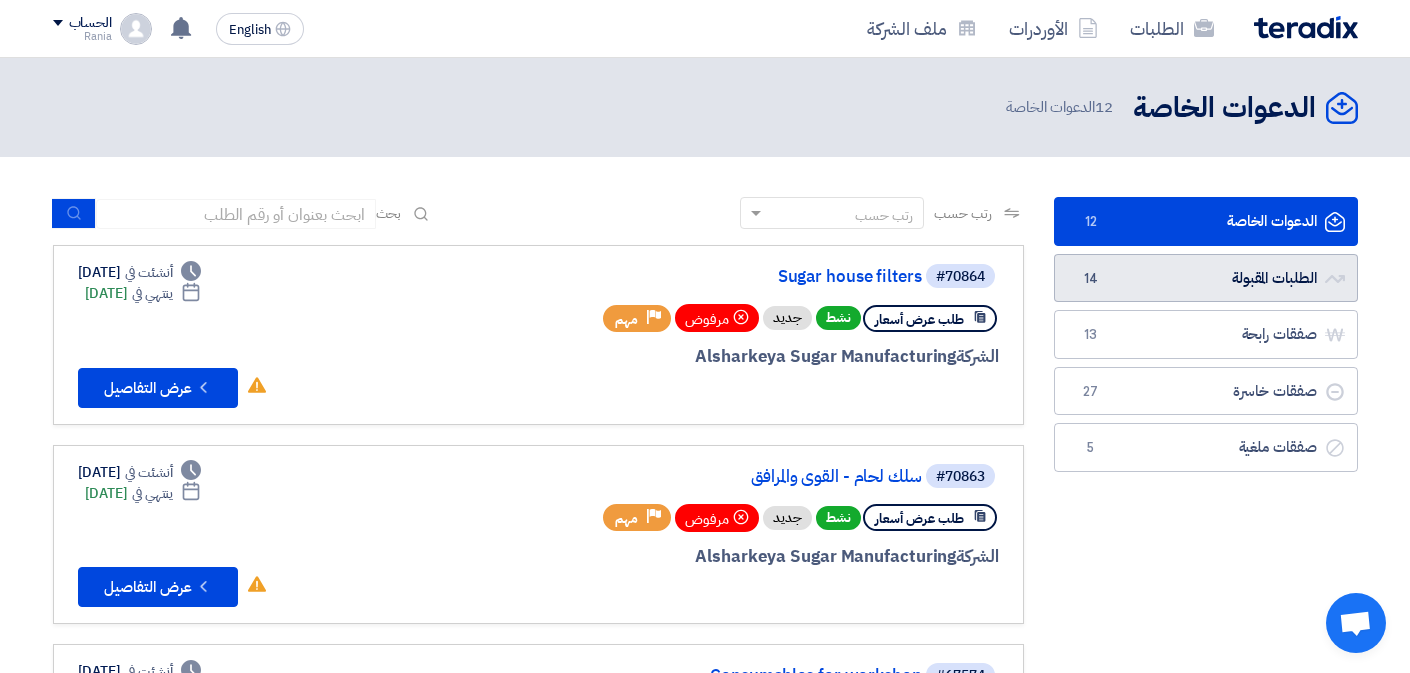 click on "الطلبات المقبولة
الطلبات المقبولة
14" 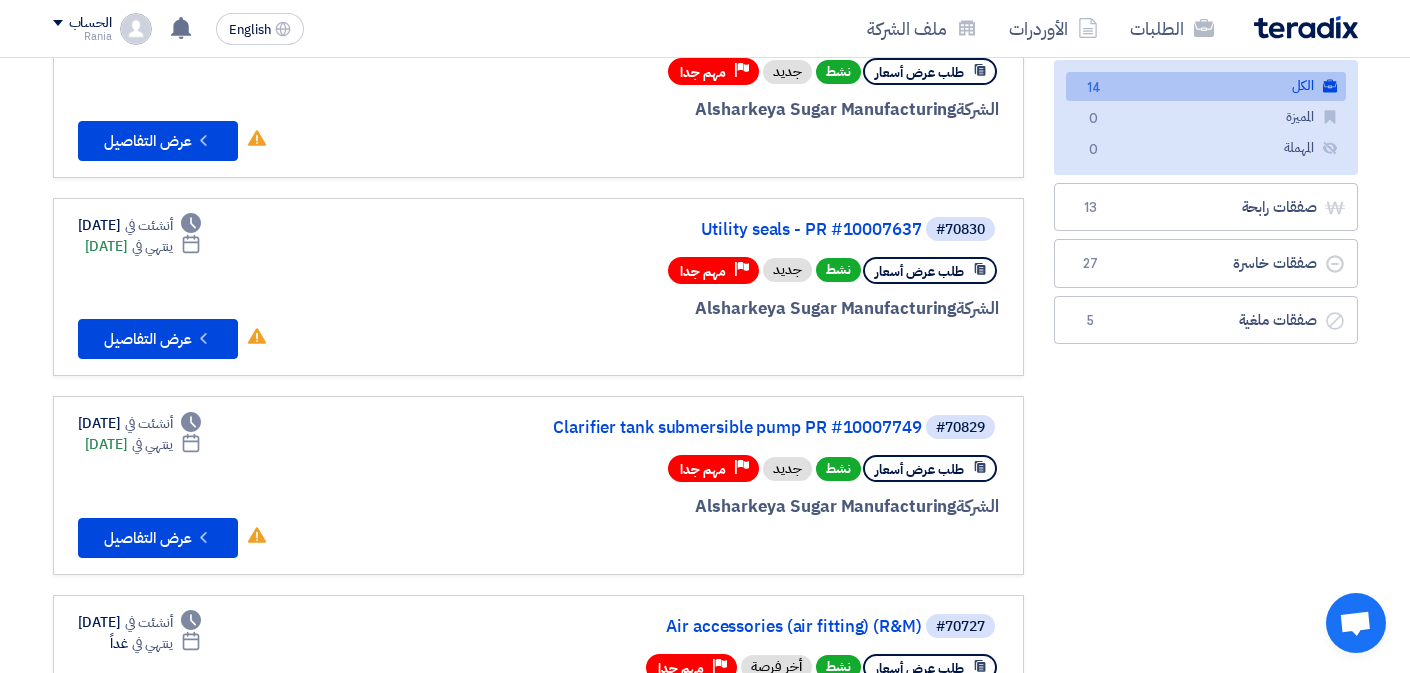 scroll, scrollTop: 248, scrollLeft: 0, axis: vertical 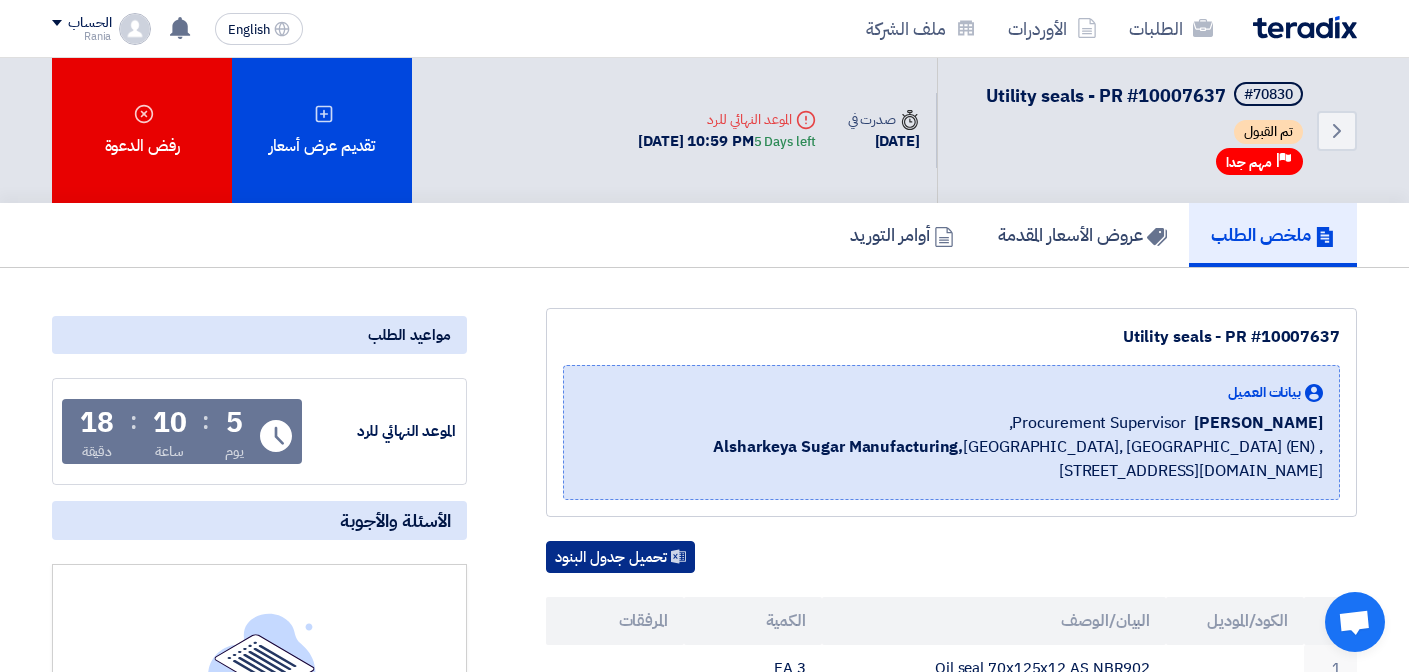 click on "تحميل جدول البنود" 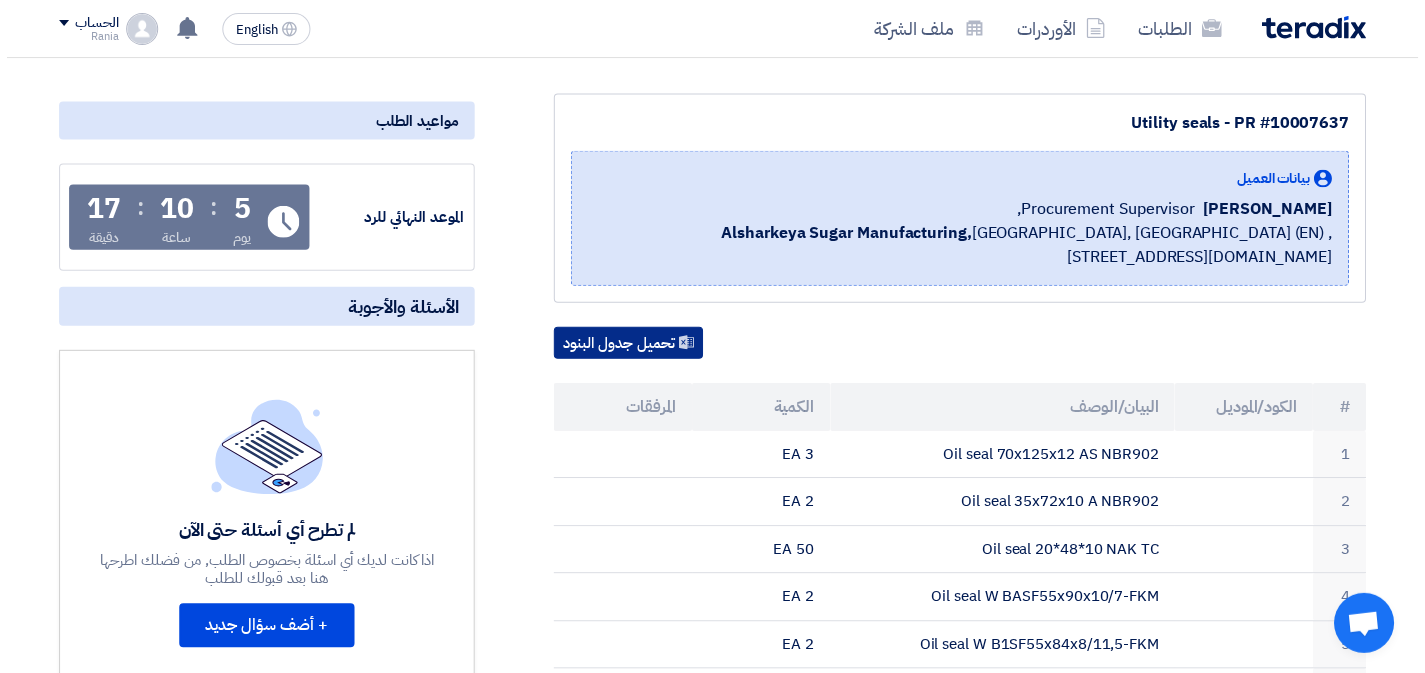 scroll, scrollTop: 237, scrollLeft: 0, axis: vertical 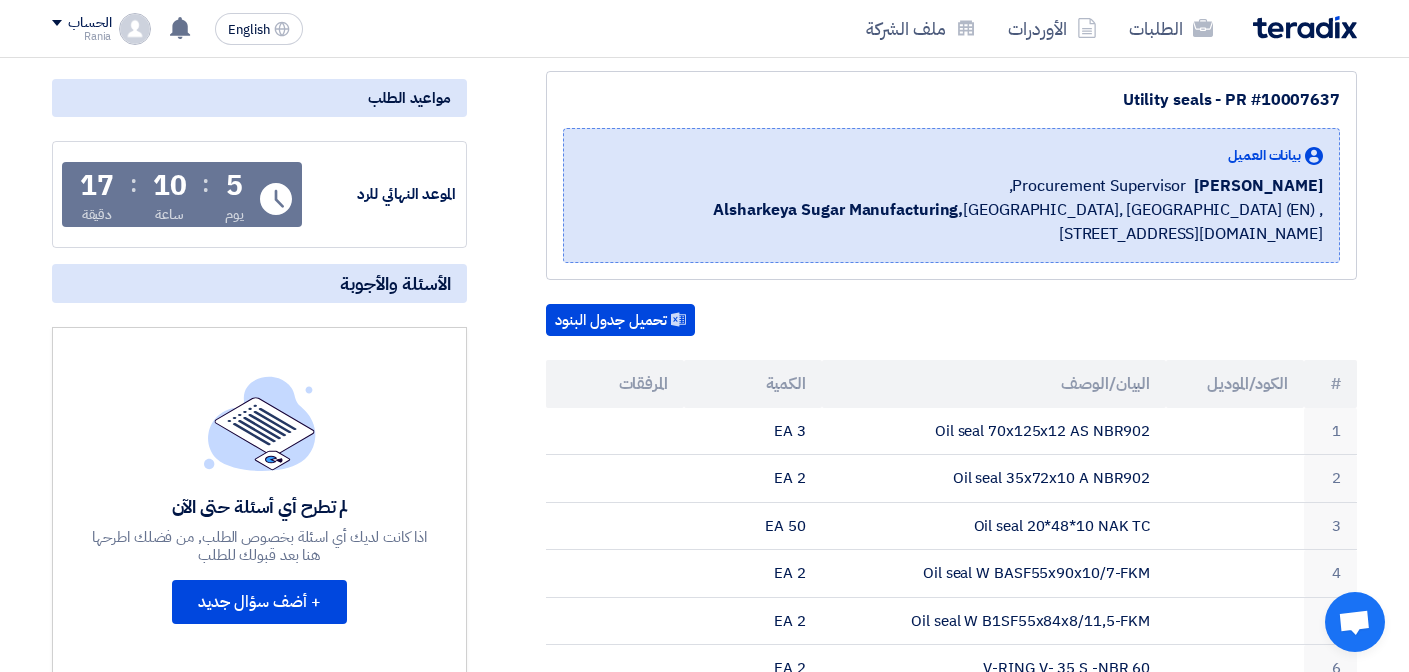click on "Utility seals - PR #10007637" 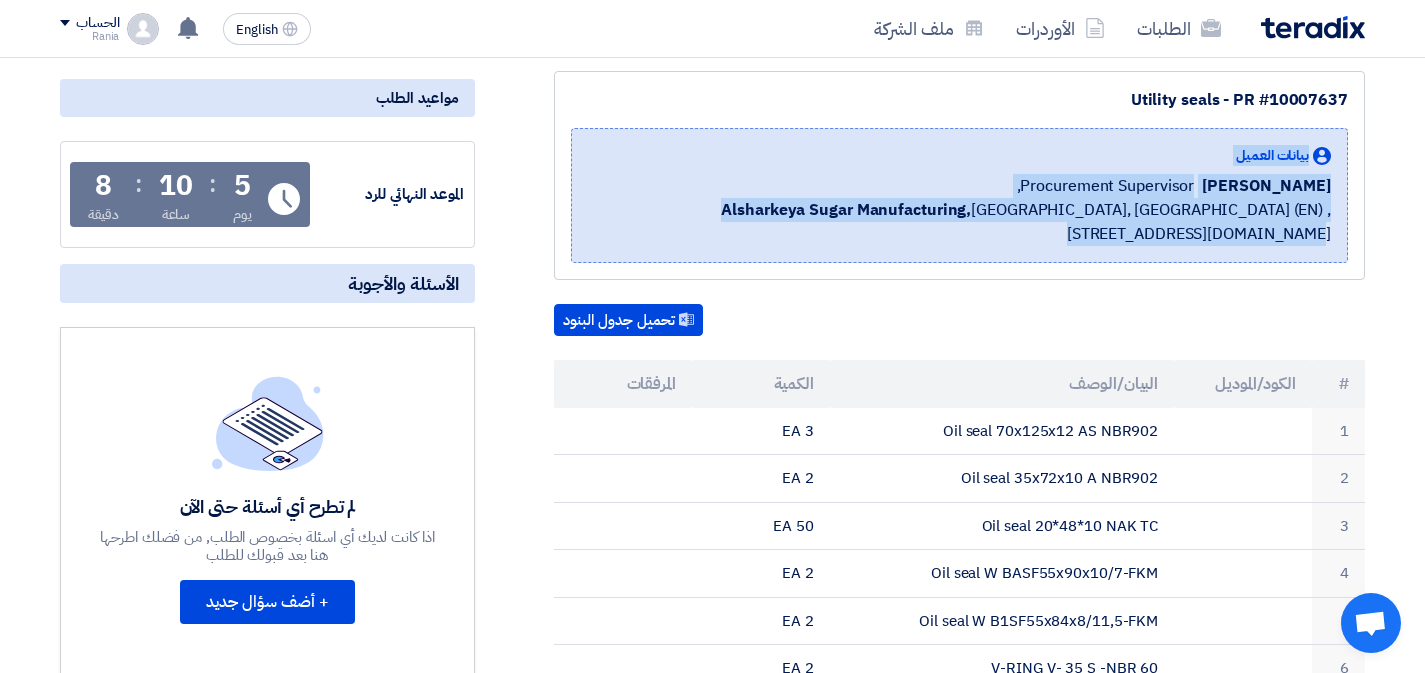 drag, startPoint x: 1422, startPoint y: 244, endPoint x: 1429, endPoint y: 161, distance: 83.294655 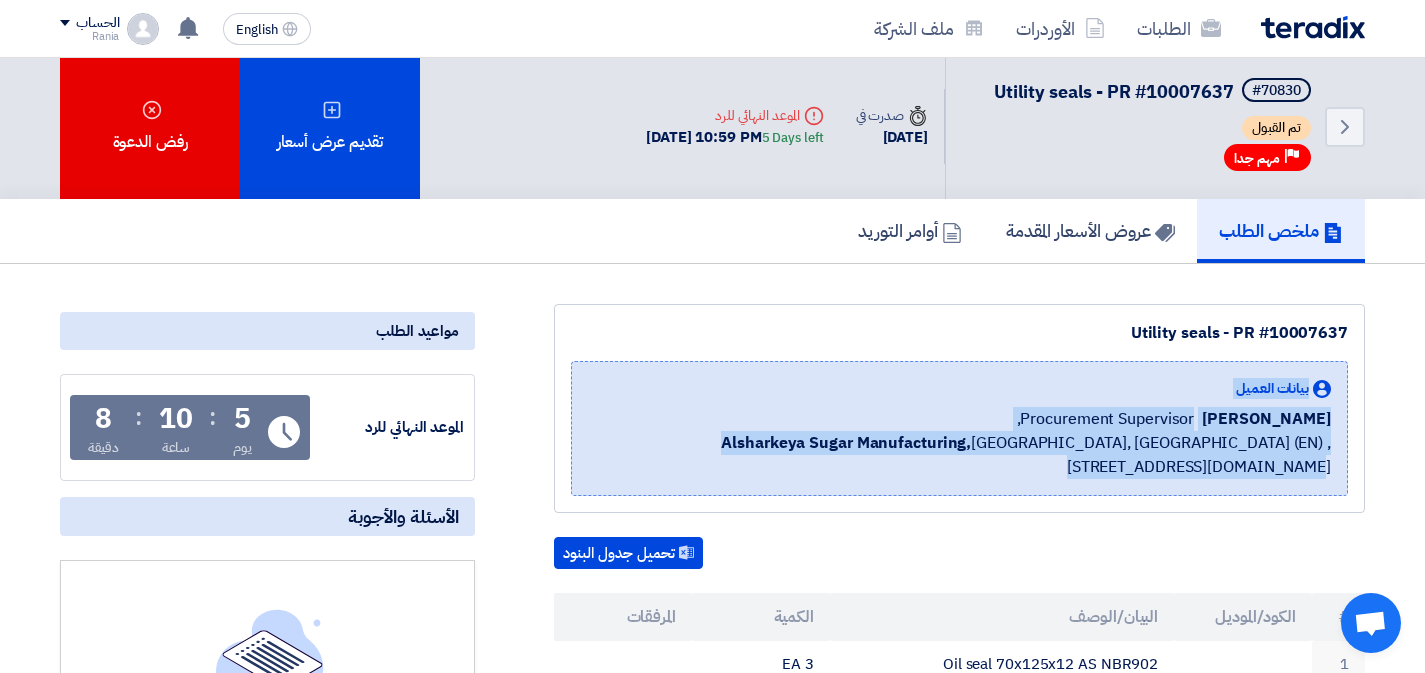 scroll, scrollTop: 0, scrollLeft: 0, axis: both 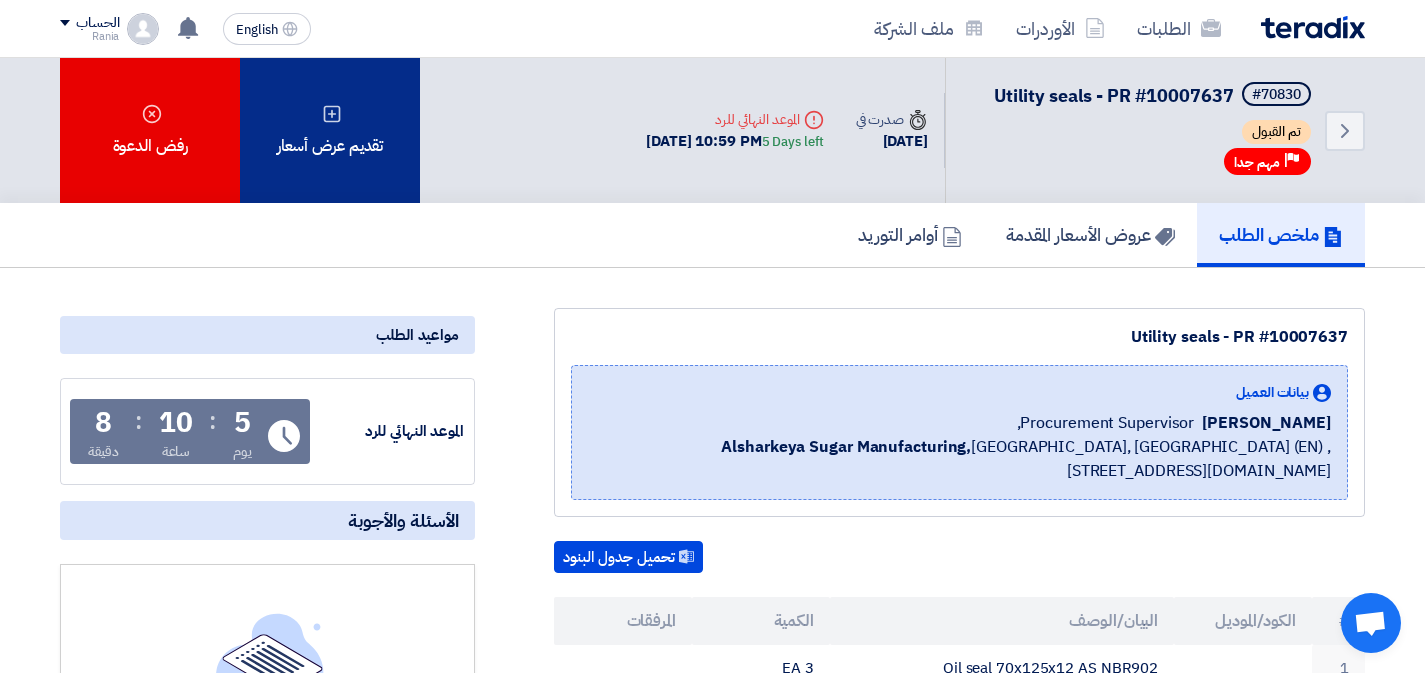 click on "تقديم عرض أسعار" 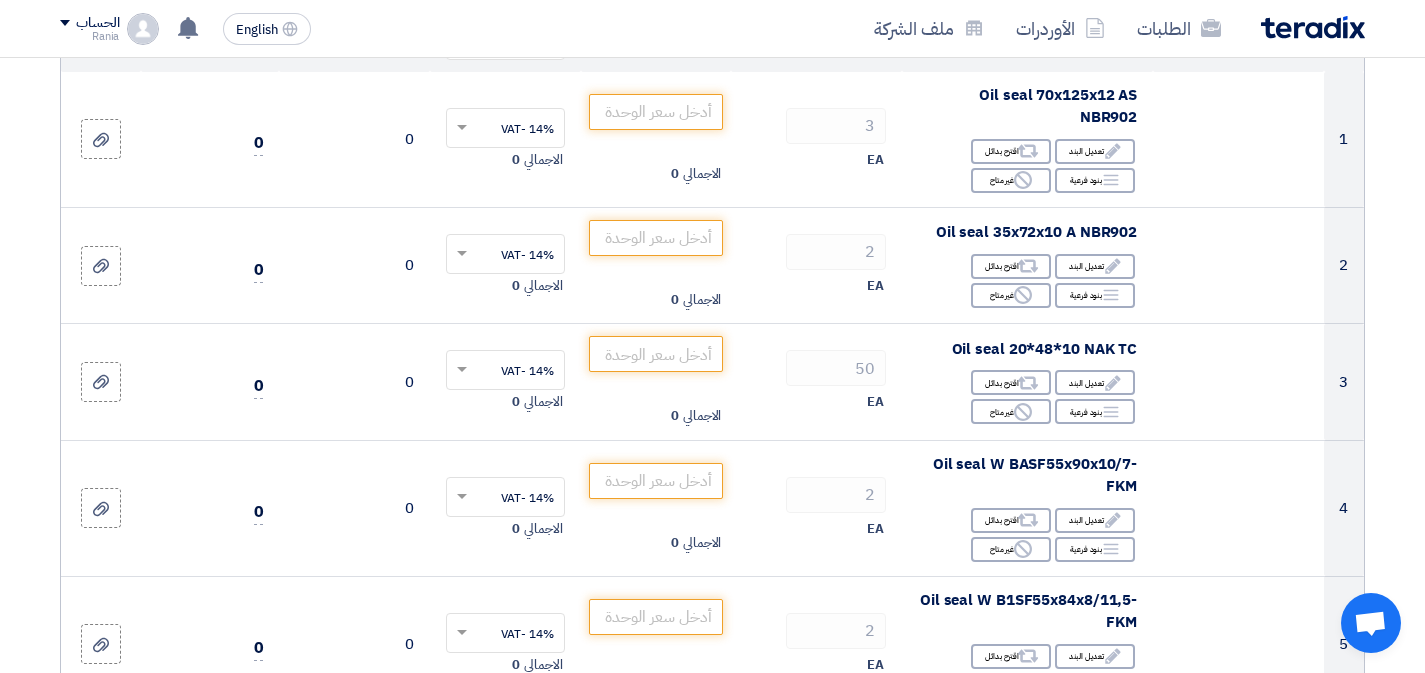 scroll, scrollTop: 314, scrollLeft: 0, axis: vertical 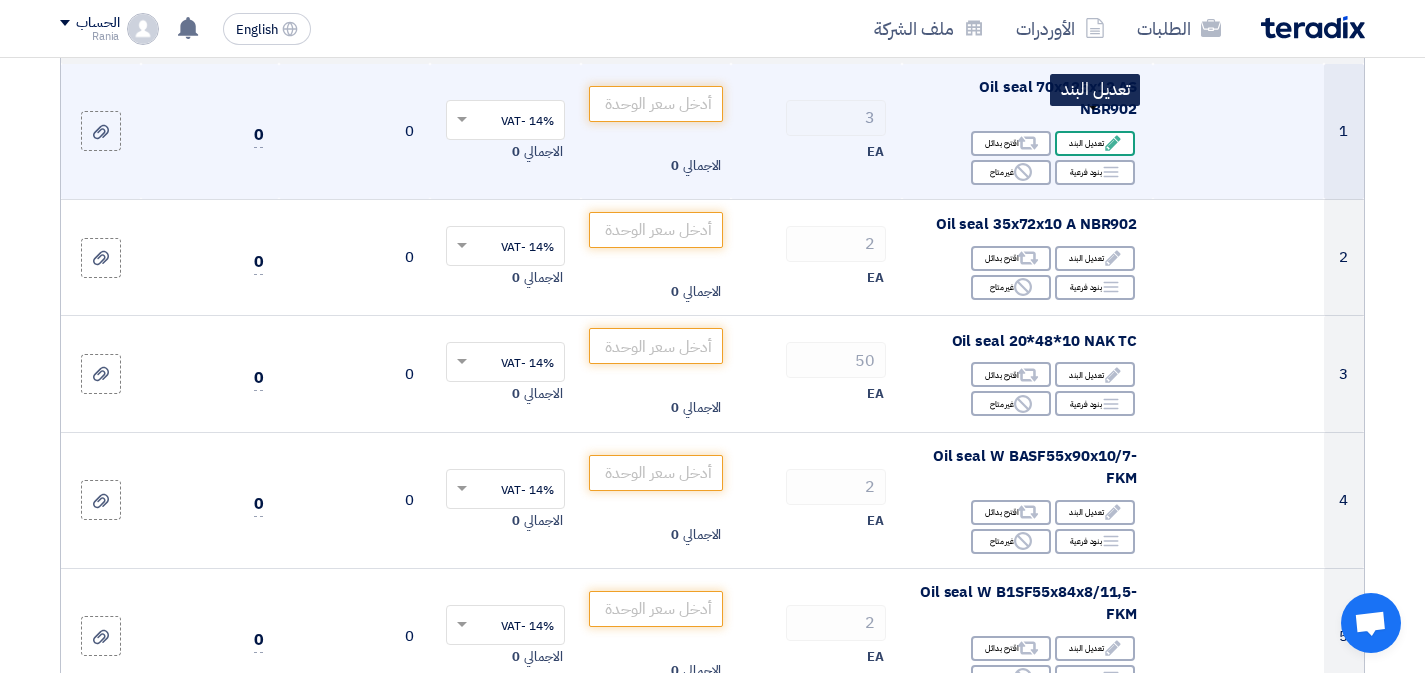 click on "Edit
تعديل البند" 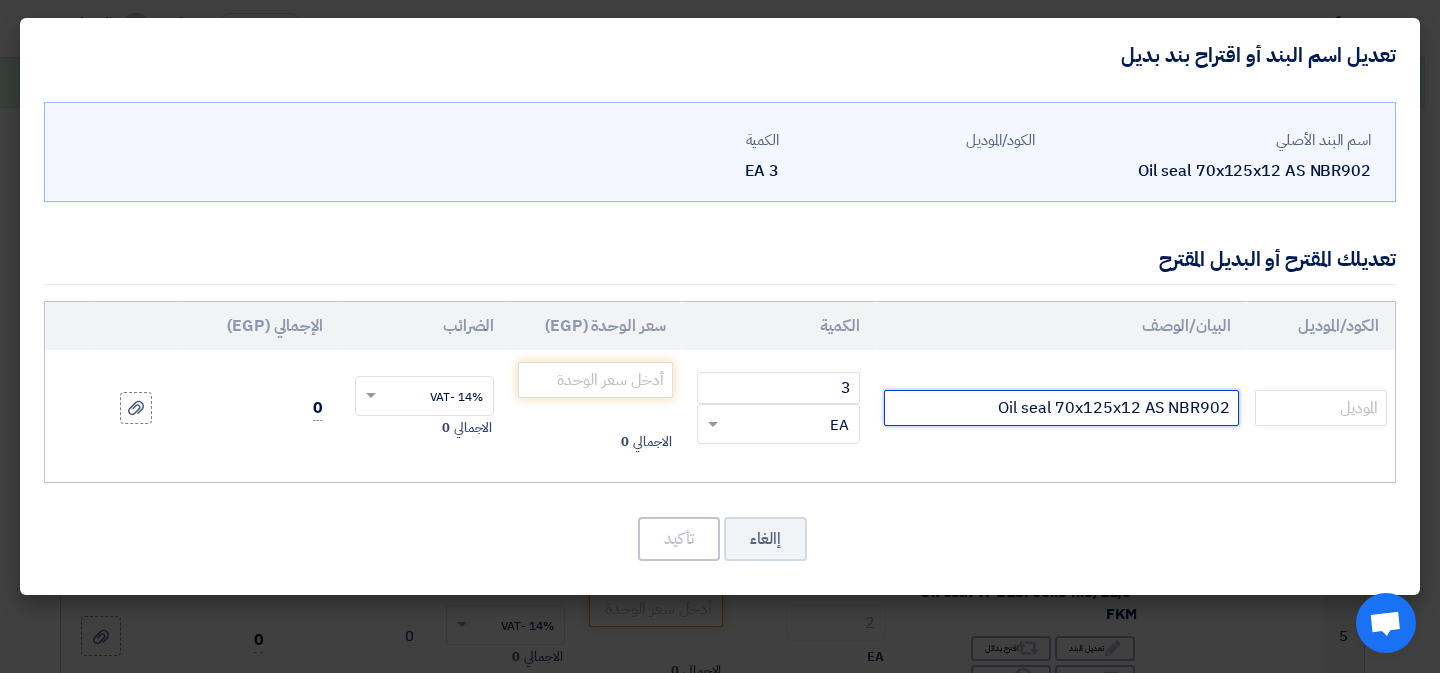 click on "Oil seal 70x125x12 AS NBR902" 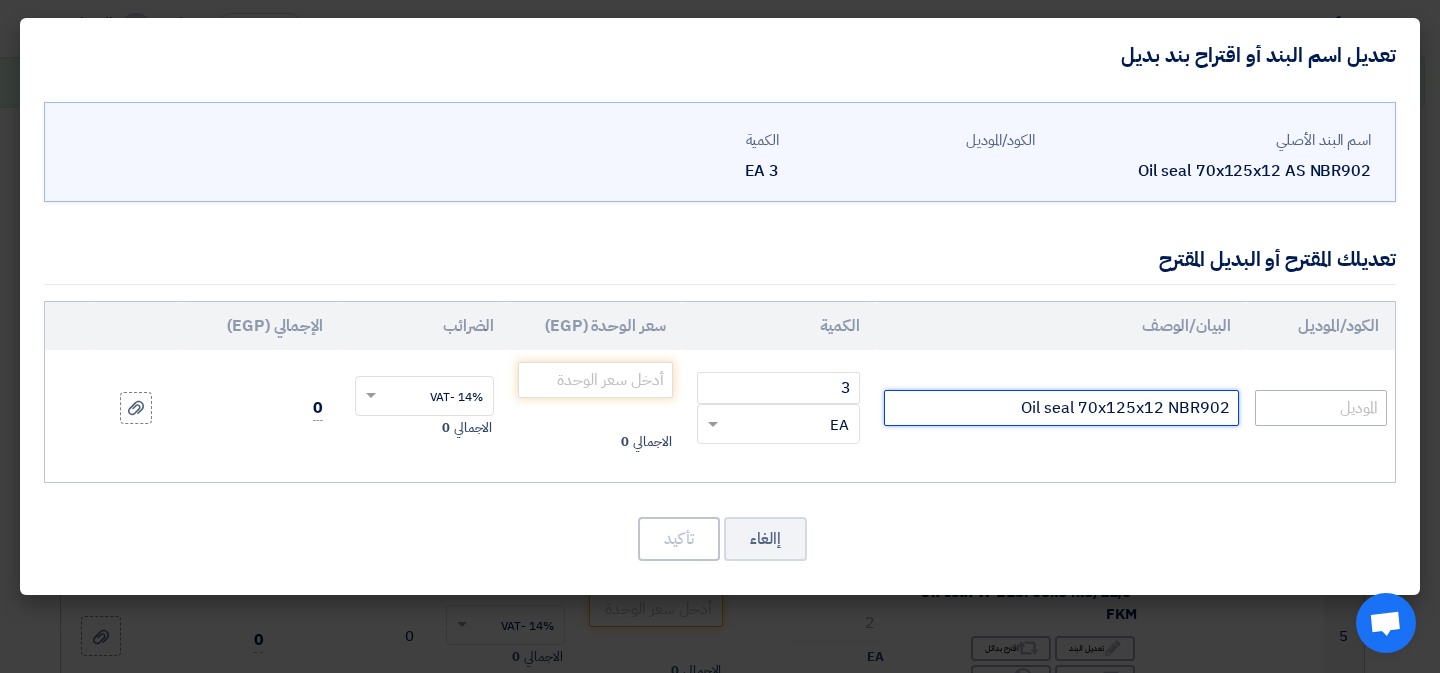 drag, startPoint x: 1205, startPoint y: 409, endPoint x: 1277, endPoint y: 416, distance: 72.33948 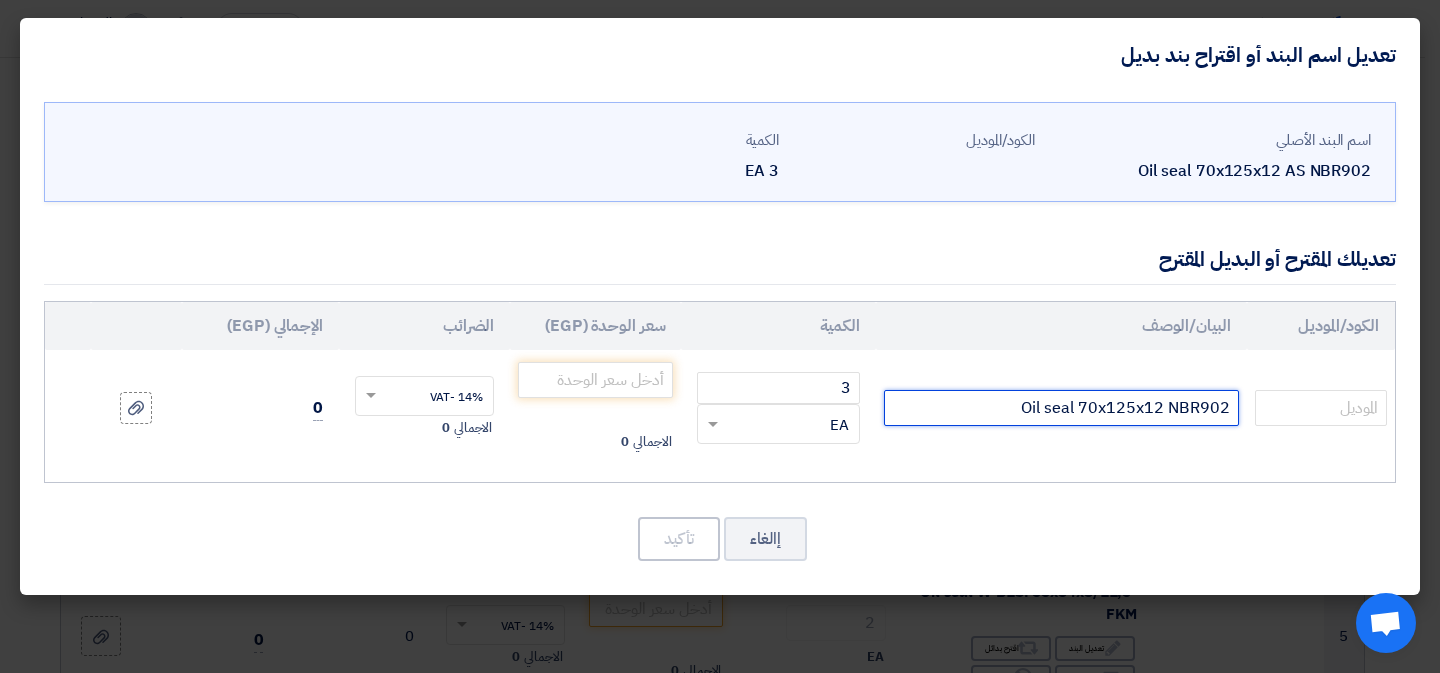 drag, startPoint x: 1202, startPoint y: 410, endPoint x: 1252, endPoint y: 406, distance: 50.159744 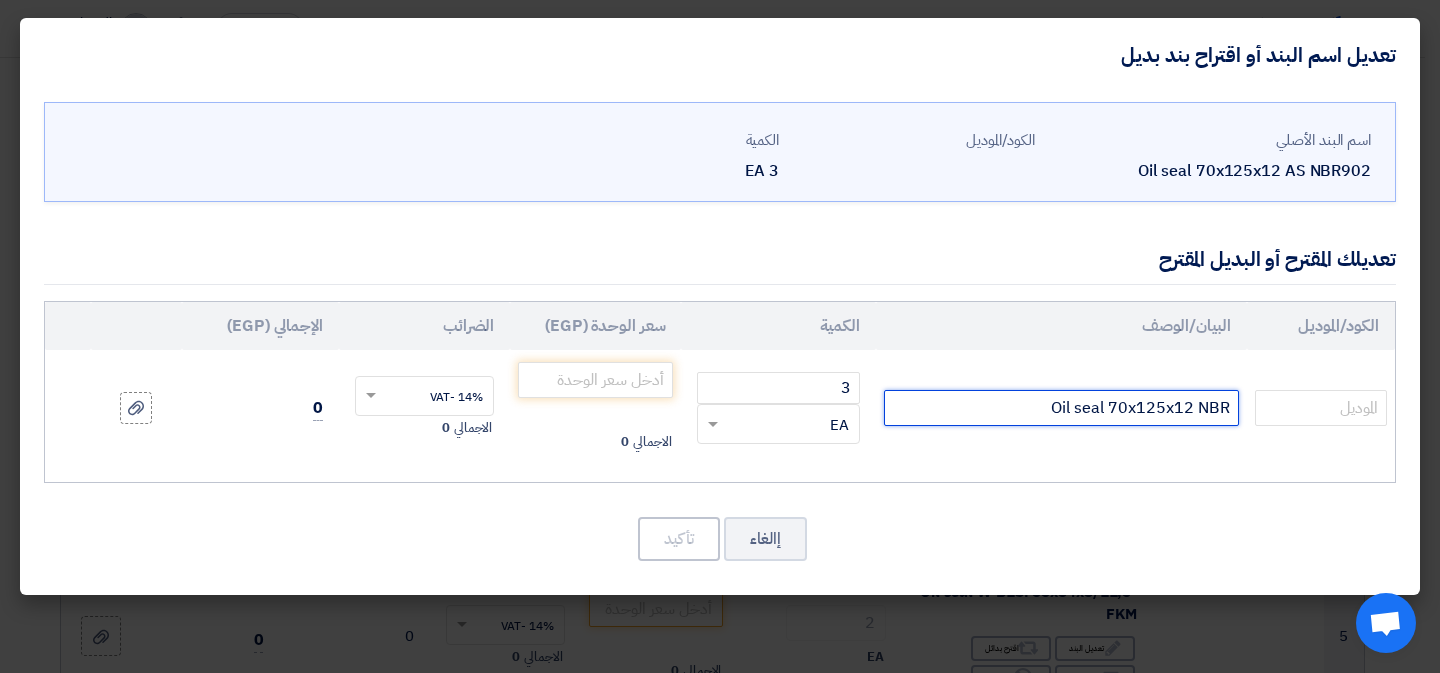 type on "Oil seal 70x125x12 NBR" 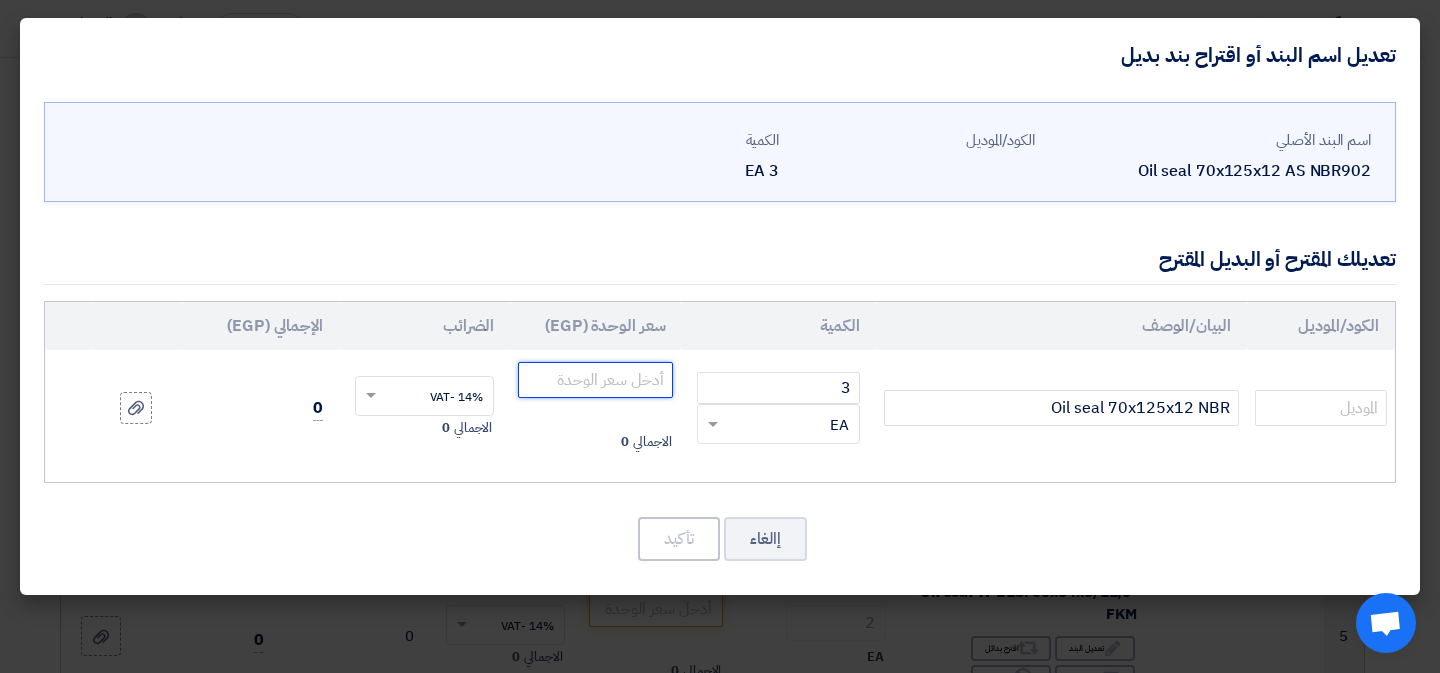 click 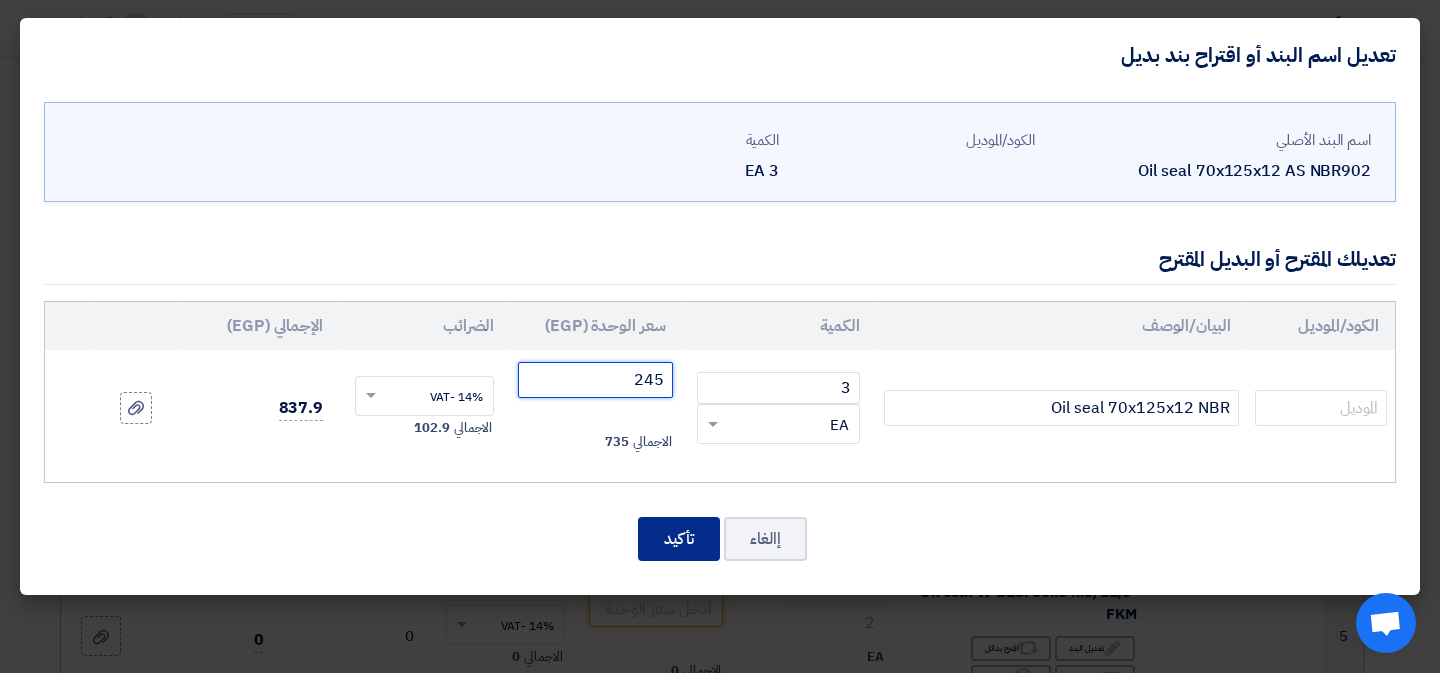 type on "245" 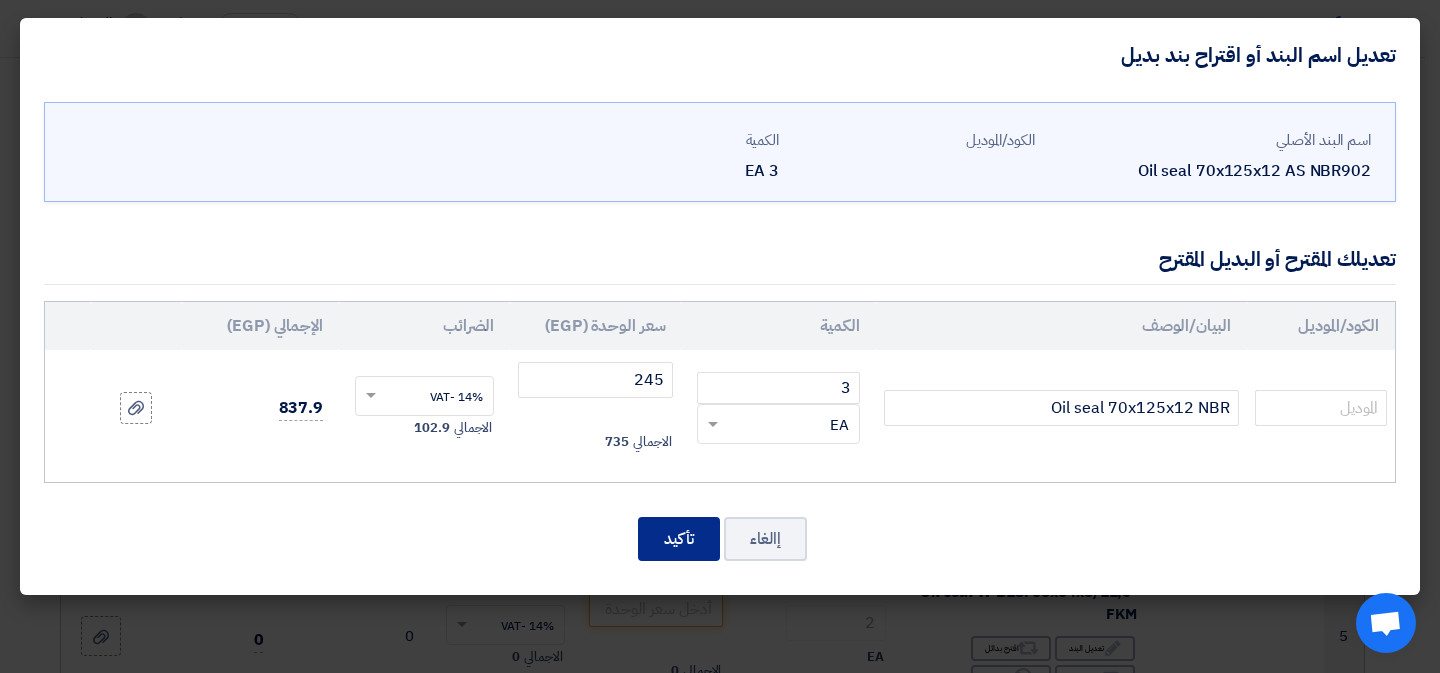 click on "تأكيد" 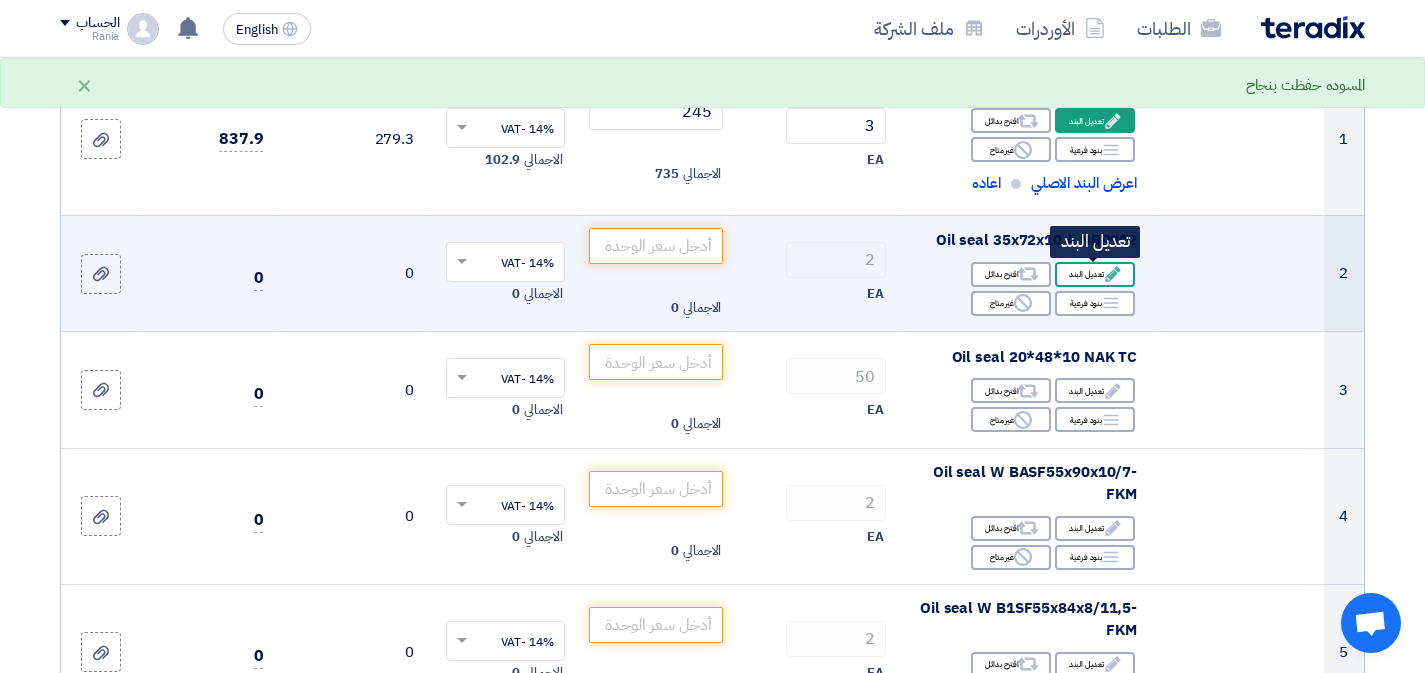click on "Edit
تعديل البند" 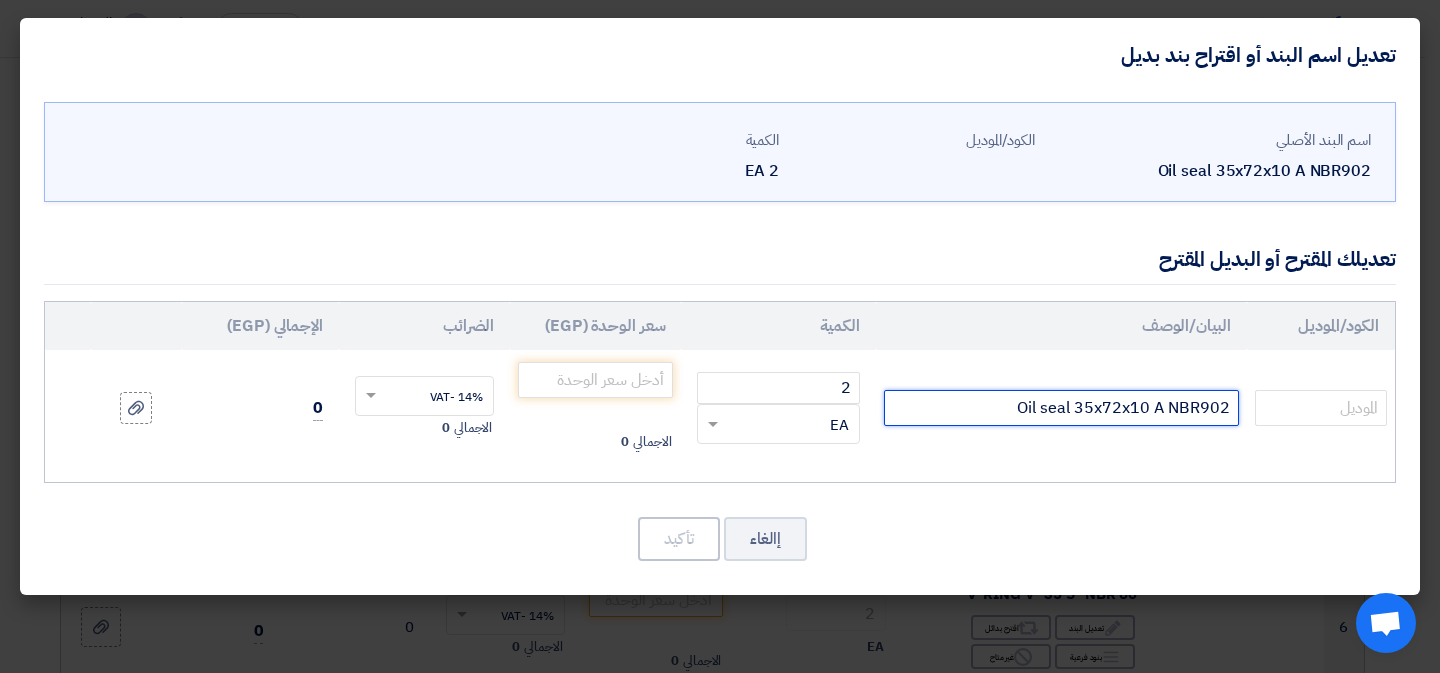 drag, startPoint x: 1204, startPoint y: 406, endPoint x: 1237, endPoint y: 414, distance: 33.955853 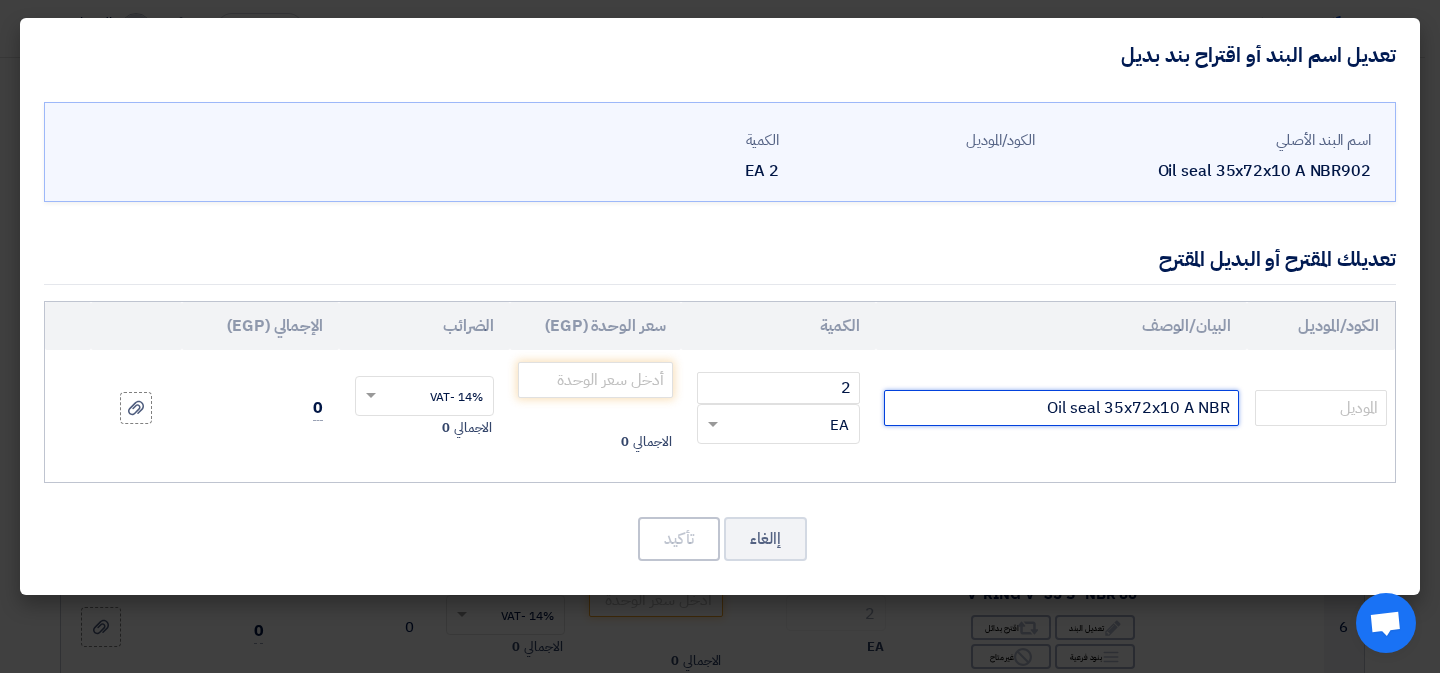 click on "Oil seal 35x72x10 A NBR" 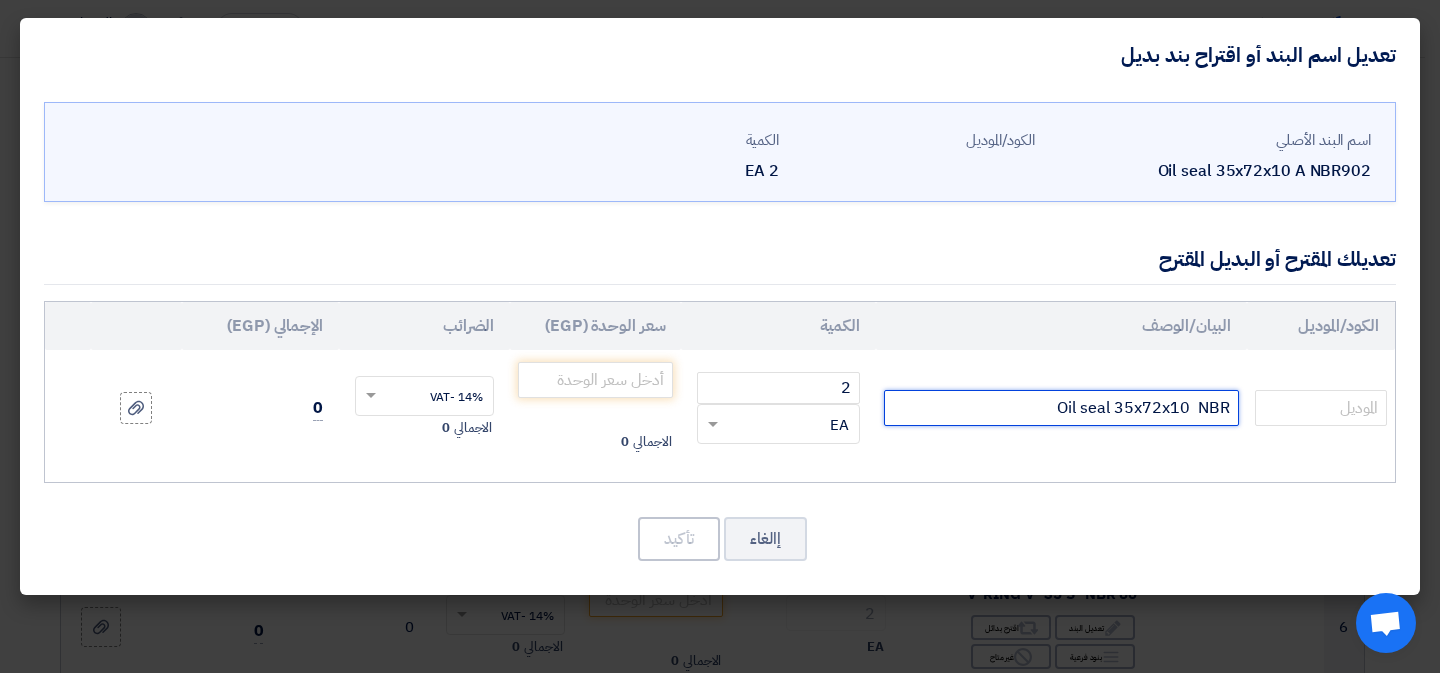 type on "Oil seal 35x72x10  NBR" 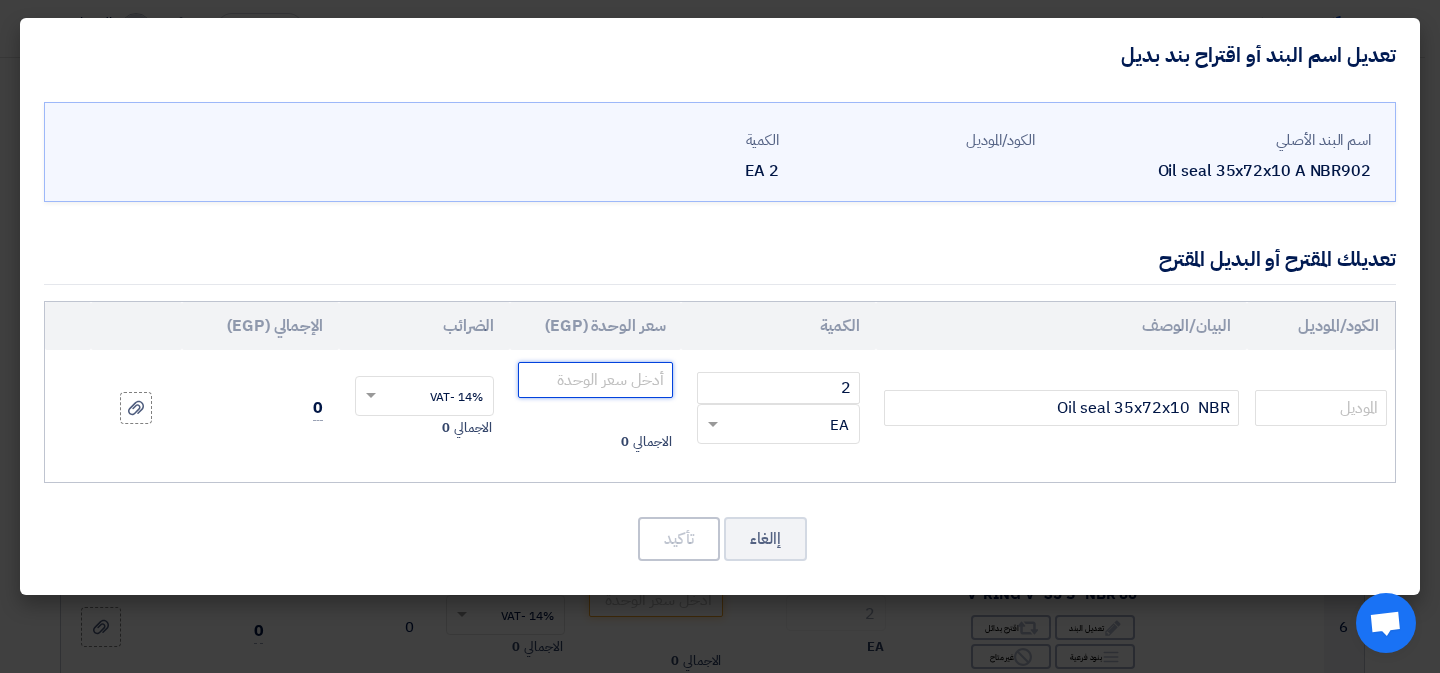 click 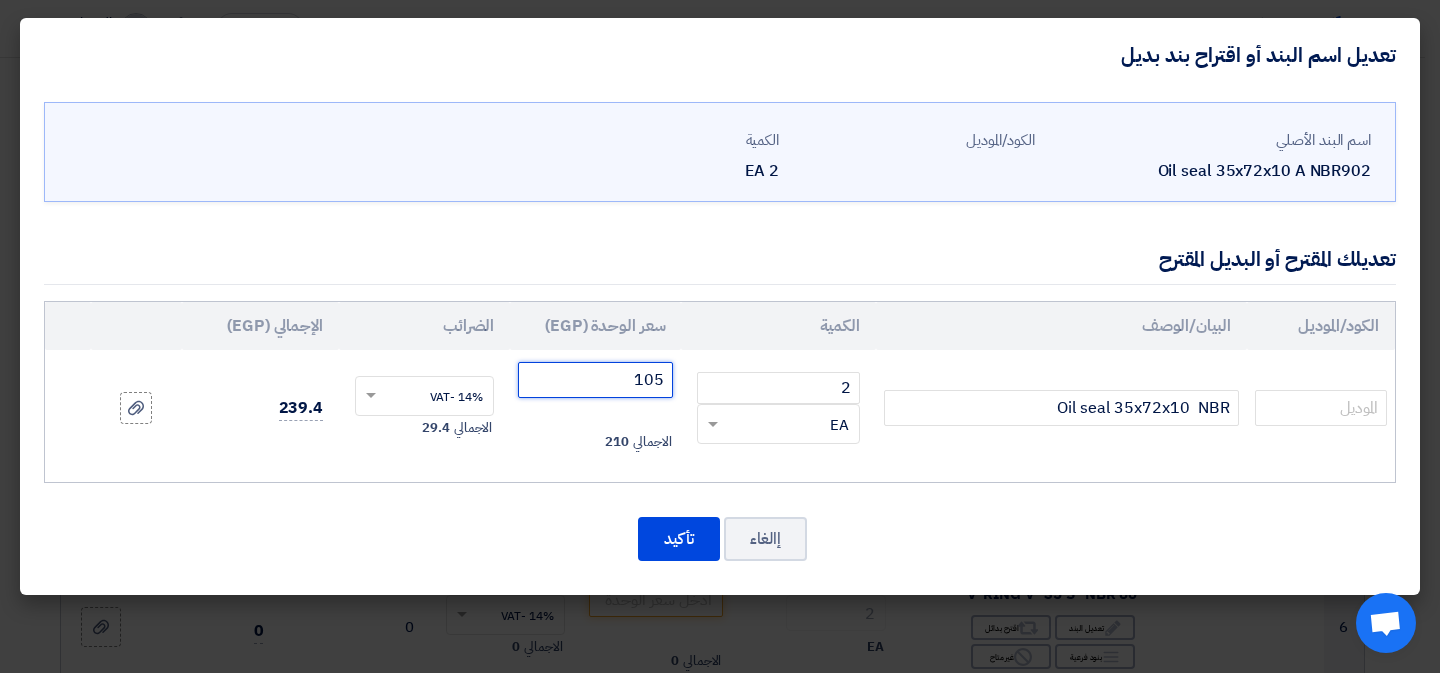 type on "105" 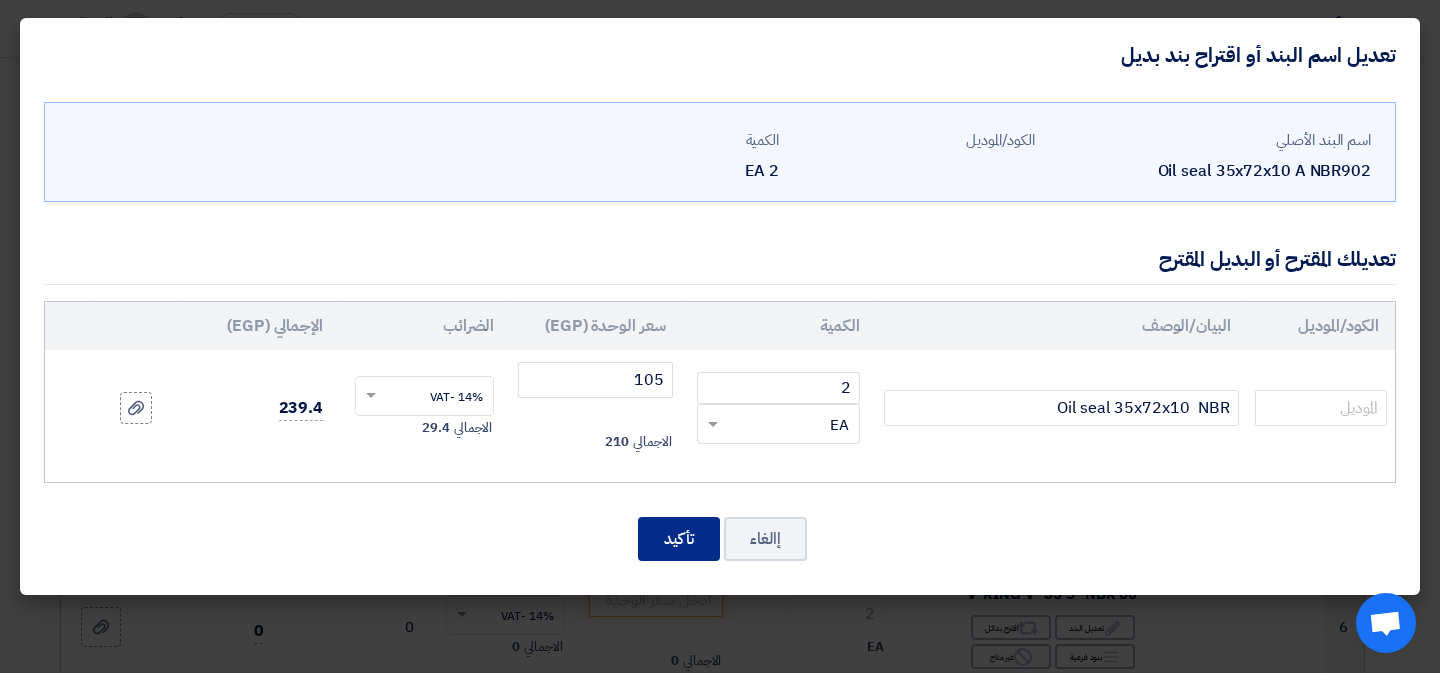 click on "تأكيد" 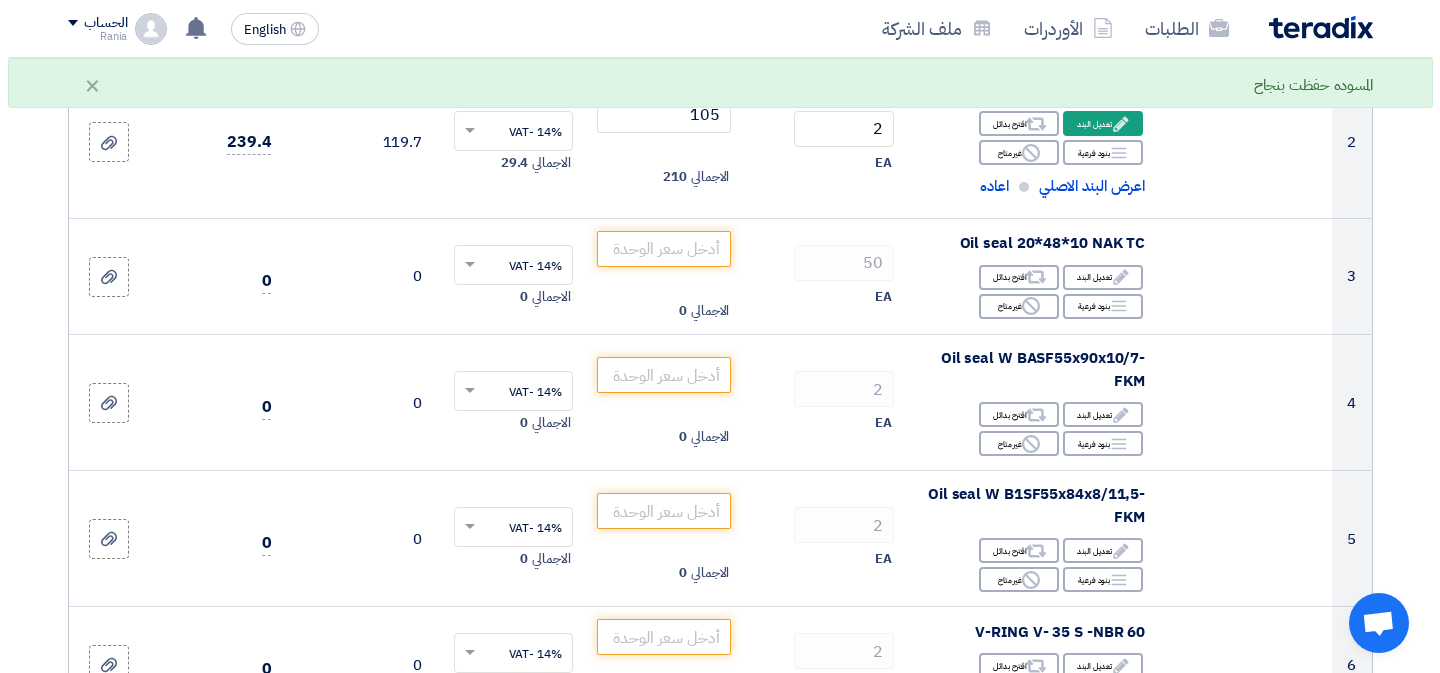scroll, scrollTop: 493, scrollLeft: 0, axis: vertical 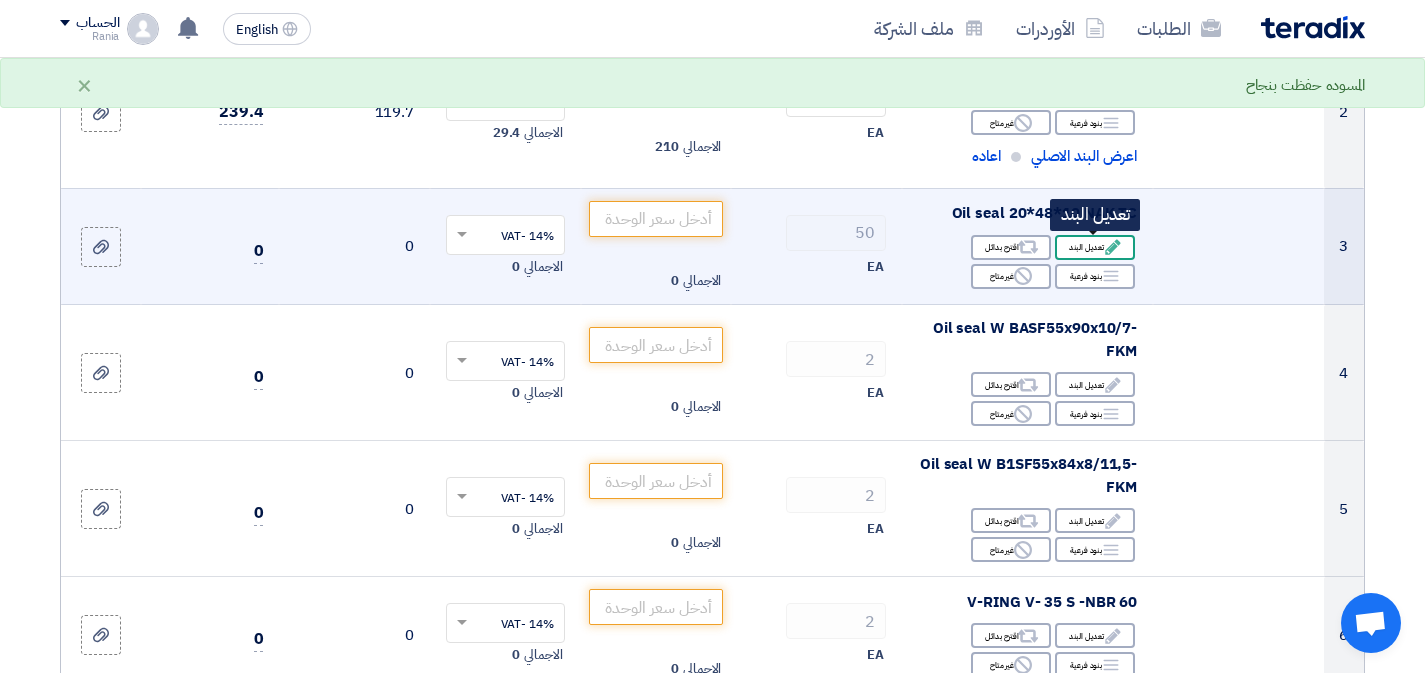 click on "Edit
تعديل البند" 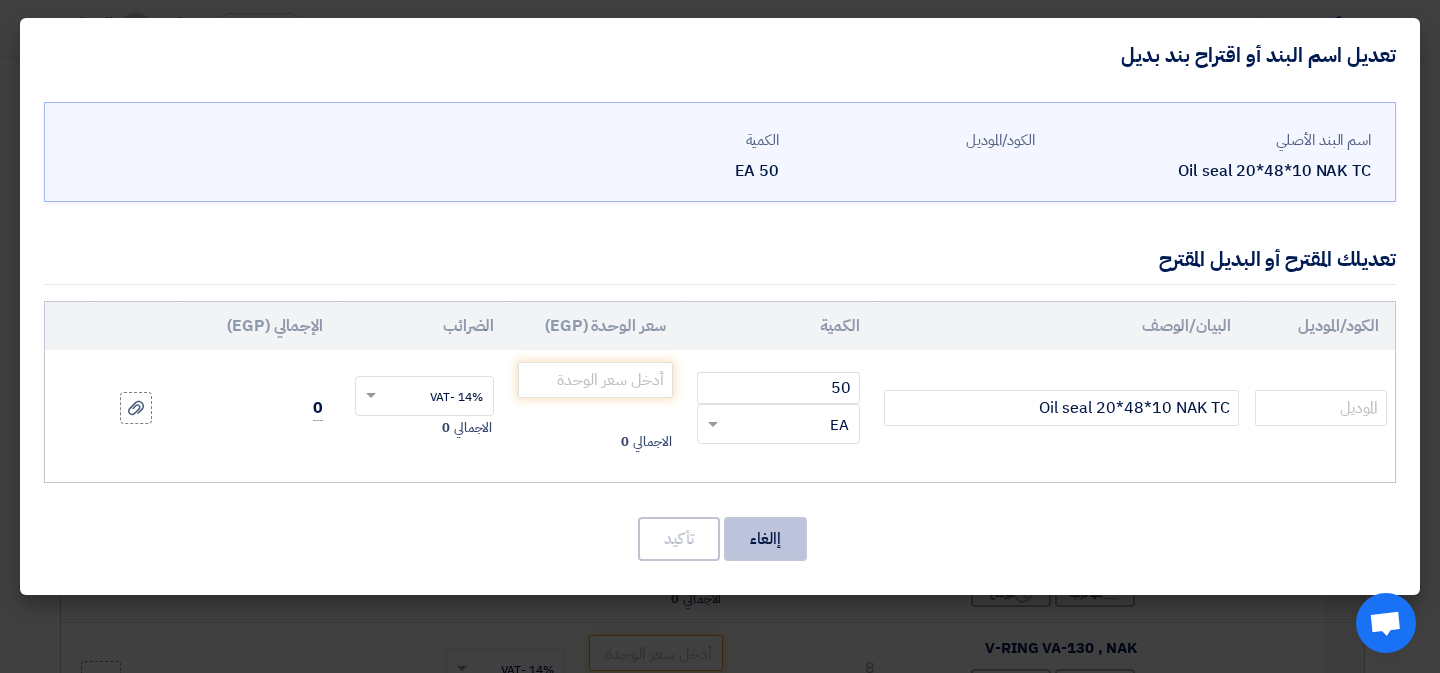 click on "إالغاء" 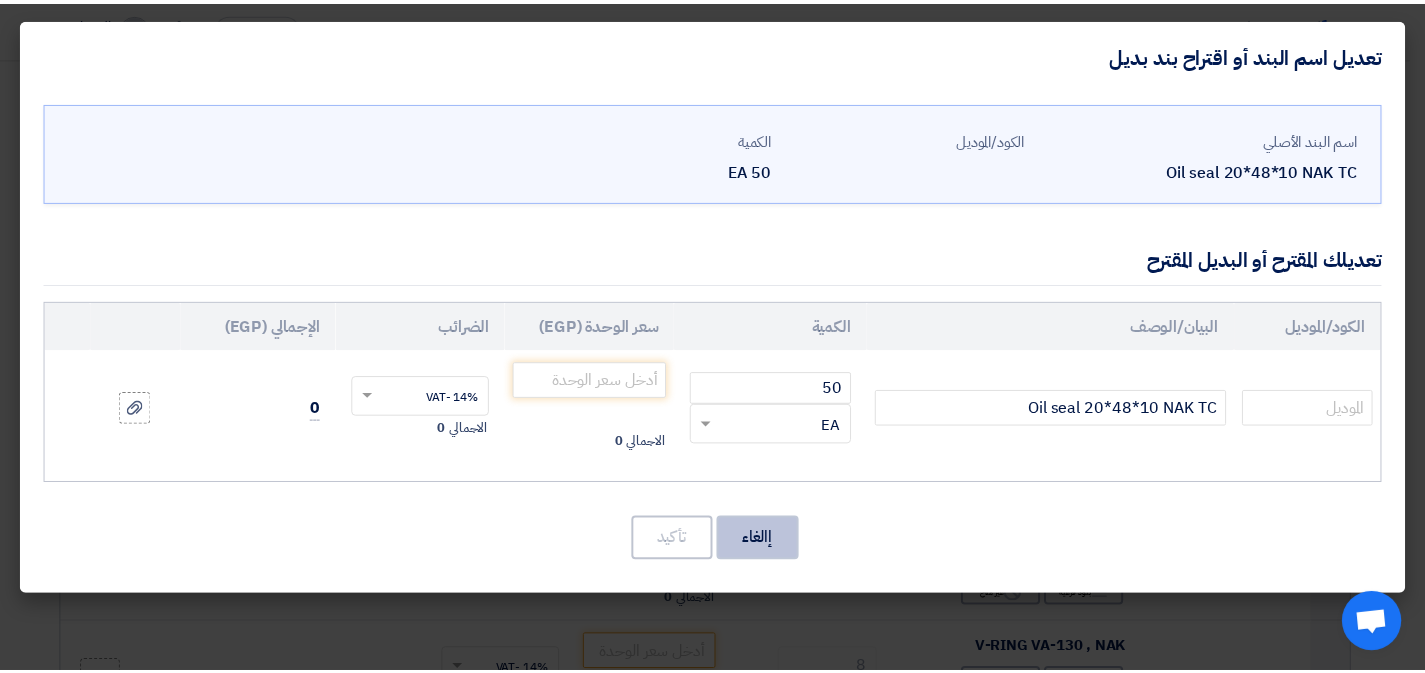 scroll, scrollTop: 796, scrollLeft: 0, axis: vertical 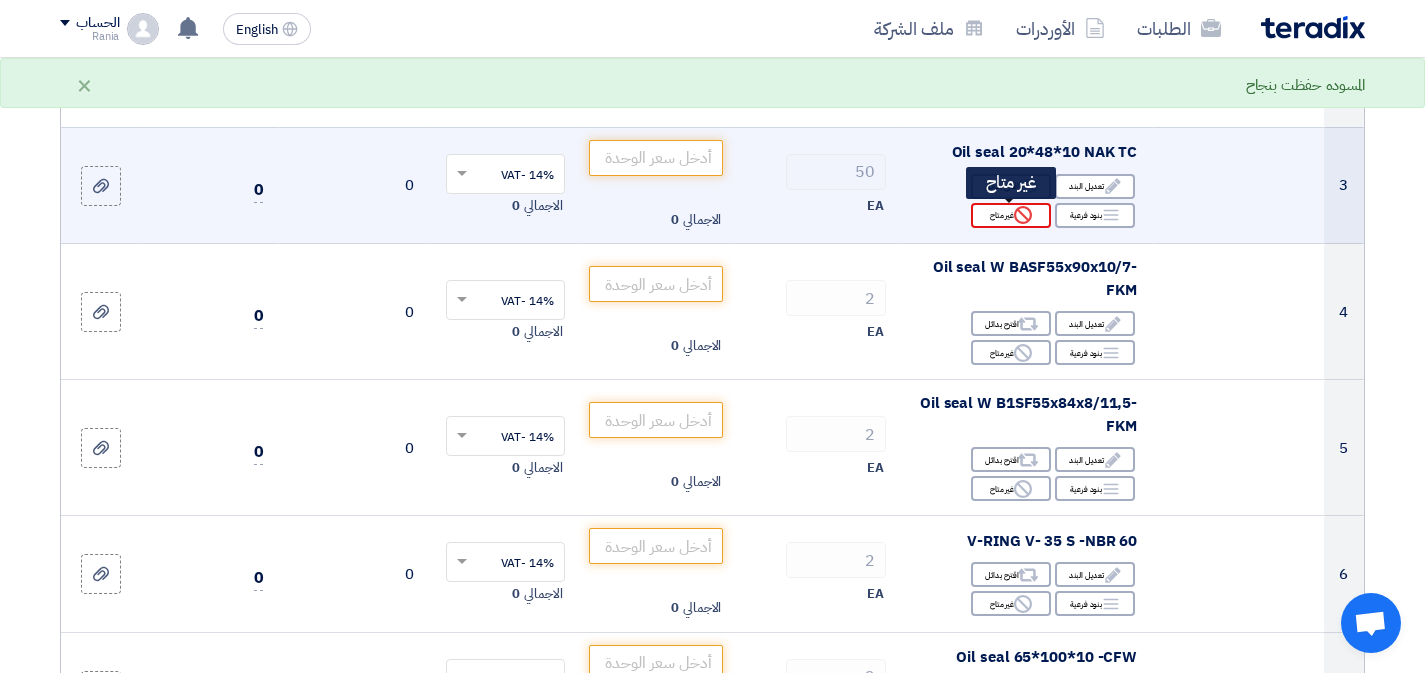 click on "Reject
غير متاح" 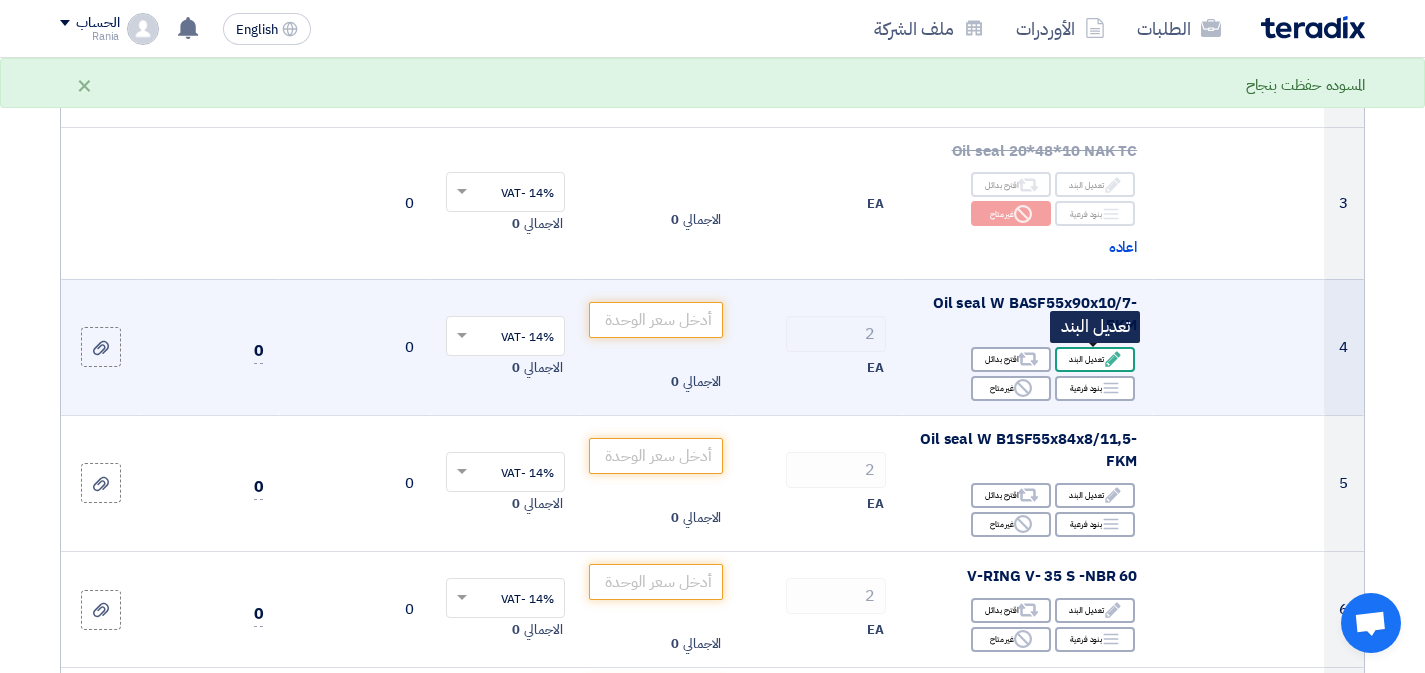 click on "Edit
تعديل البند" 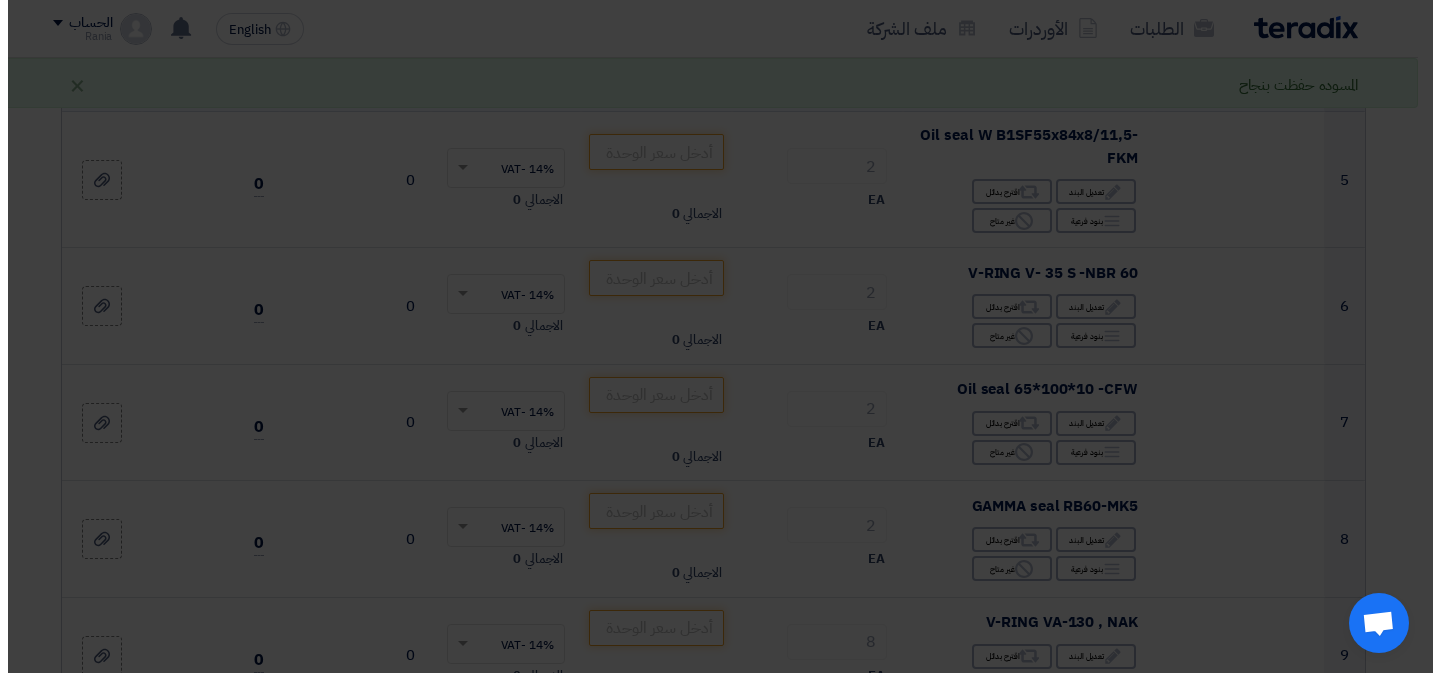 scroll, scrollTop: 403, scrollLeft: 0, axis: vertical 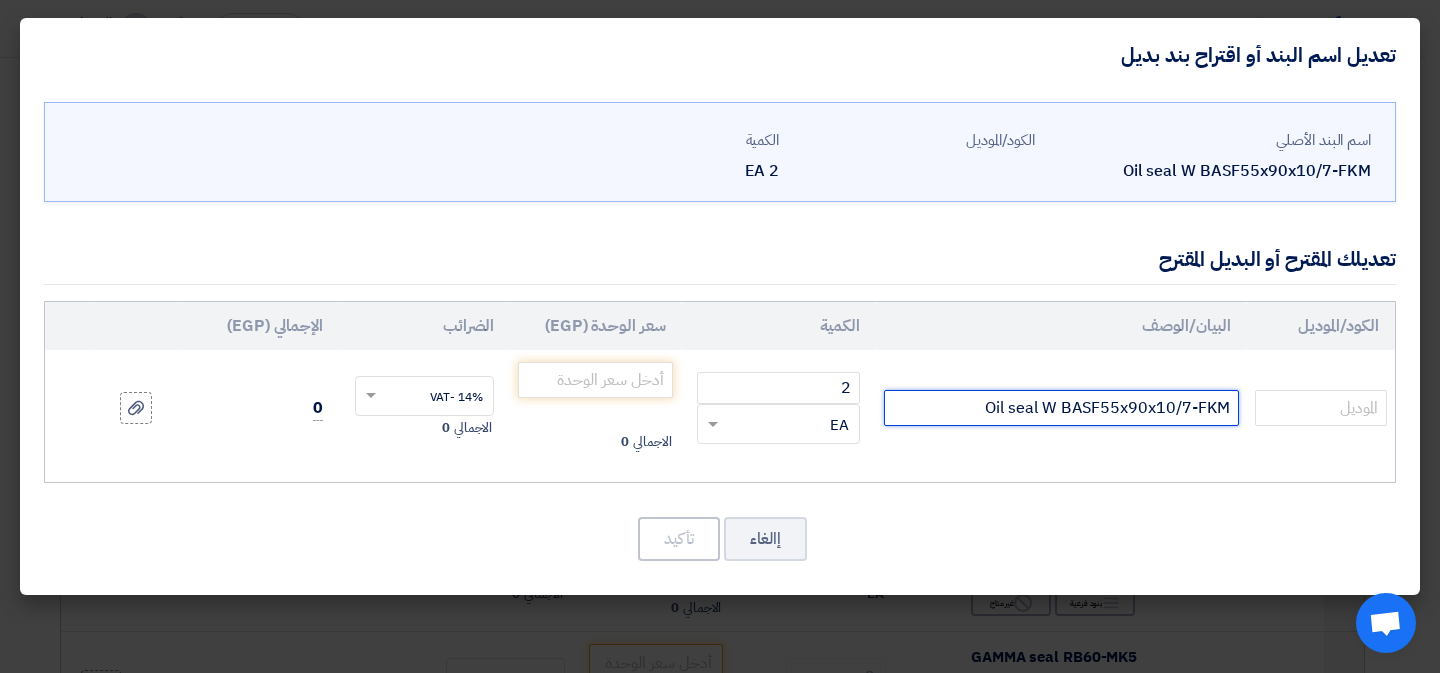 drag, startPoint x: 1186, startPoint y: 410, endPoint x: 1236, endPoint y: 412, distance: 50.039986 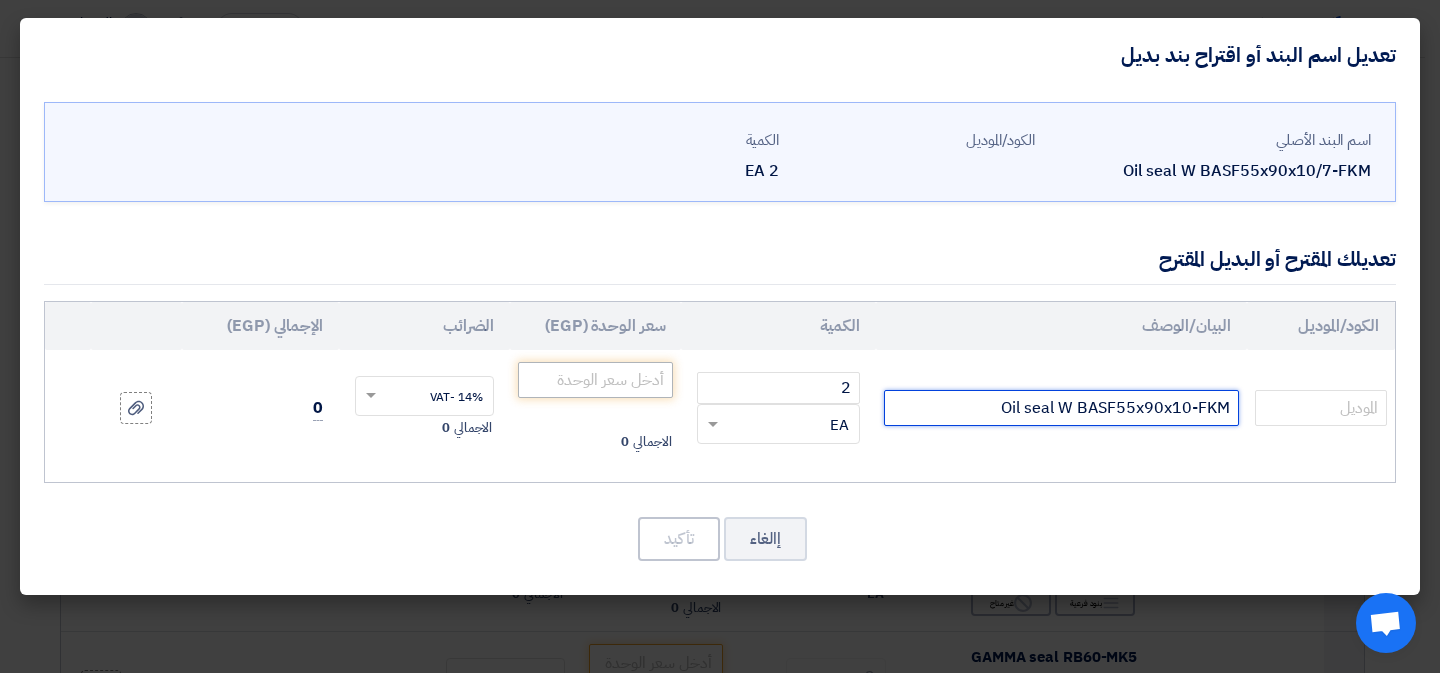 type on "Oil seal W BASF55x90x10-FKM" 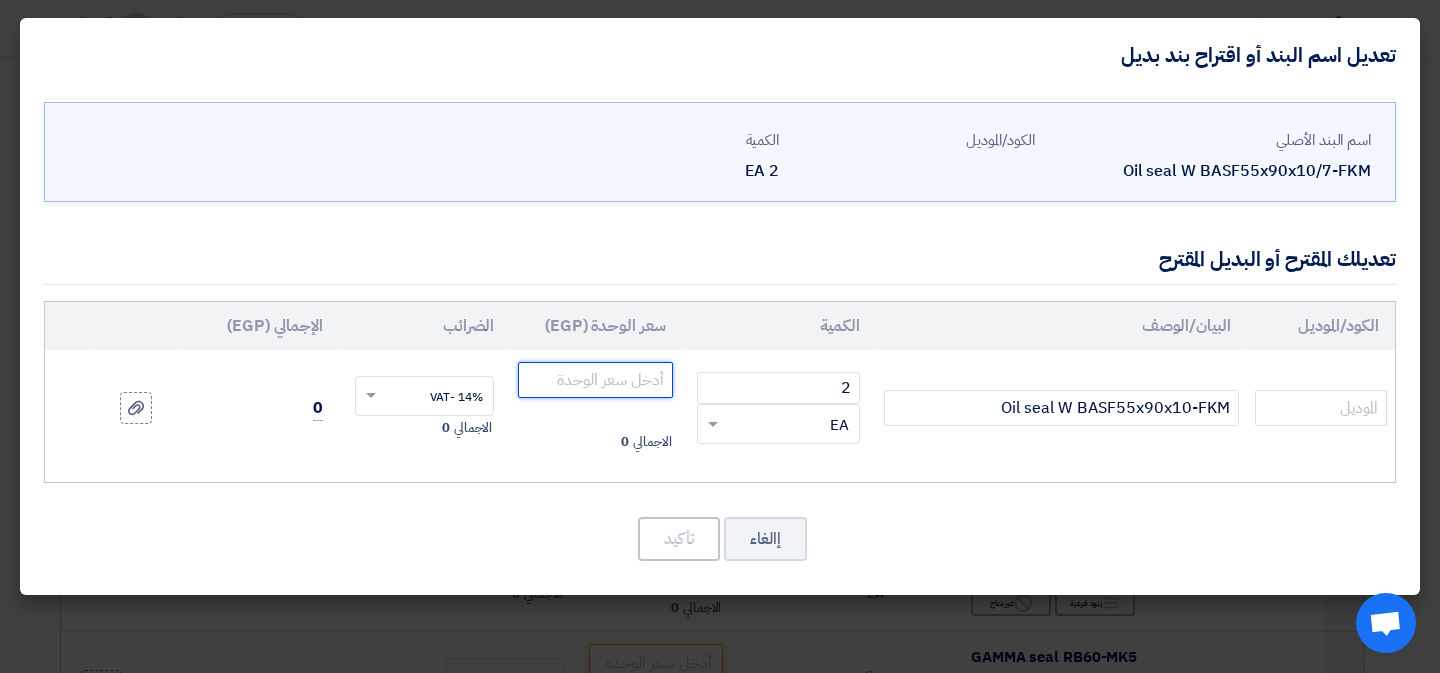 click 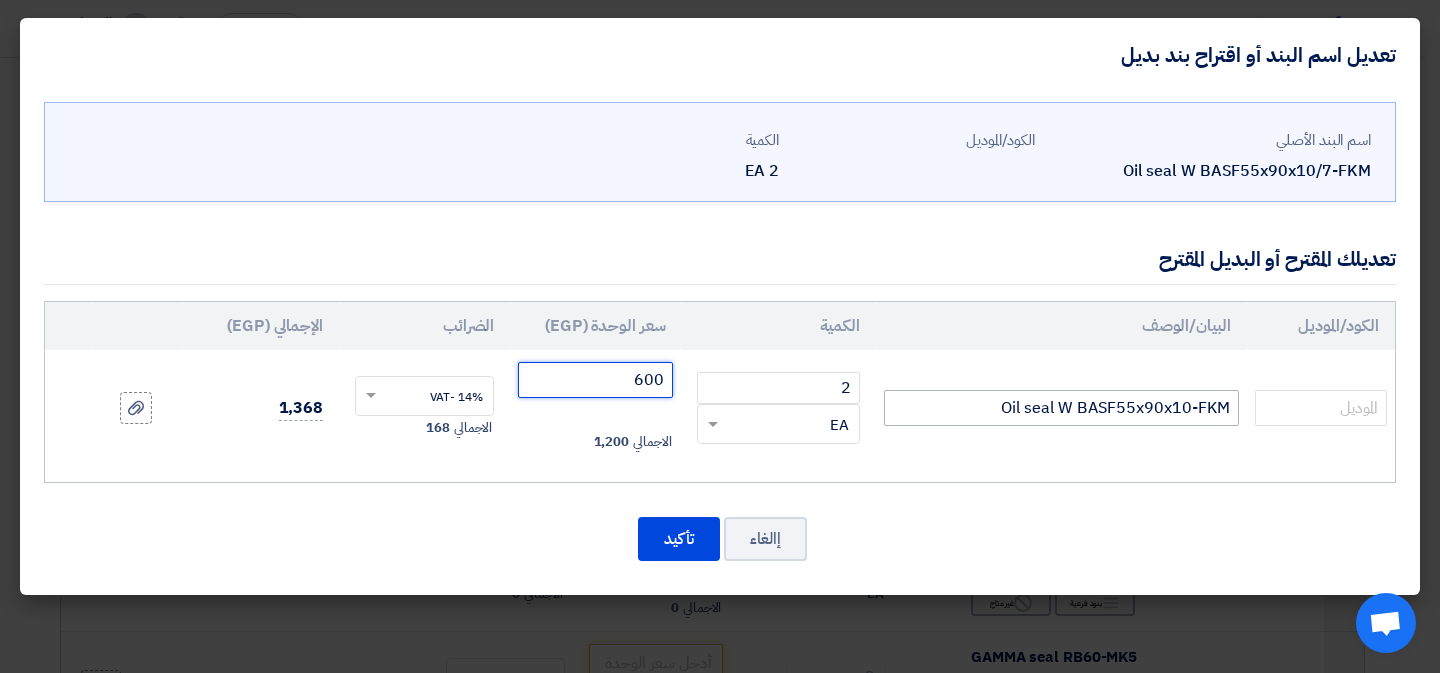 type on "600" 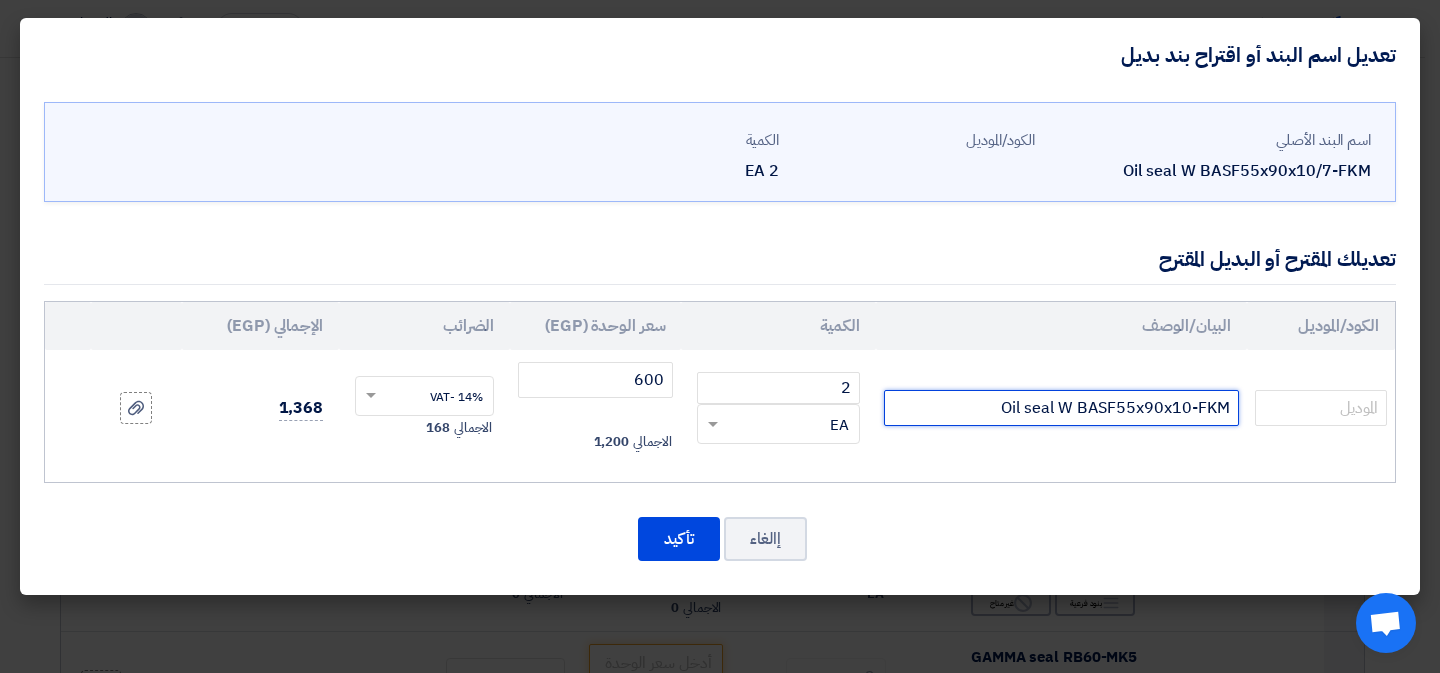 click on "Oil seal W BASF55x90x10-FKM" 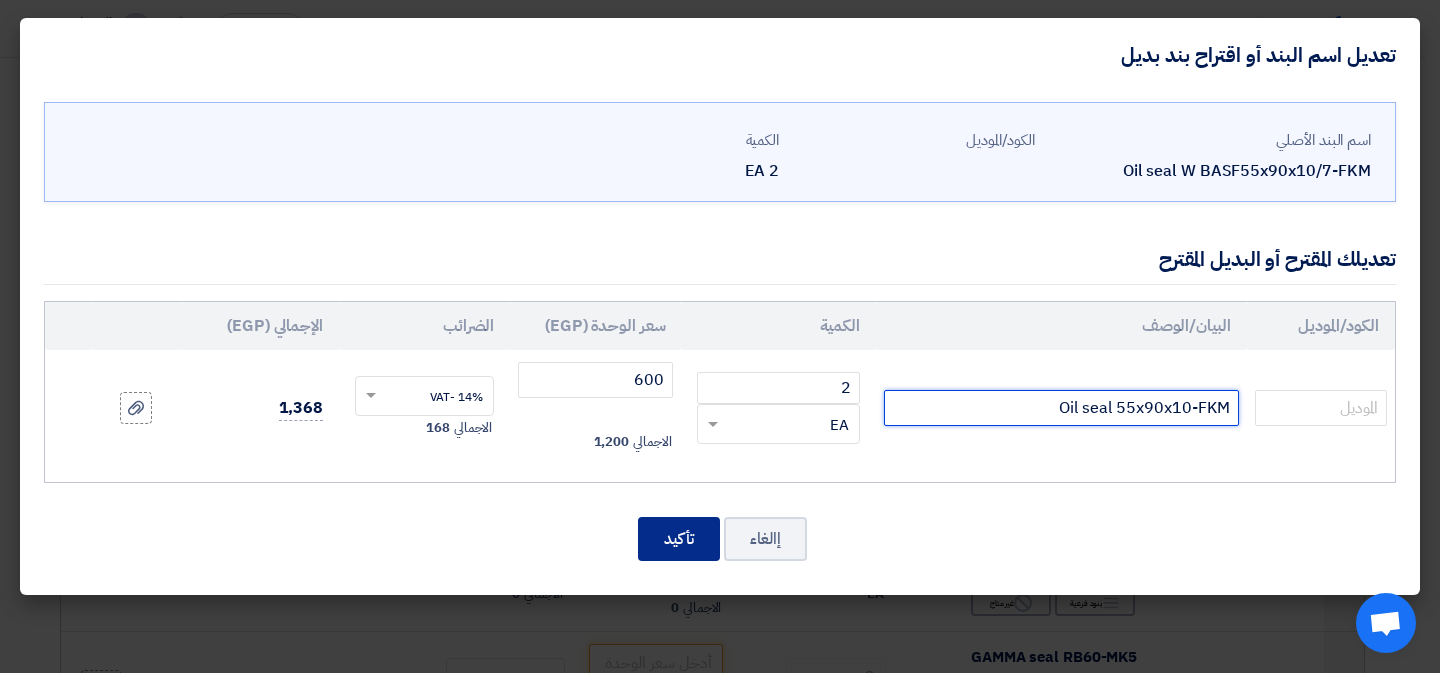 type on "Oil seal 55x90x10-FKM" 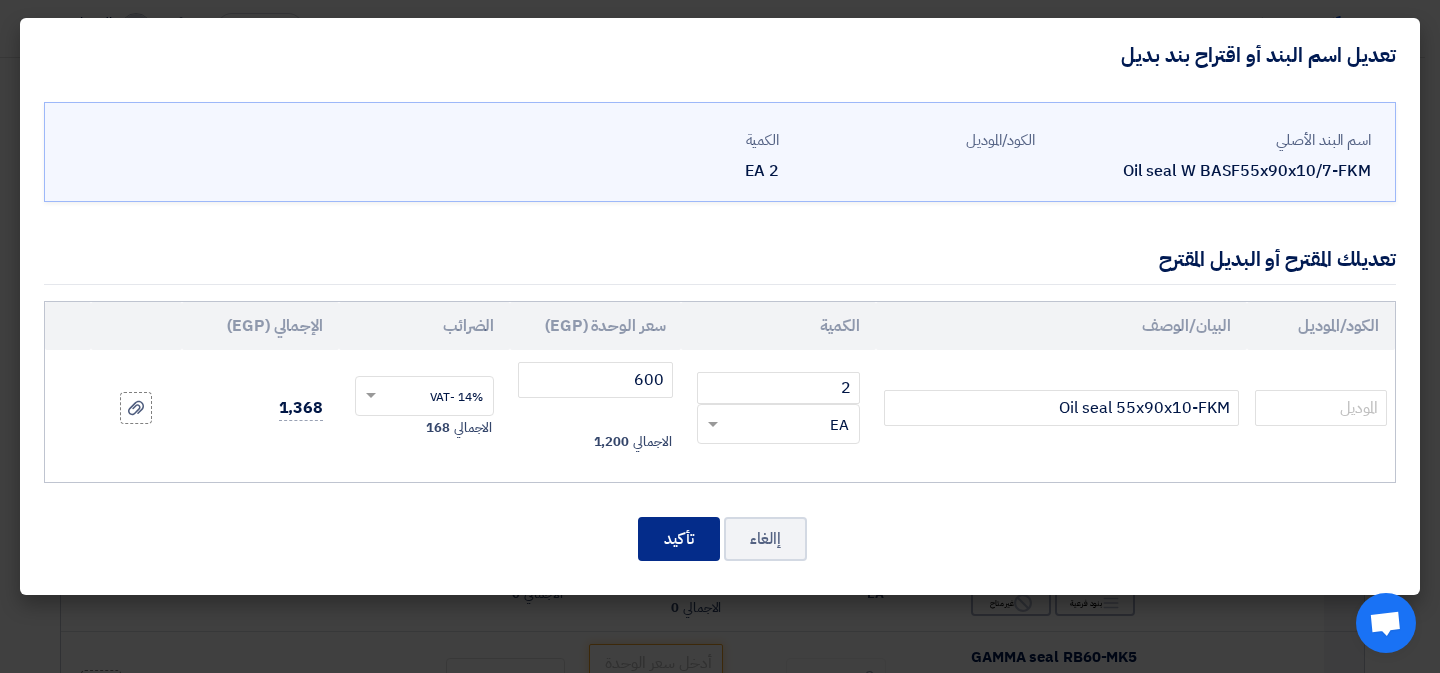 click on "تأكيد" 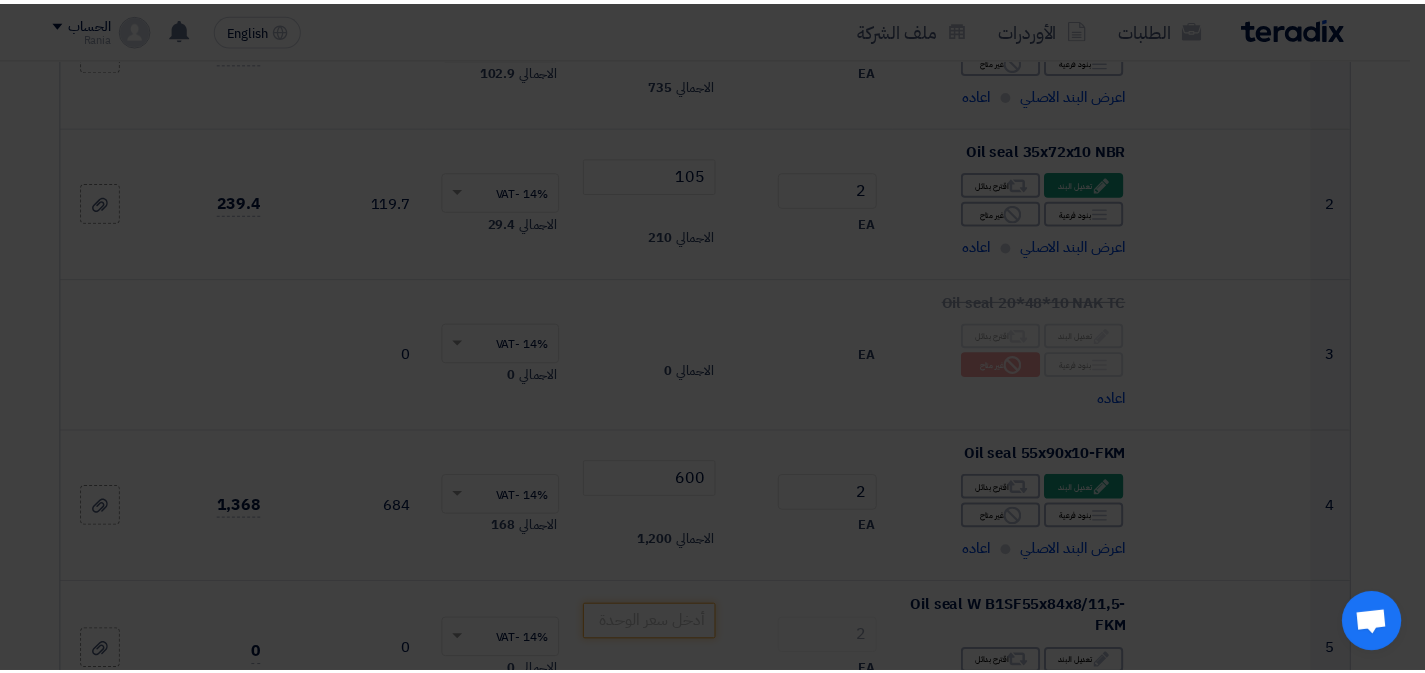 scroll, scrollTop: 706, scrollLeft: 0, axis: vertical 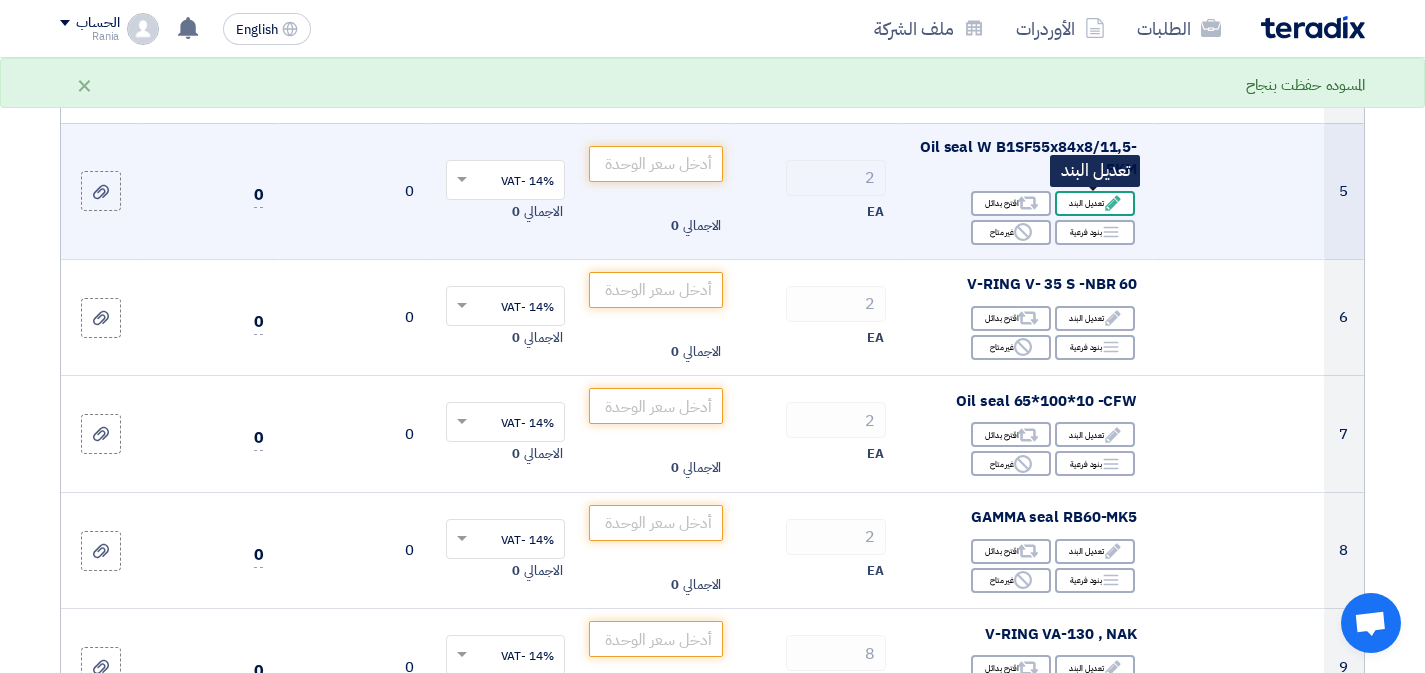 click on "Edit
تعديل البند" 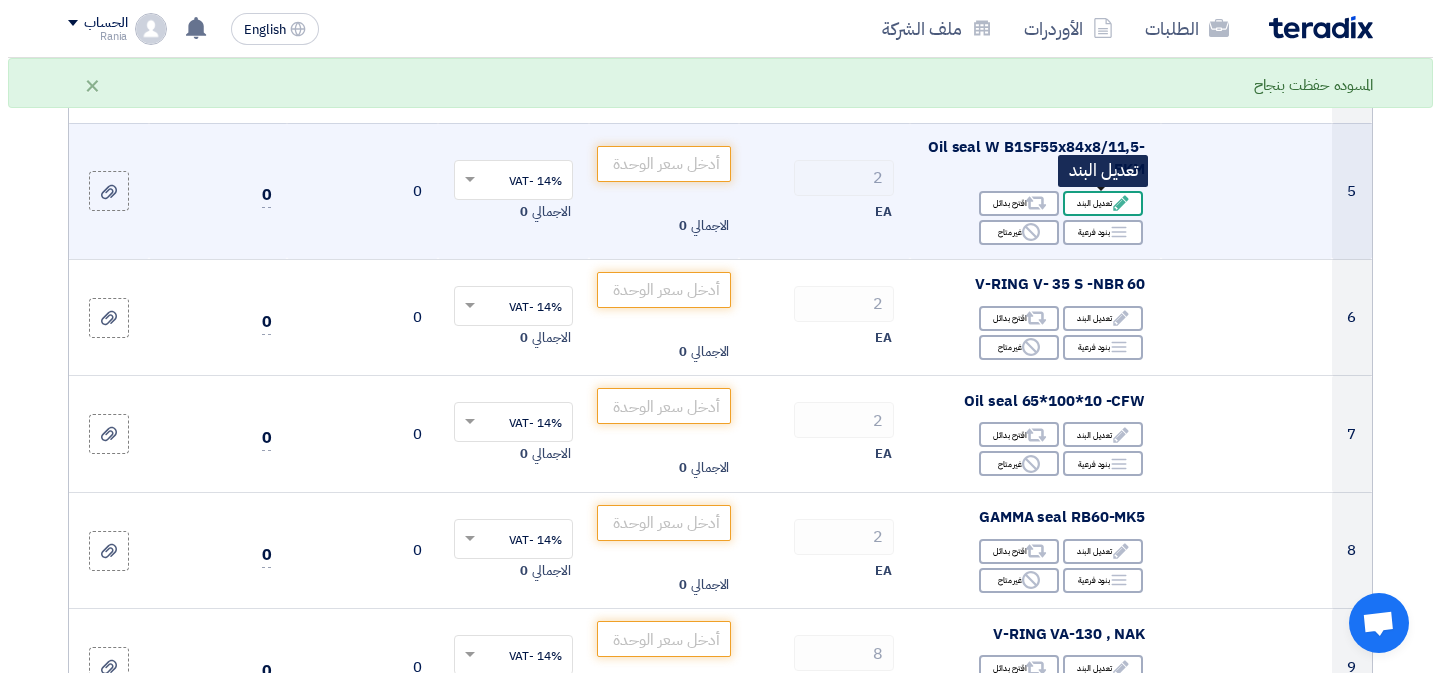 scroll, scrollTop: 558, scrollLeft: 0, axis: vertical 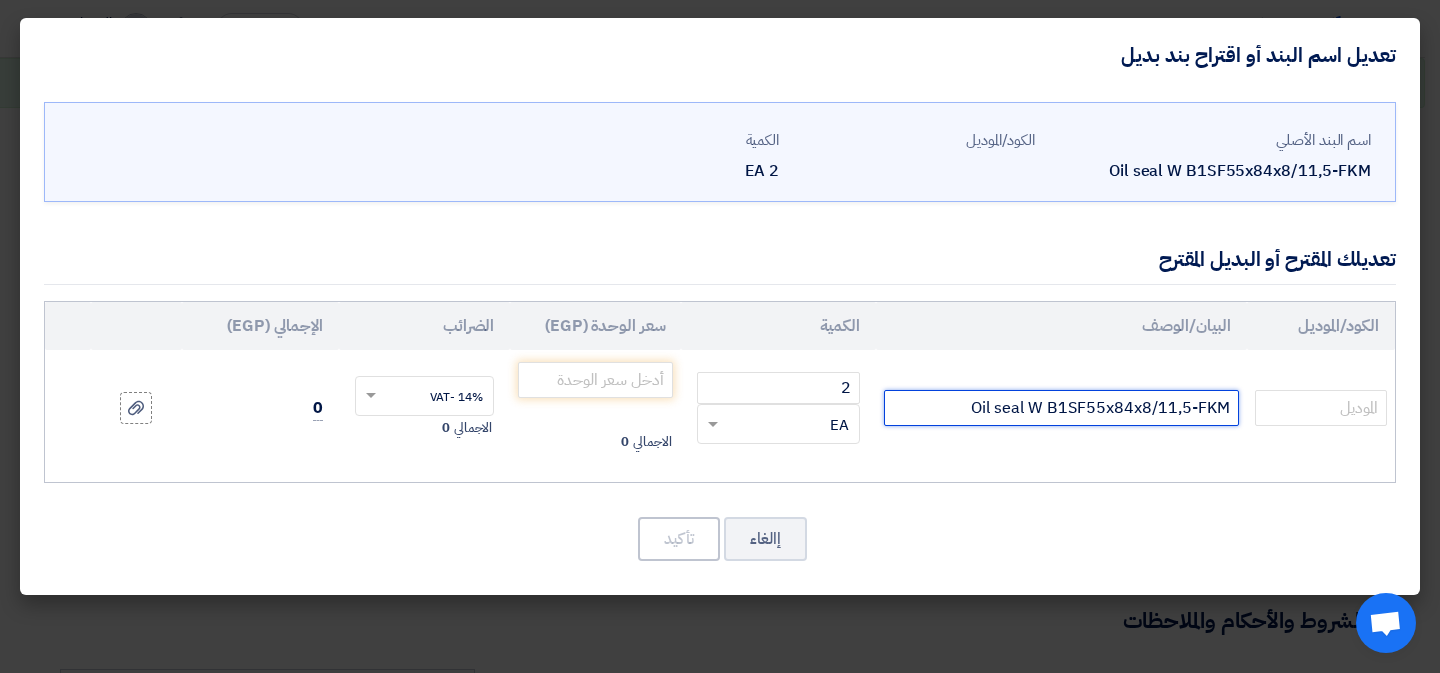 click on "Oil seal W B1SF55x84x8/11,5-FKM" 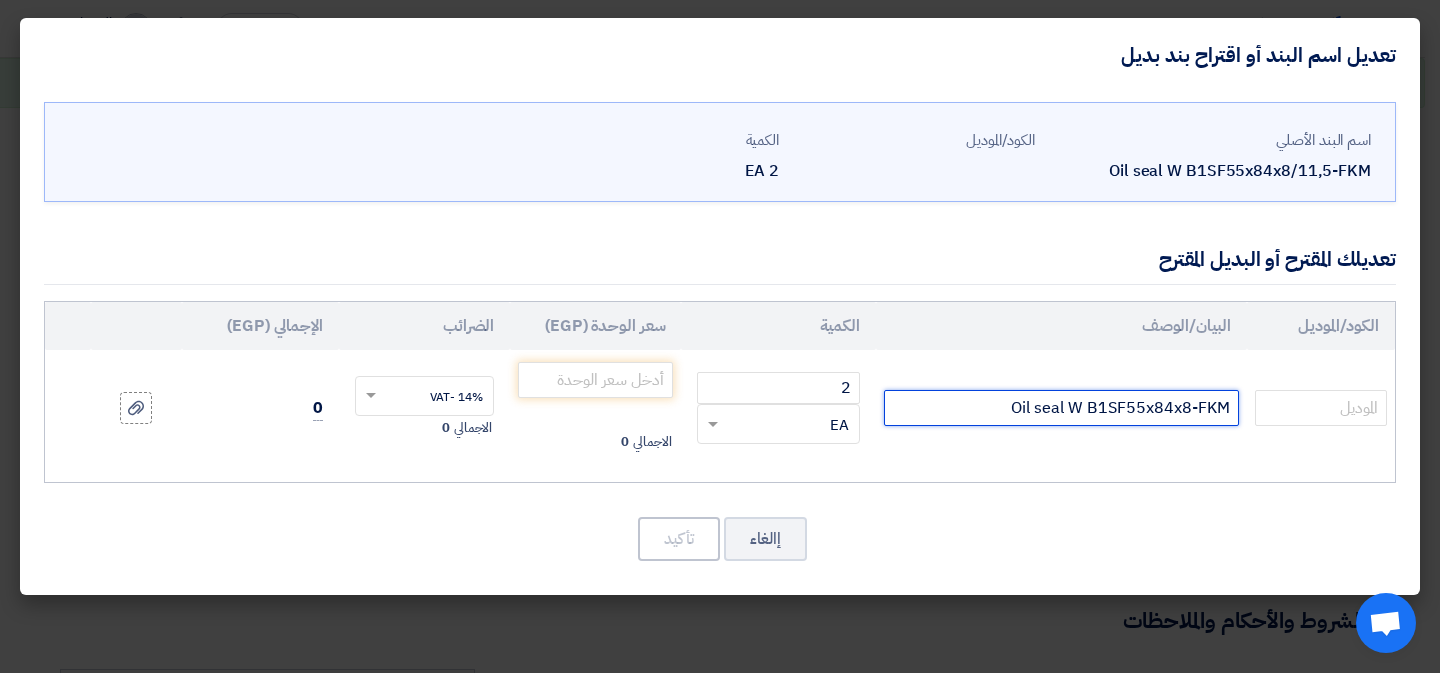 click on "Oil seal W B1SF55x84x8-FKM" 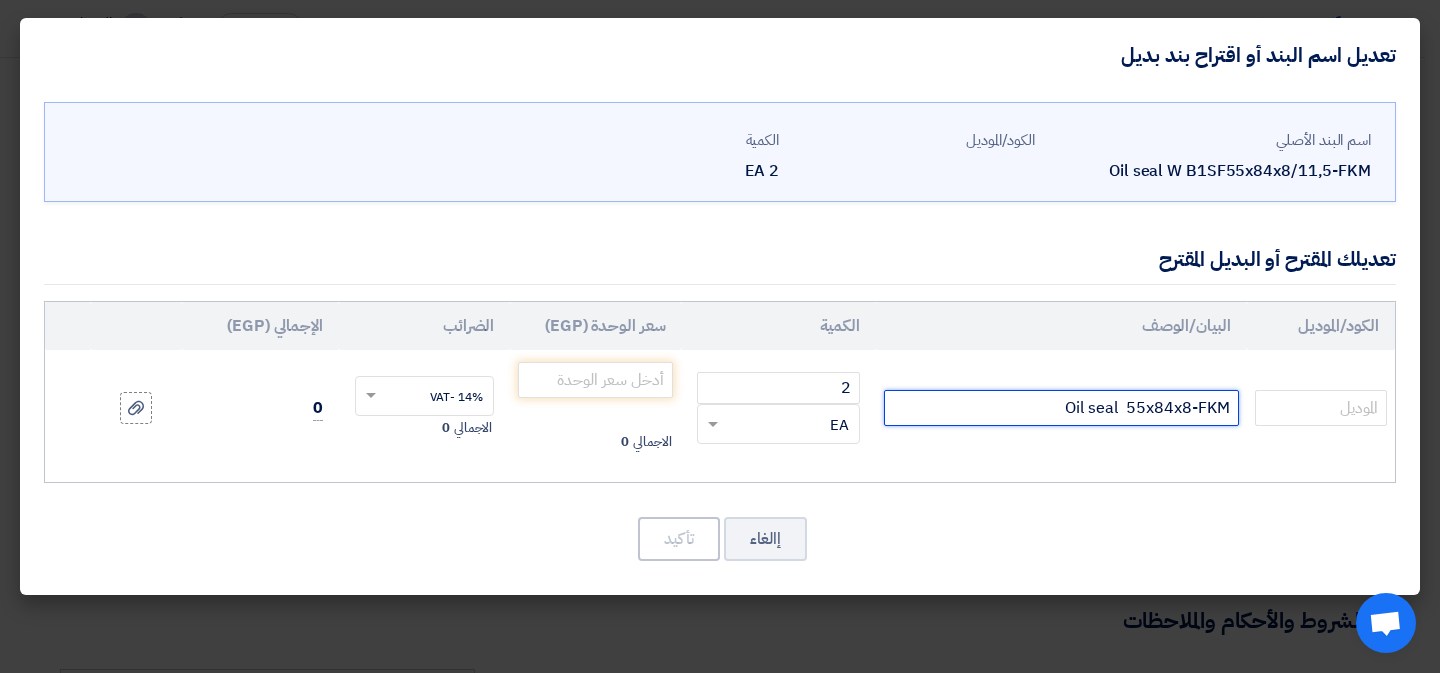 type on "Oil seal  55x84x8-FKM" 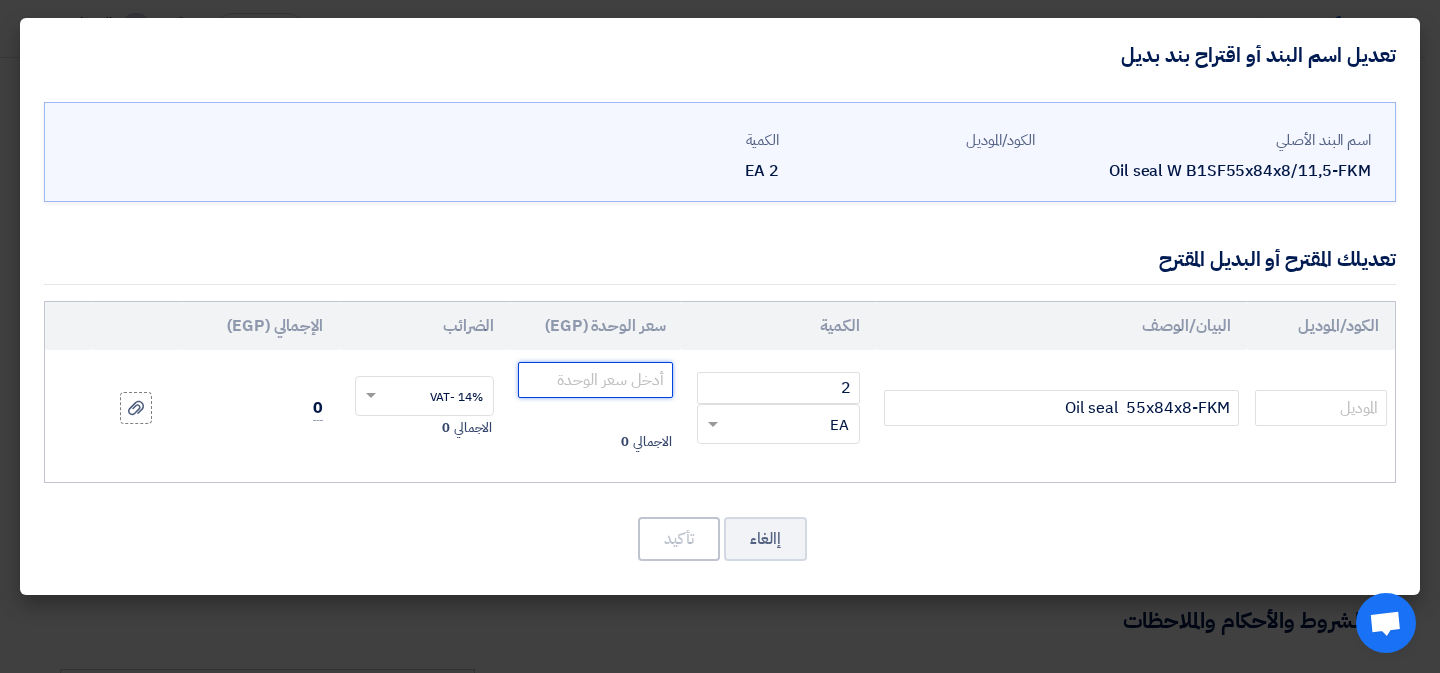 click 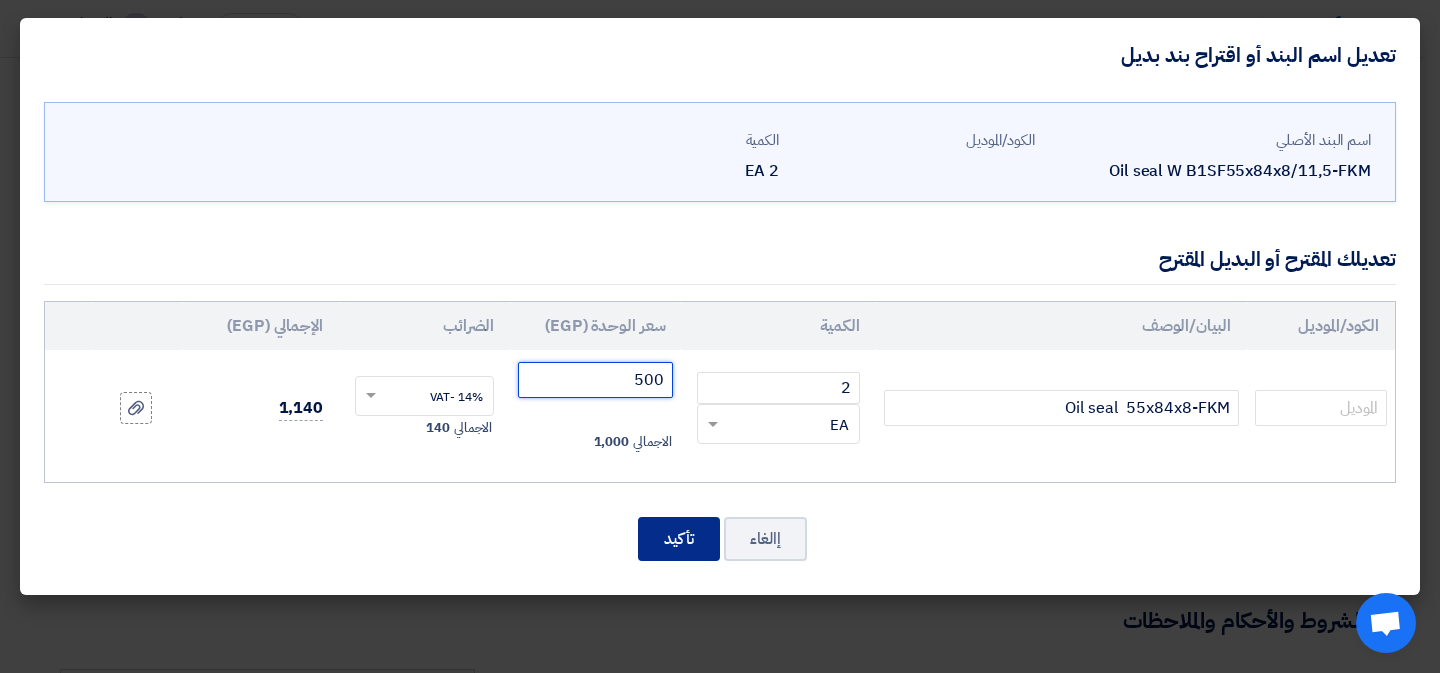 type on "500" 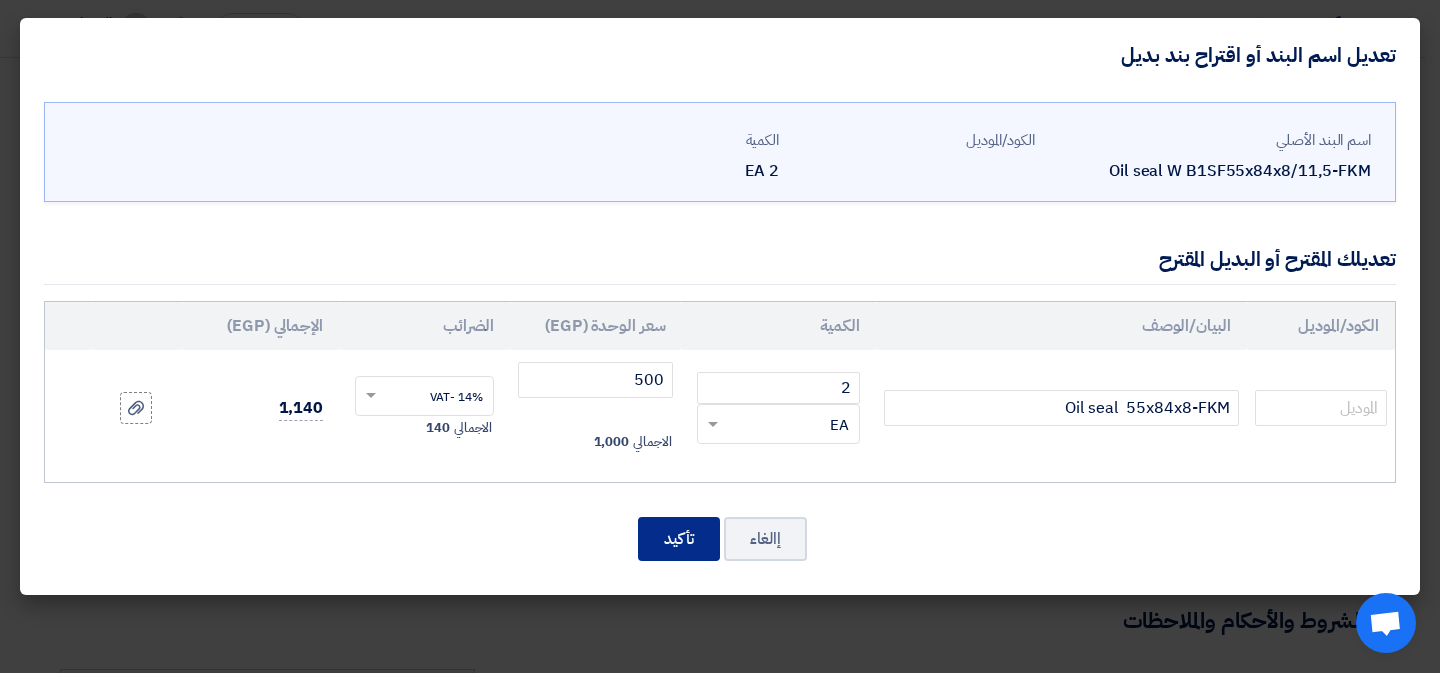 click on "تأكيد" 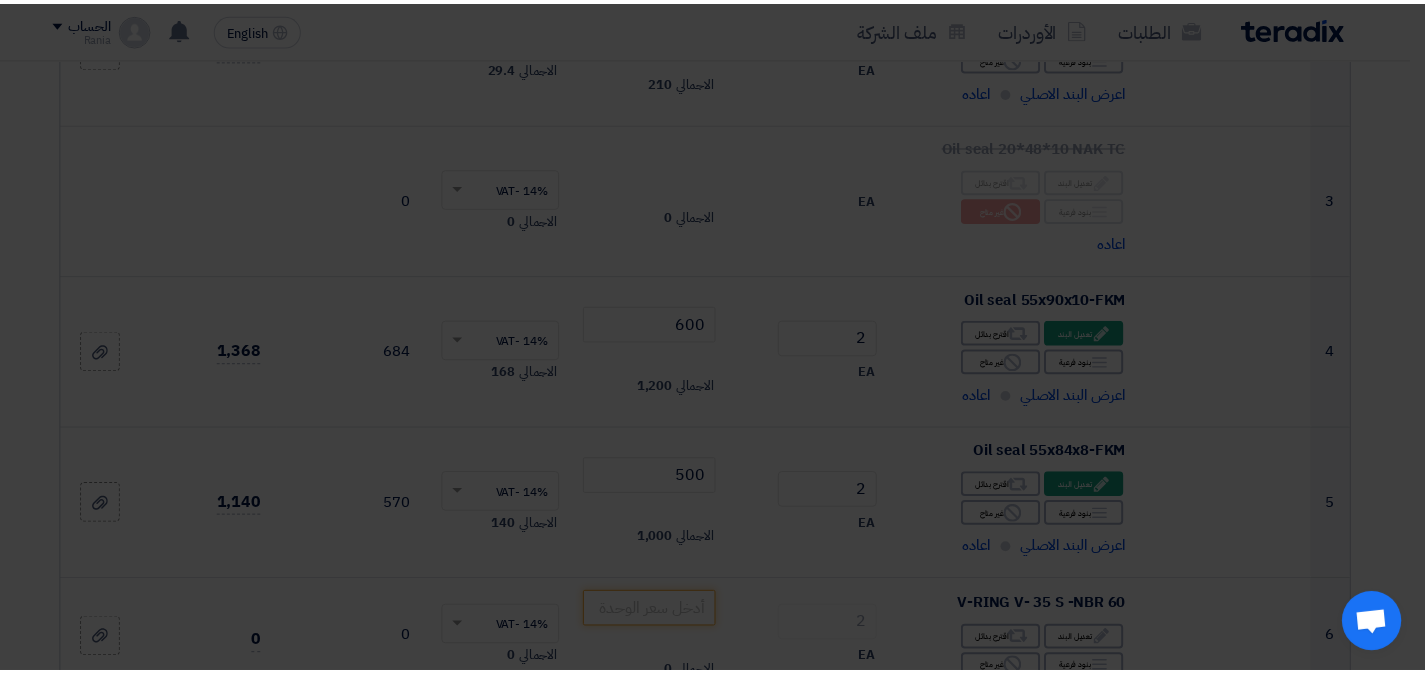 scroll, scrollTop: 1014, scrollLeft: 0, axis: vertical 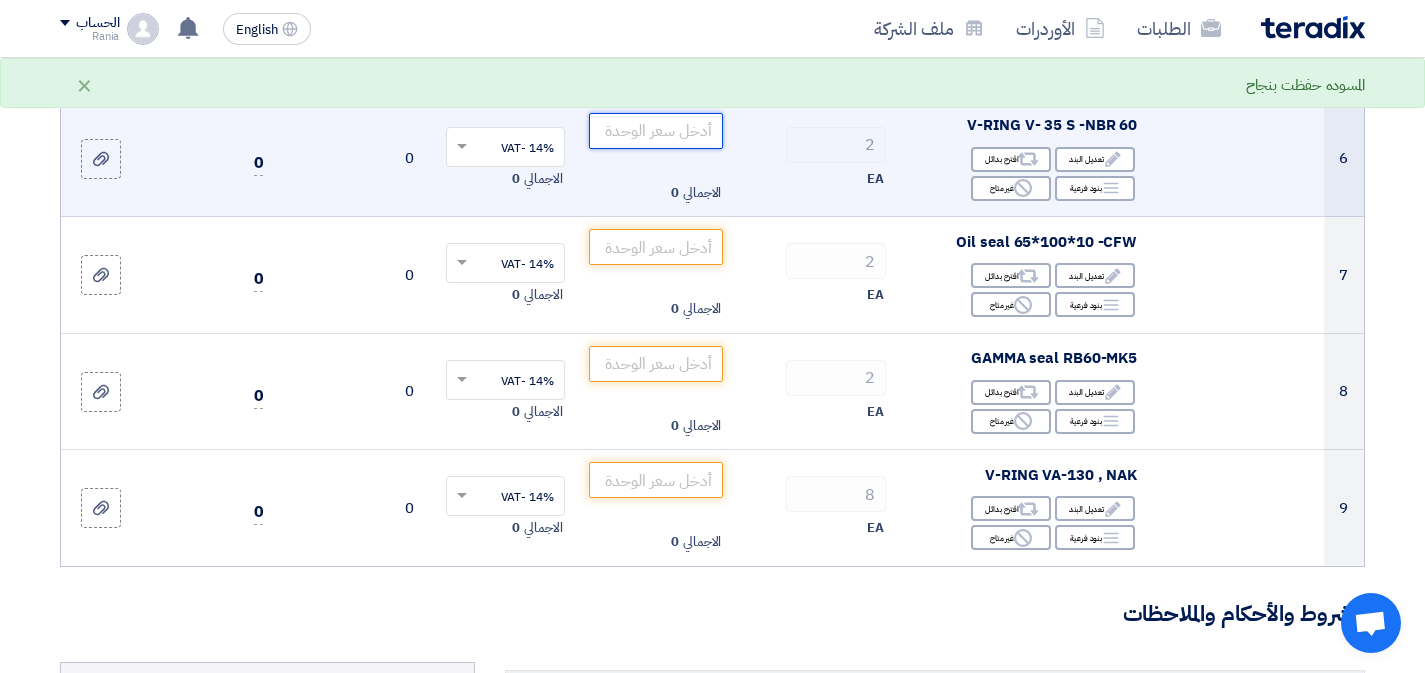 click 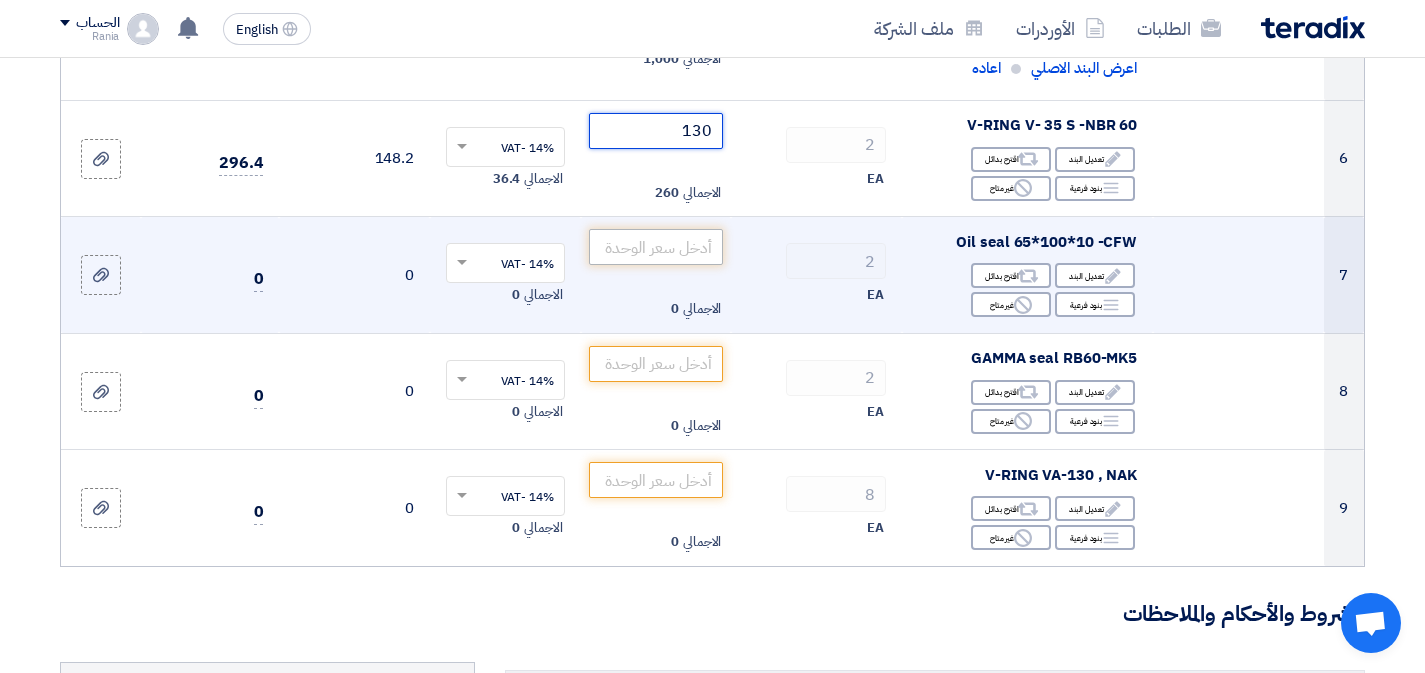type on "130" 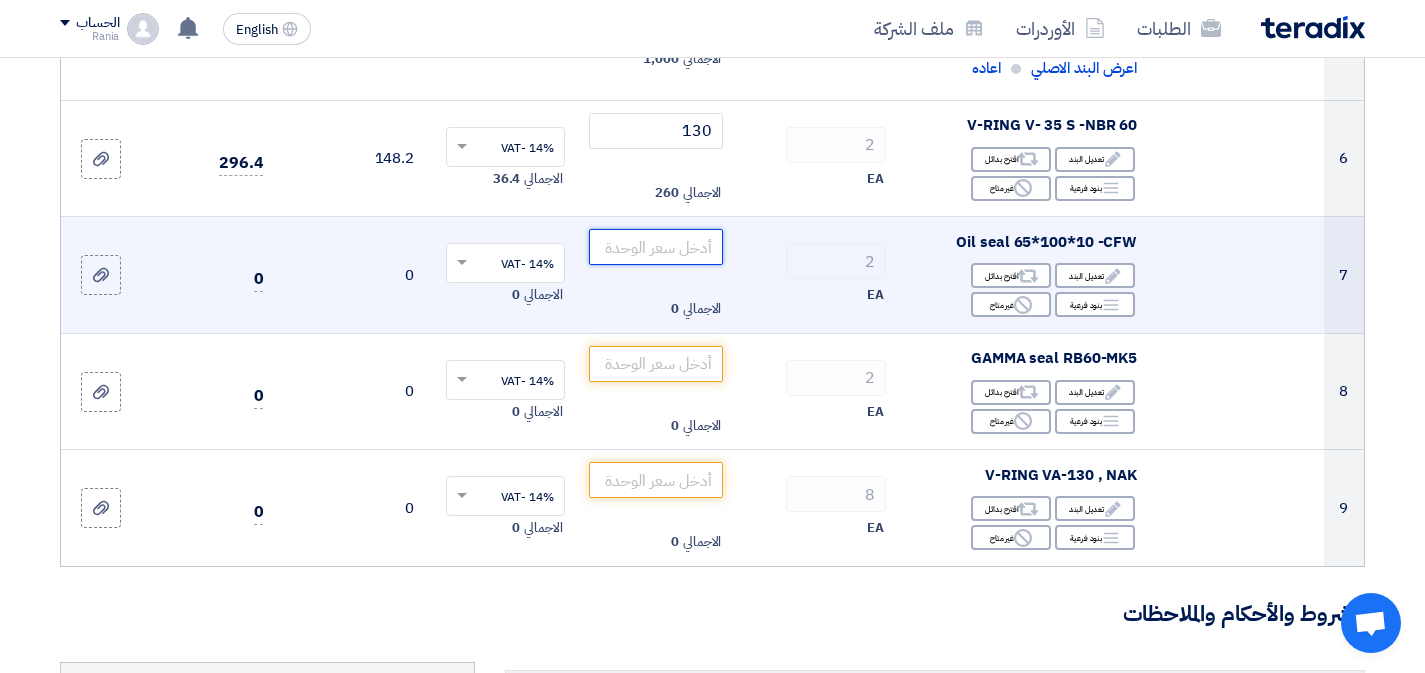 click 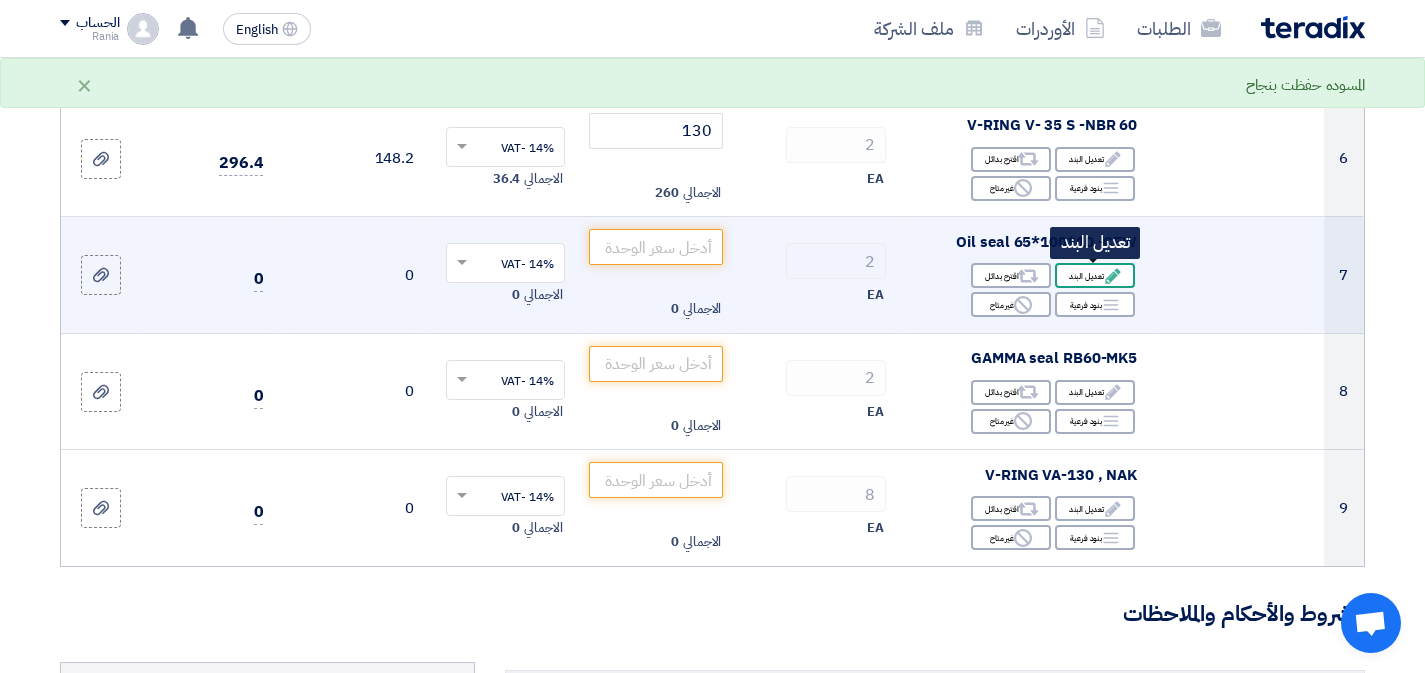 click on "Edit
تعديل البند" 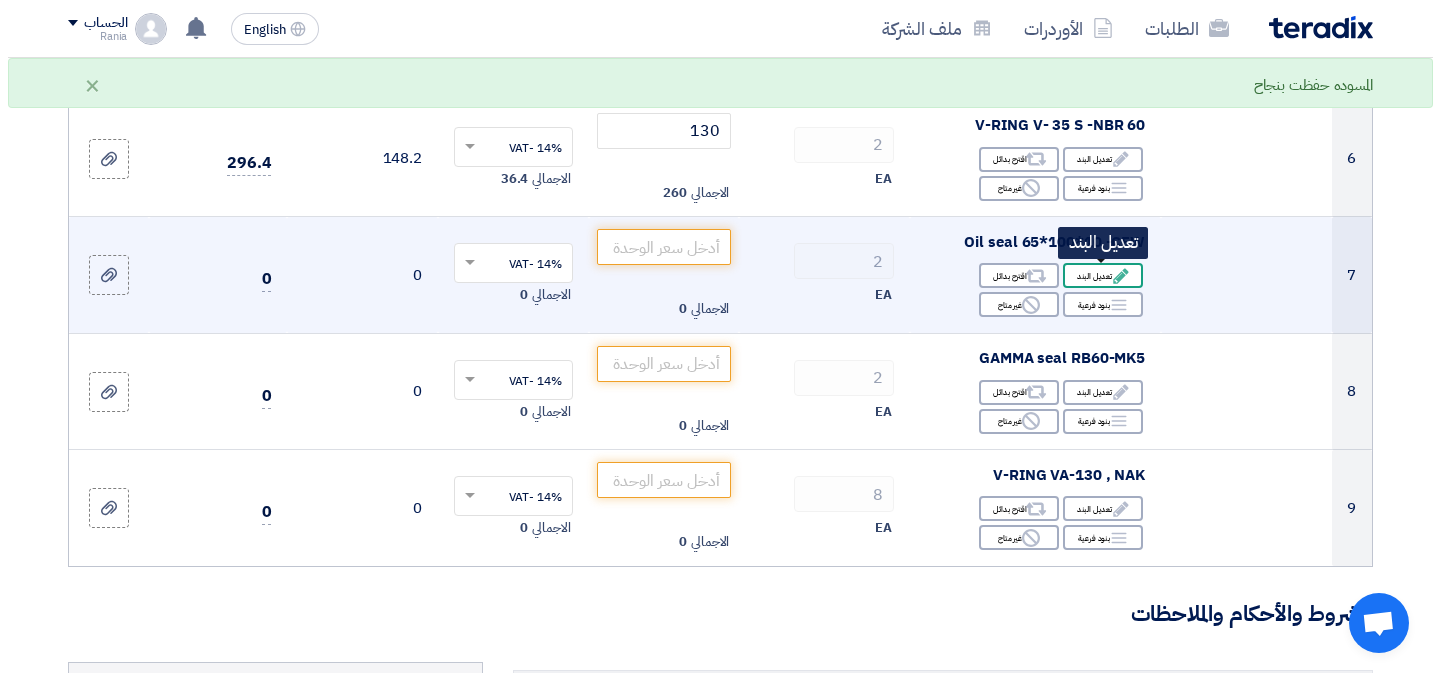 scroll, scrollTop: 582, scrollLeft: 0, axis: vertical 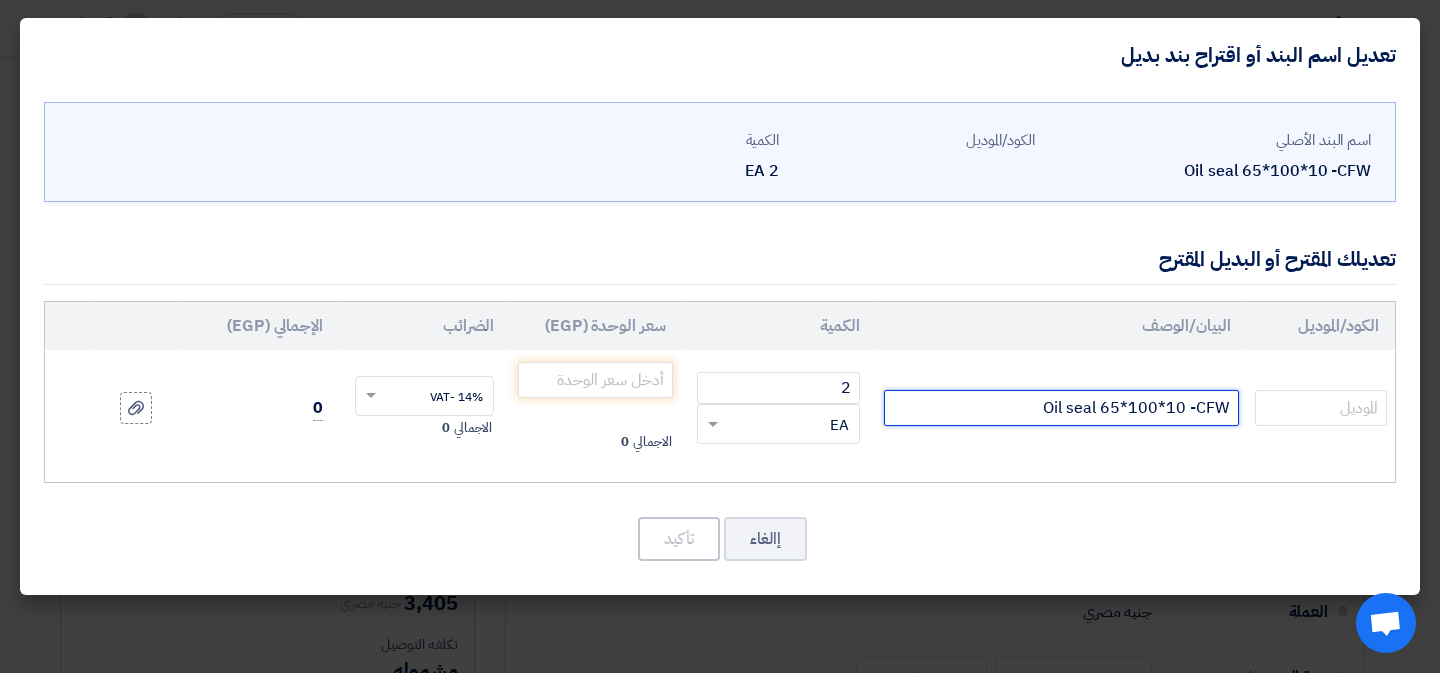 drag, startPoint x: 1201, startPoint y: 406, endPoint x: 1251, endPoint y: 410, distance: 50.159744 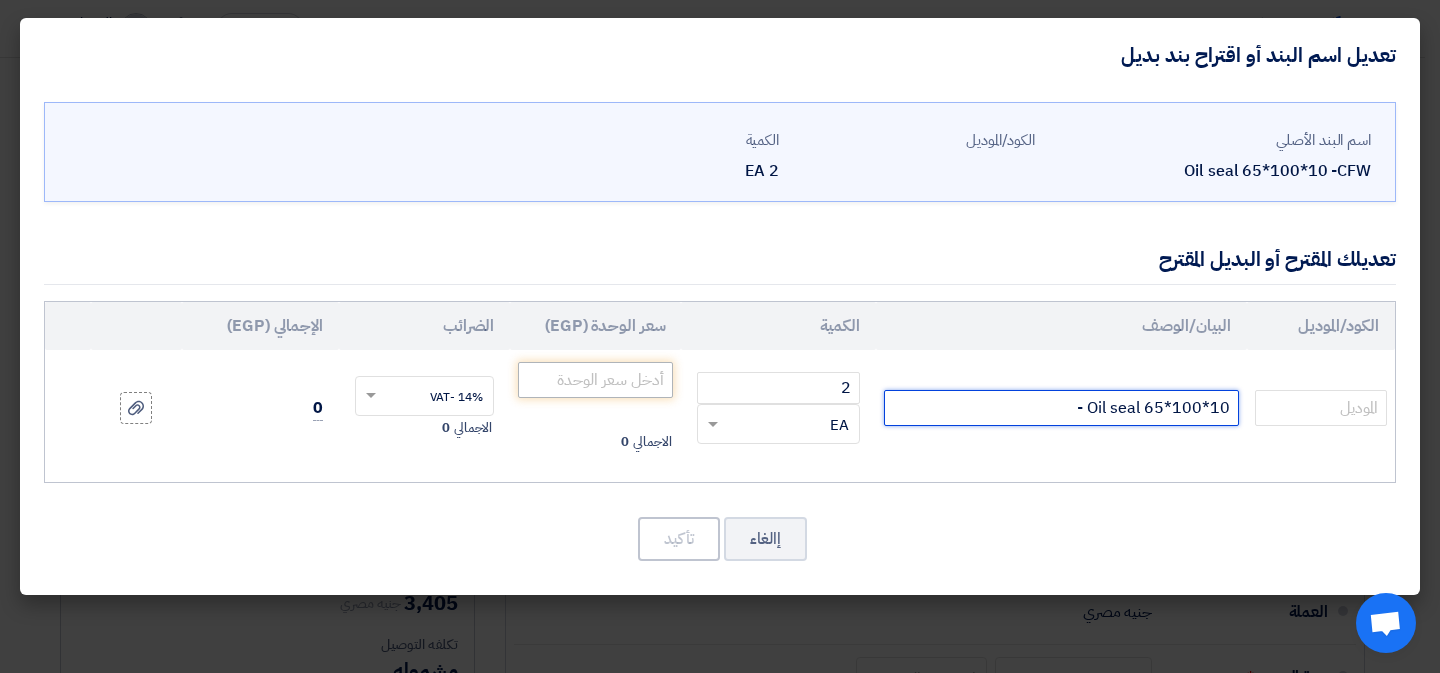 type on "Oil seal 65*100*10 -" 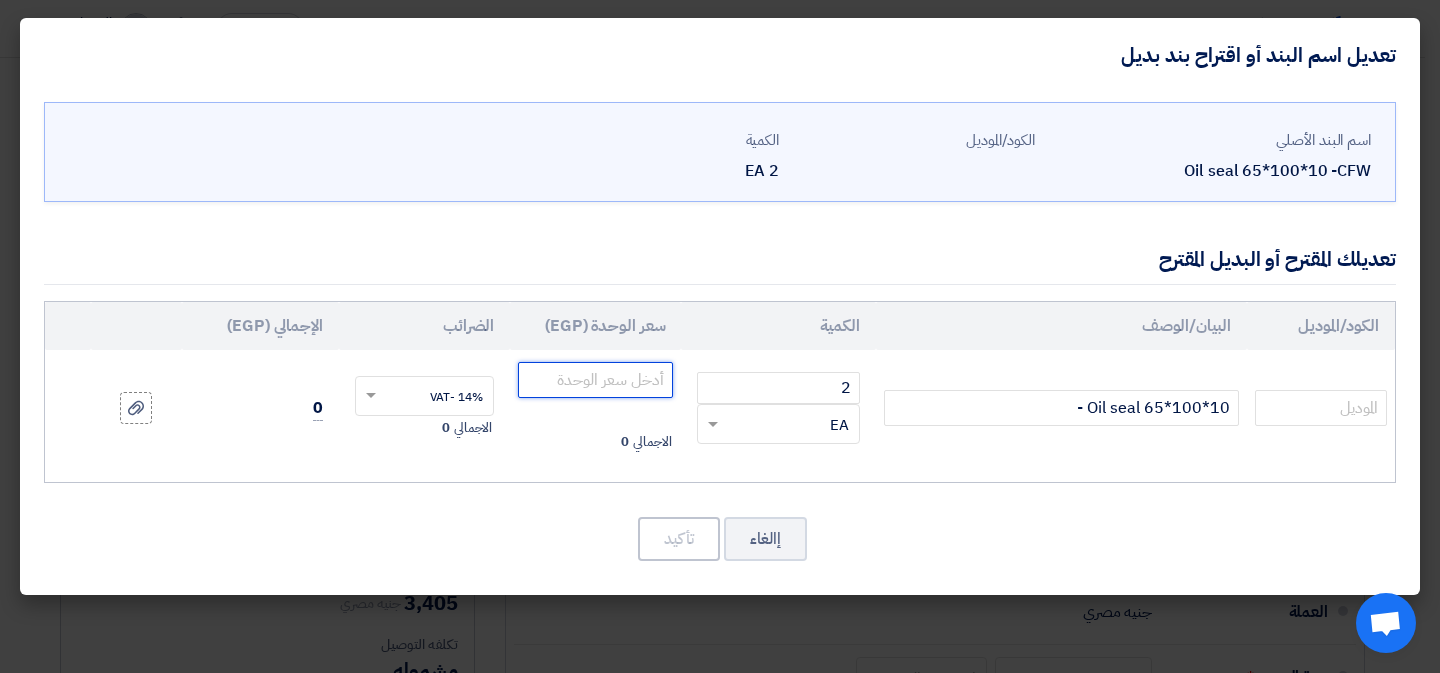 click 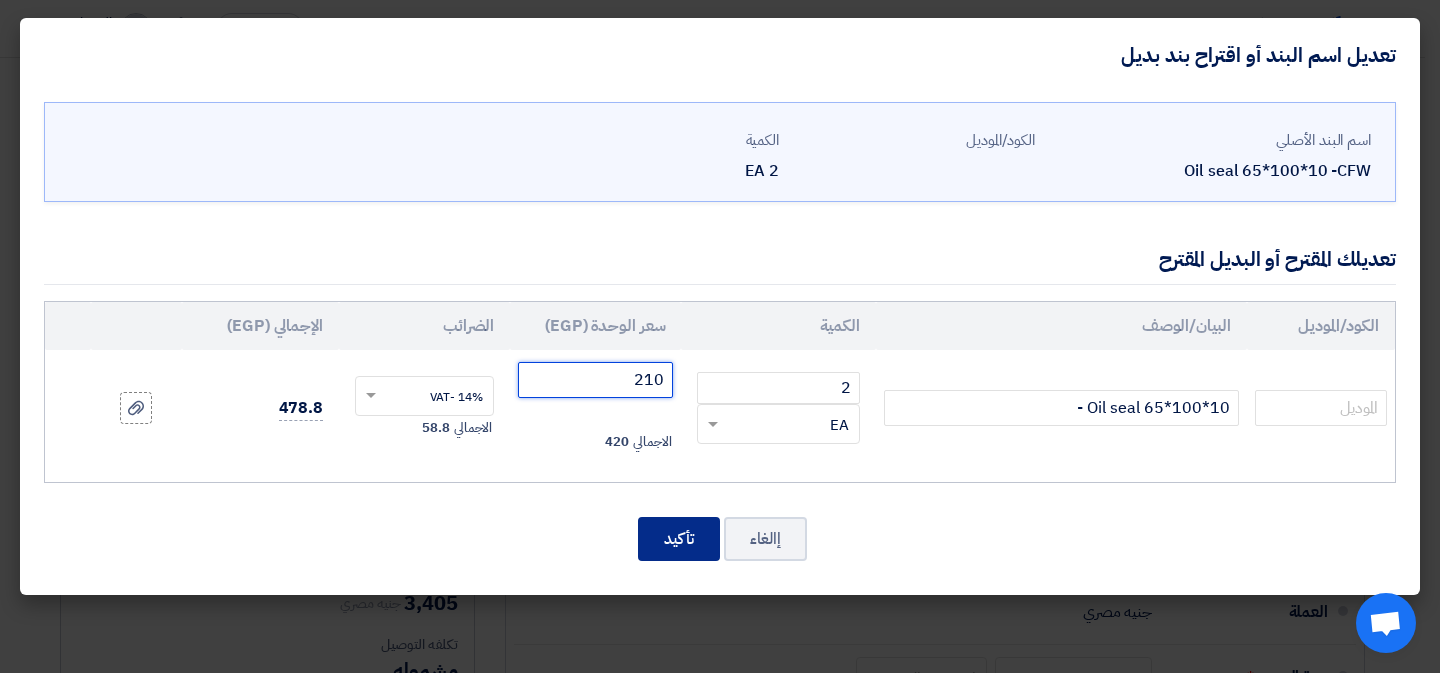 type on "210" 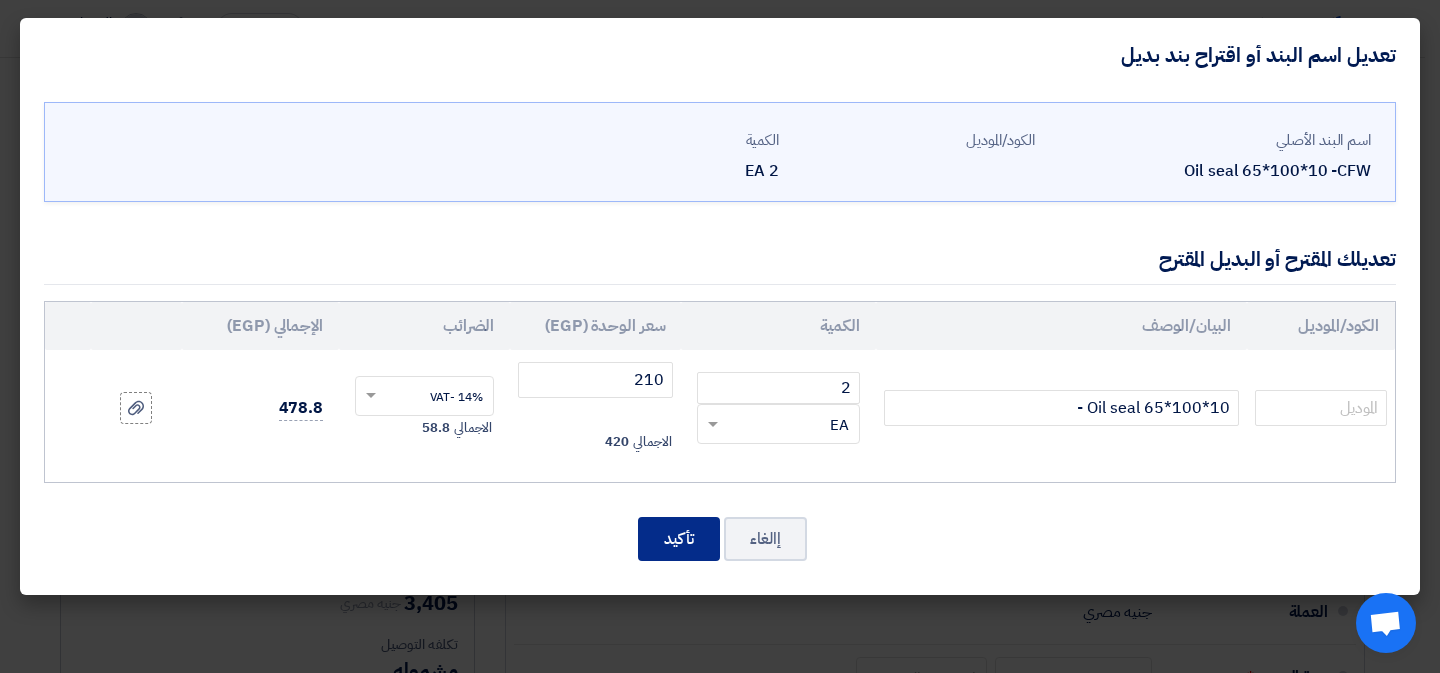 click on "تأكيد" 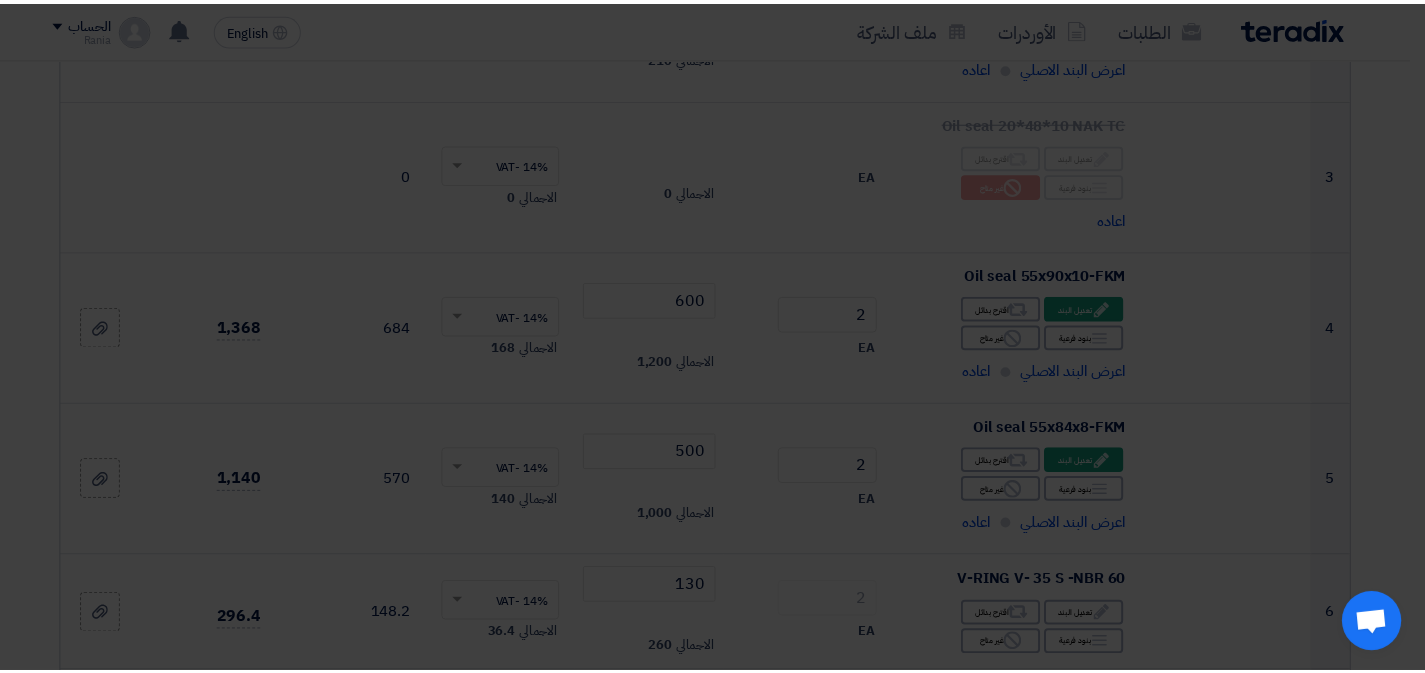 scroll, scrollTop: 1189, scrollLeft: 0, axis: vertical 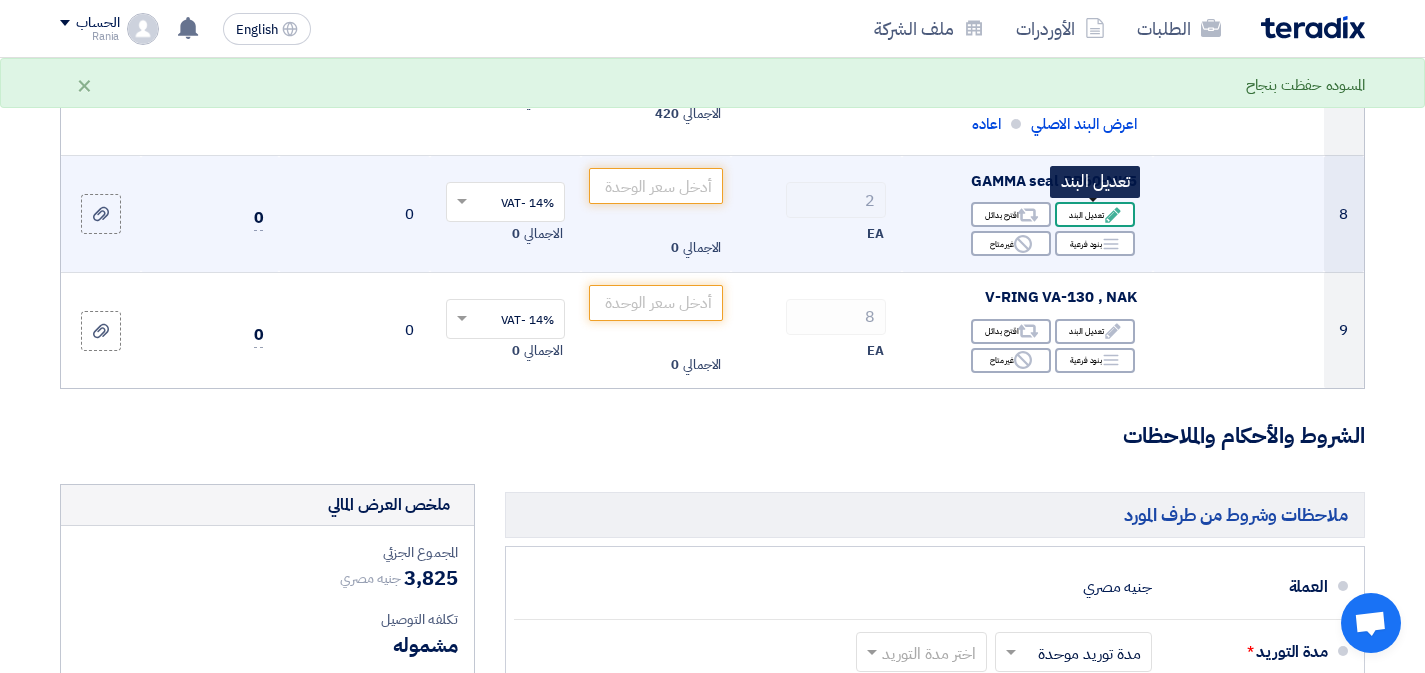 click on "Edit
تعديل البند" 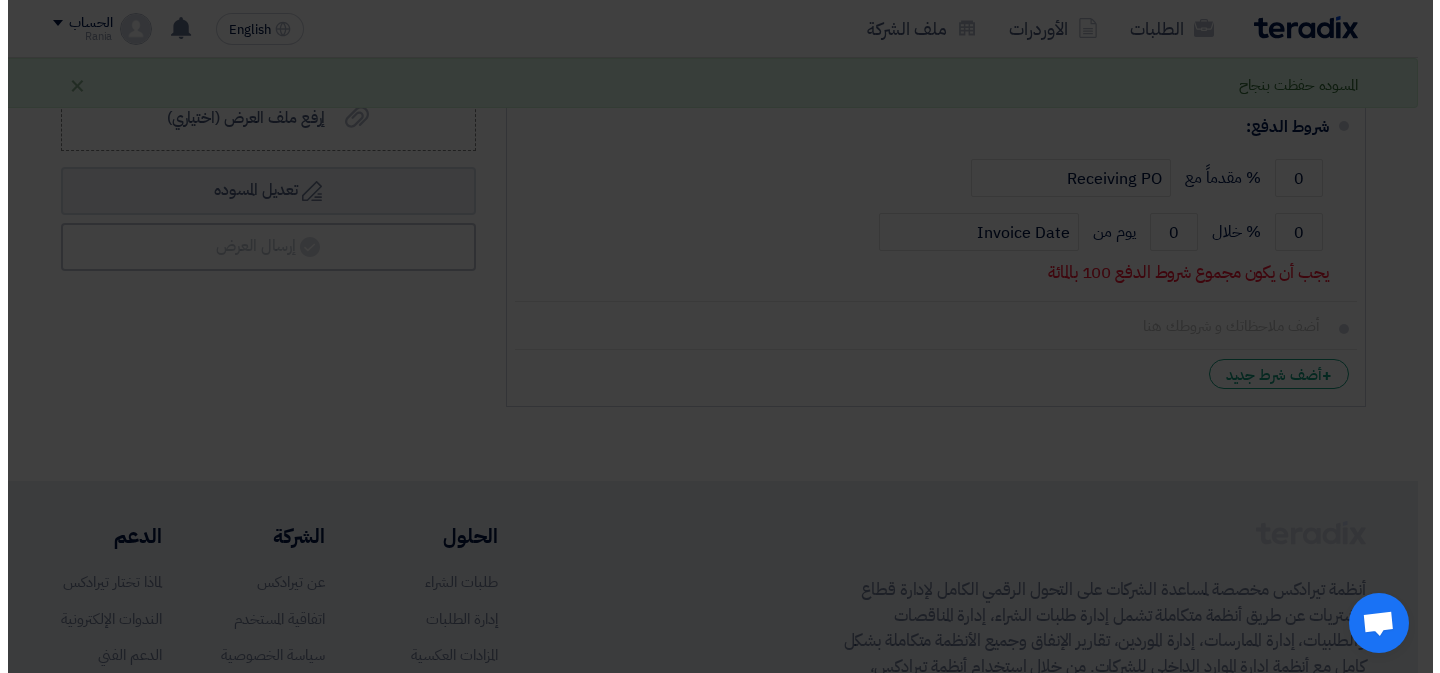 scroll, scrollTop: 642, scrollLeft: 0, axis: vertical 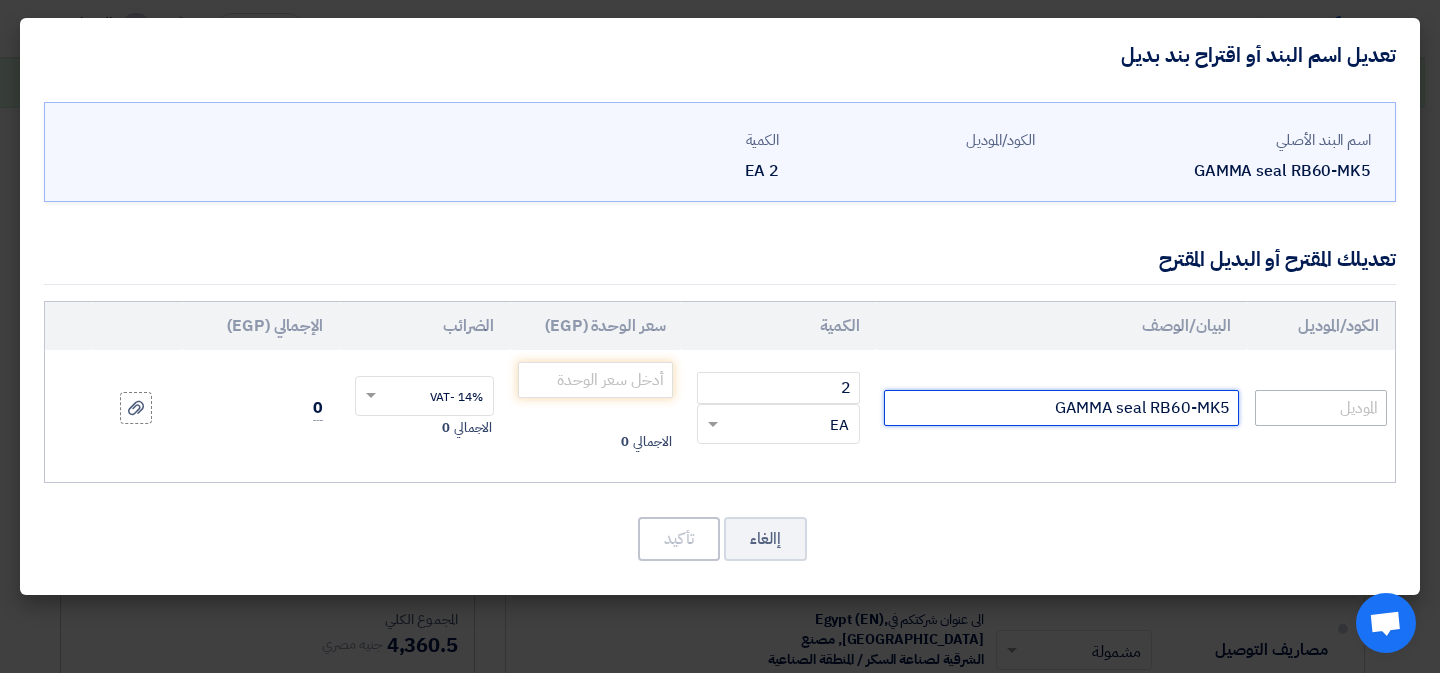 drag, startPoint x: 1200, startPoint y: 407, endPoint x: 1273, endPoint y: 413, distance: 73.24616 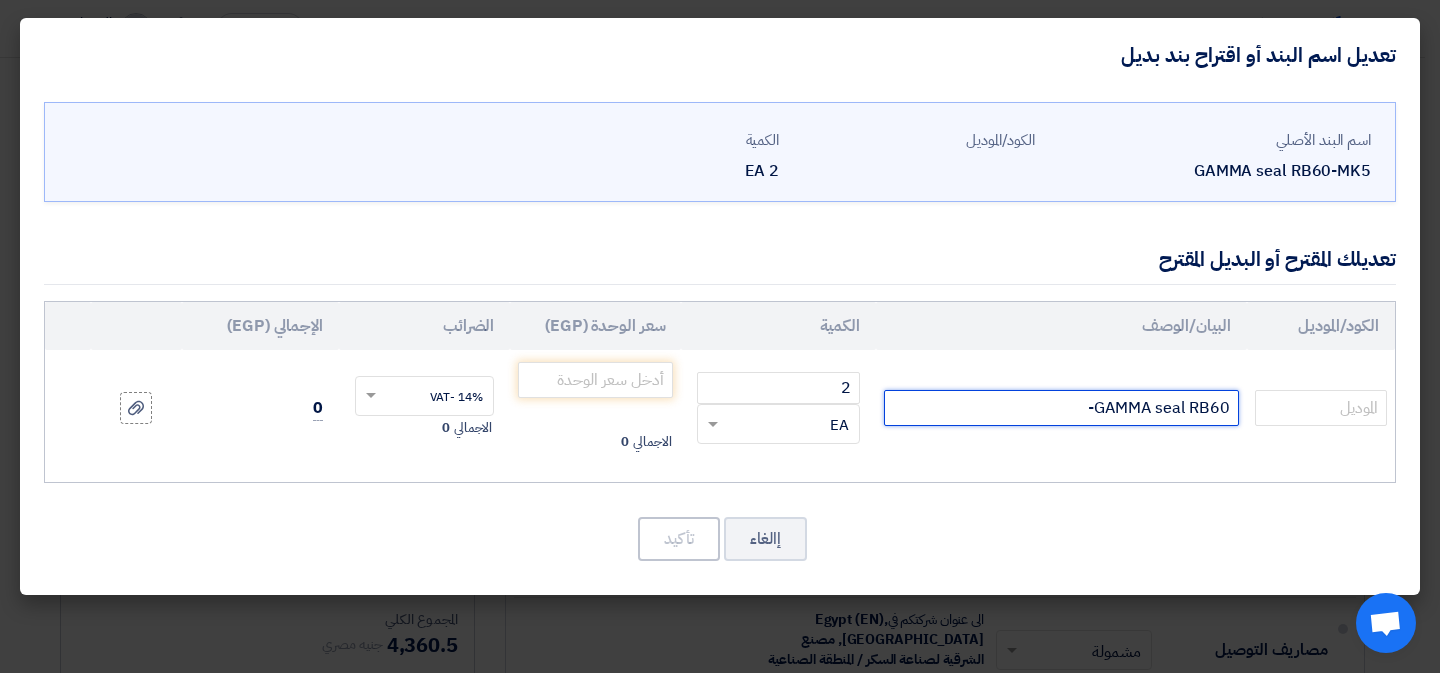 drag, startPoint x: 1211, startPoint y: 408, endPoint x: 1181, endPoint y: 408, distance: 30 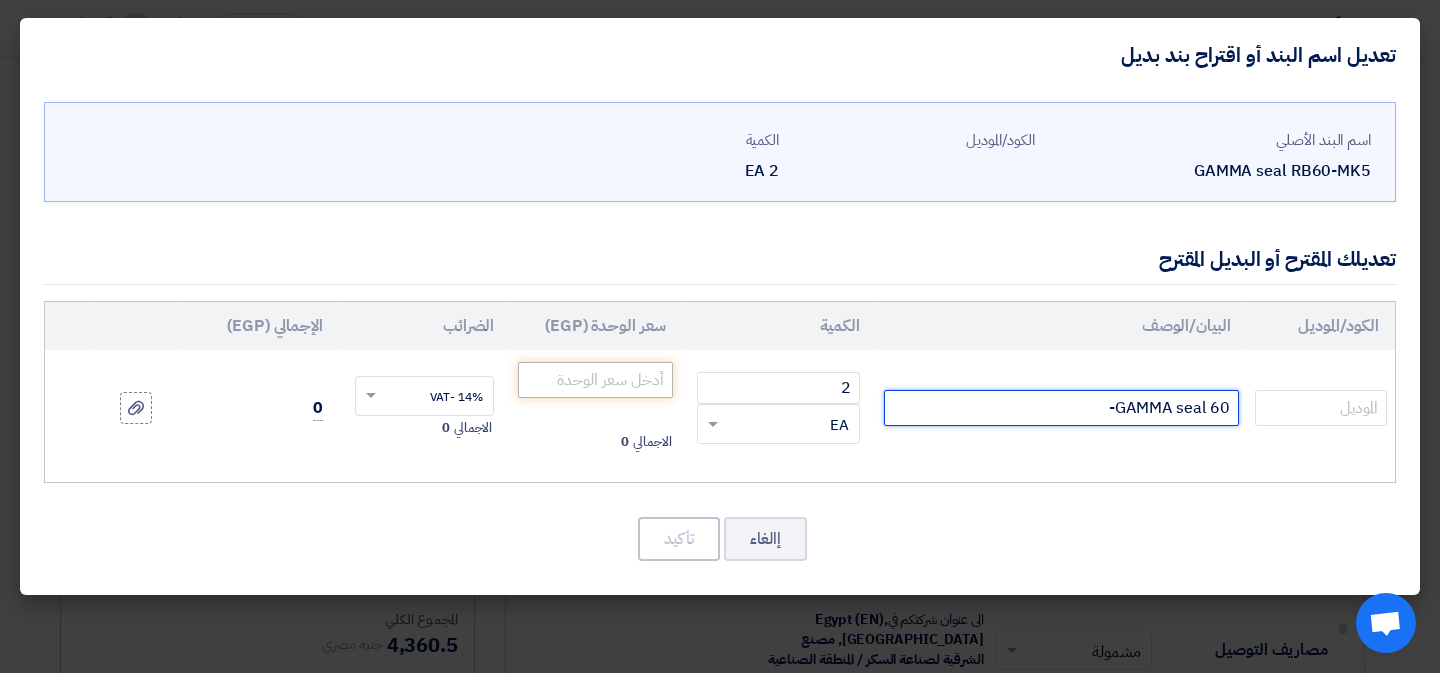 type on "GAMMA seal 60-" 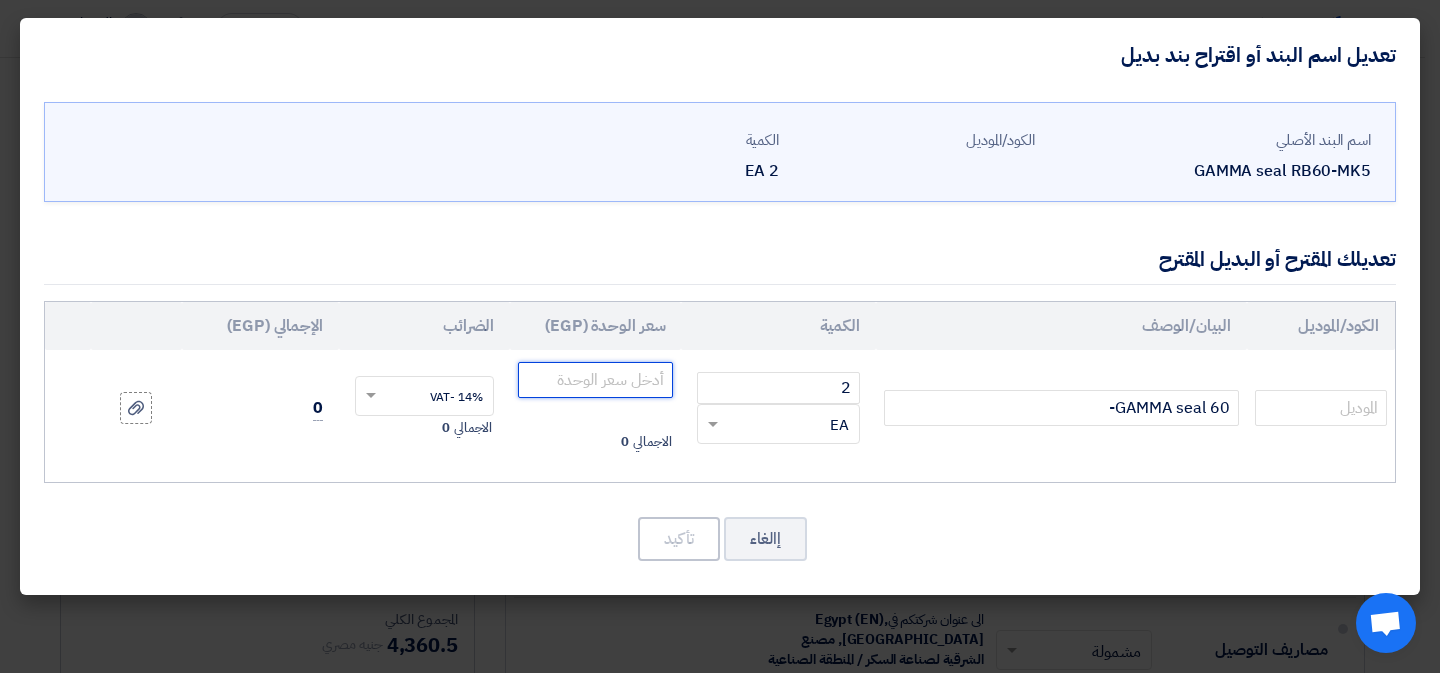 click 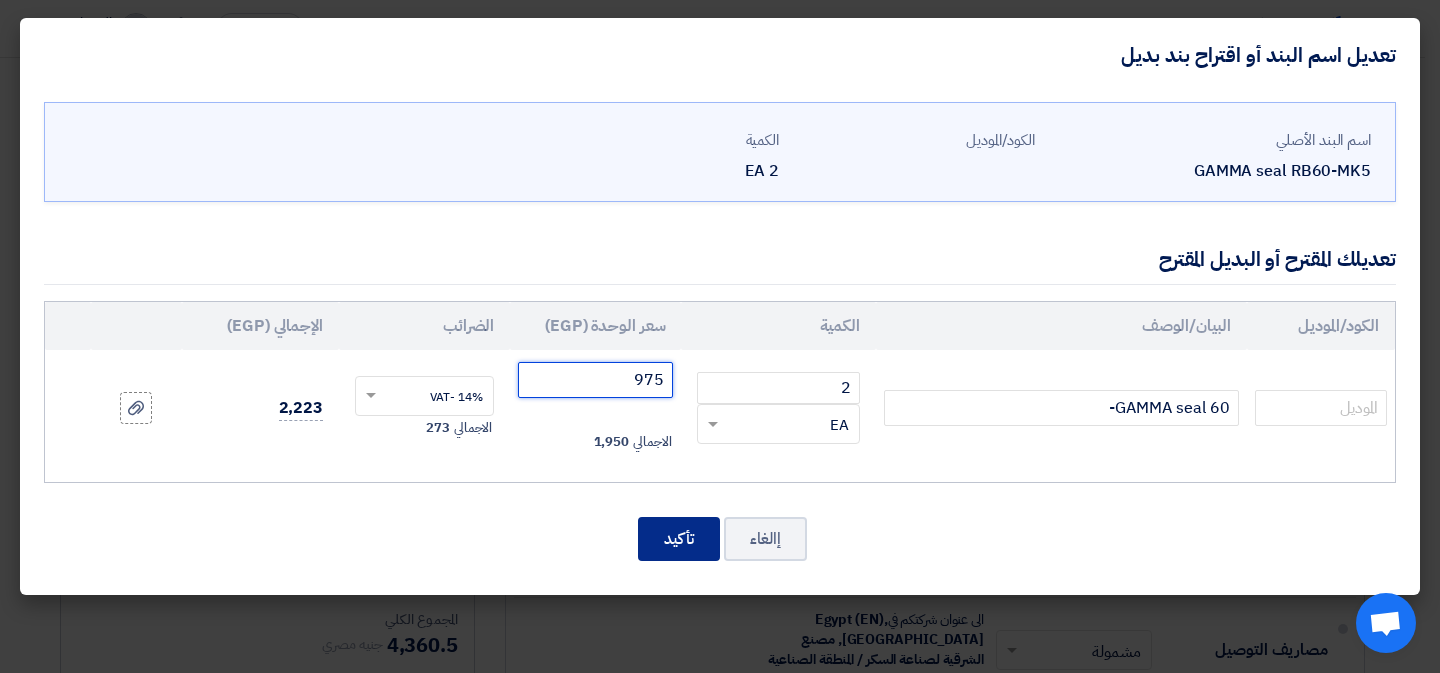 type on "975" 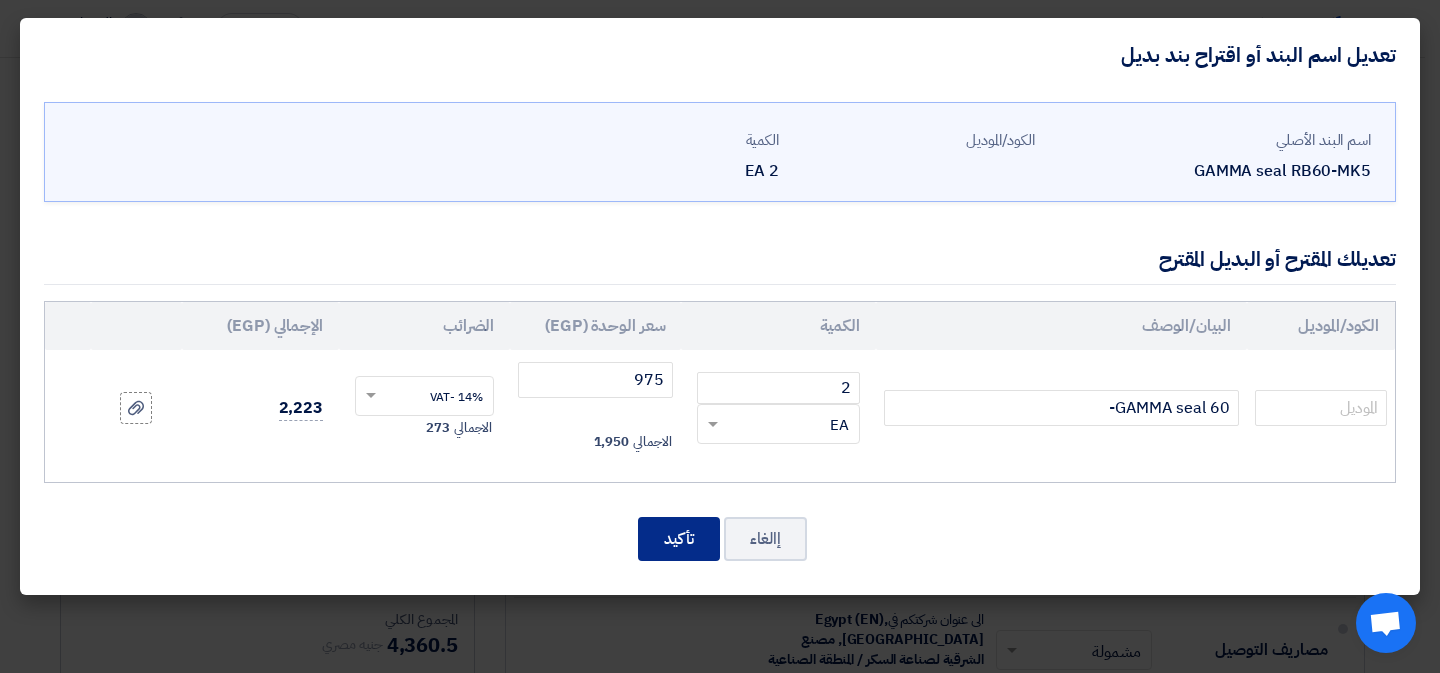click on "تأكيد" 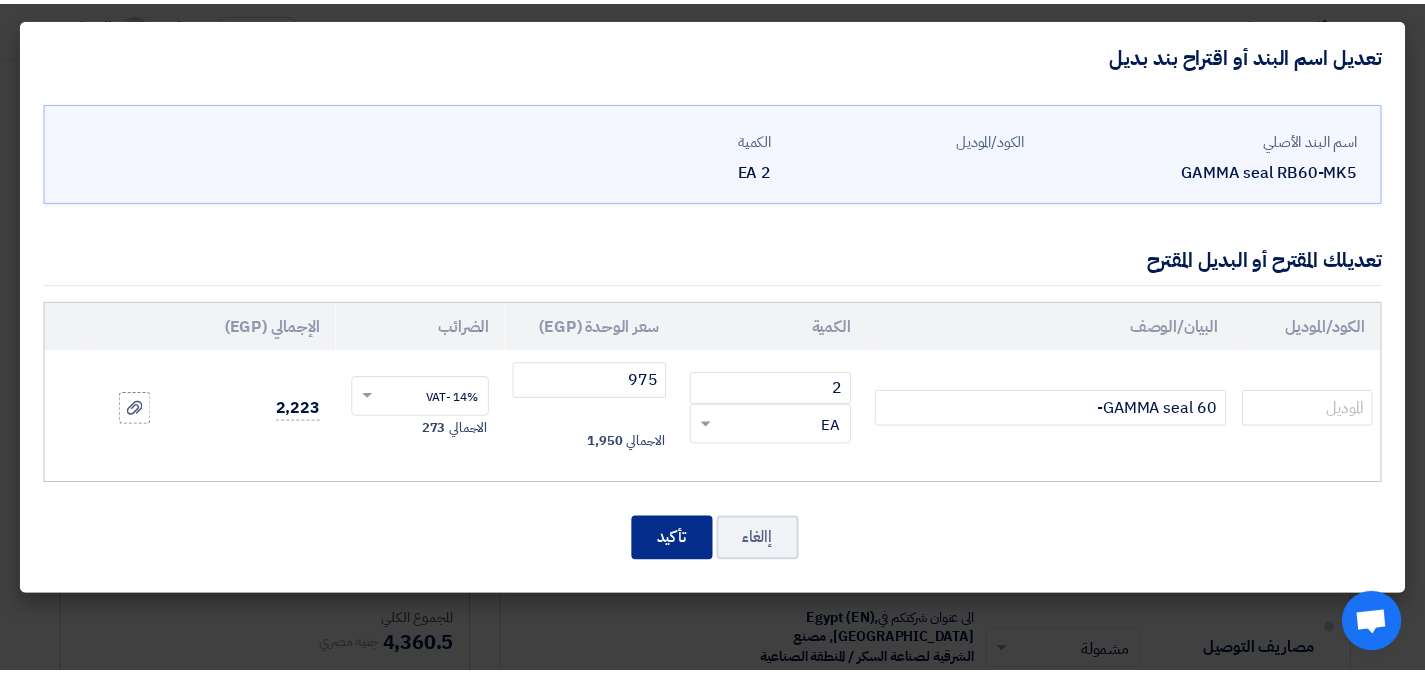 scroll, scrollTop: 1250, scrollLeft: 0, axis: vertical 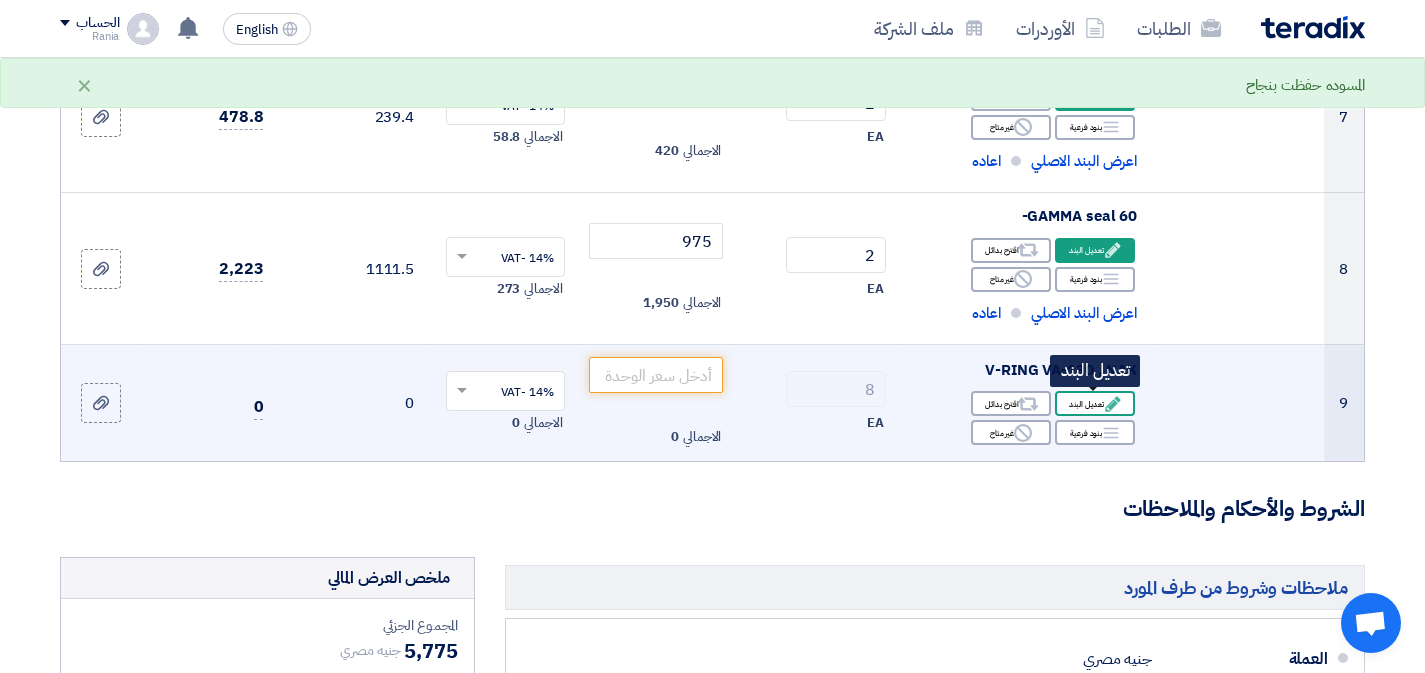click on "Edit
تعديل البند" 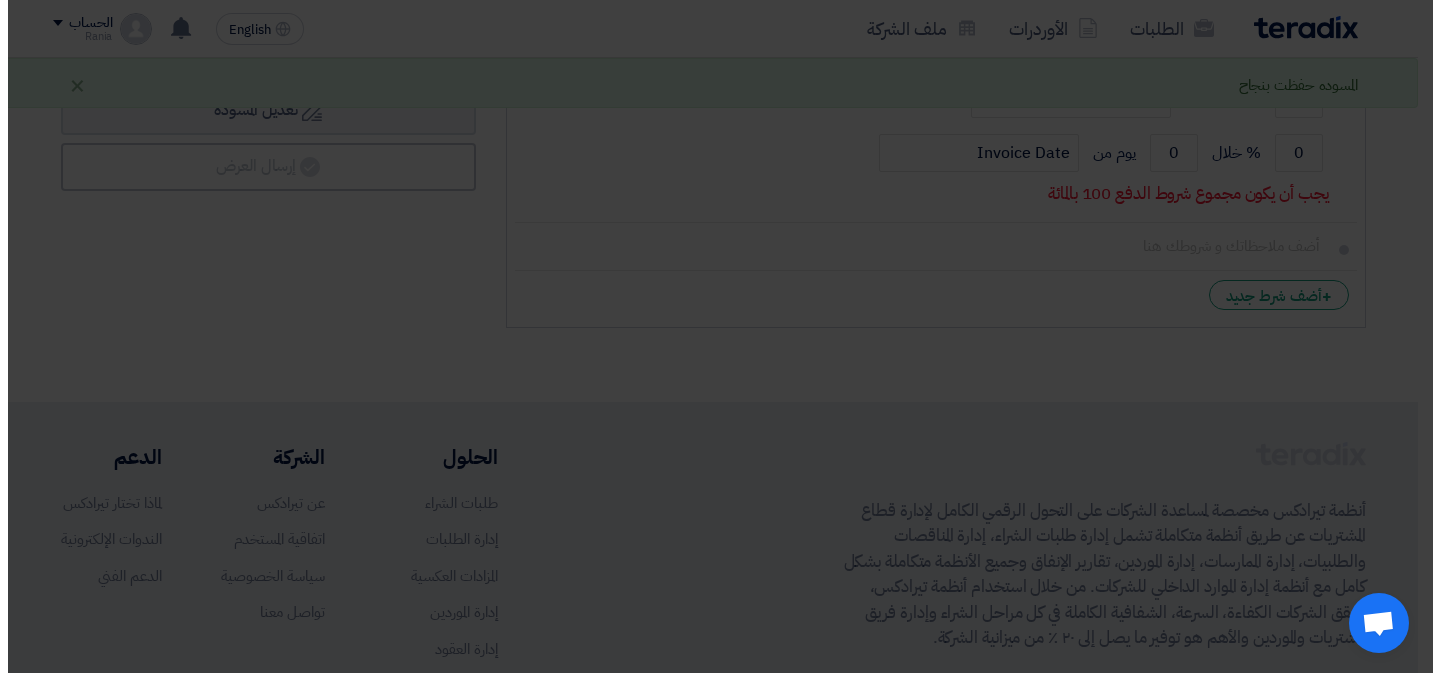 scroll, scrollTop: 605, scrollLeft: 0, axis: vertical 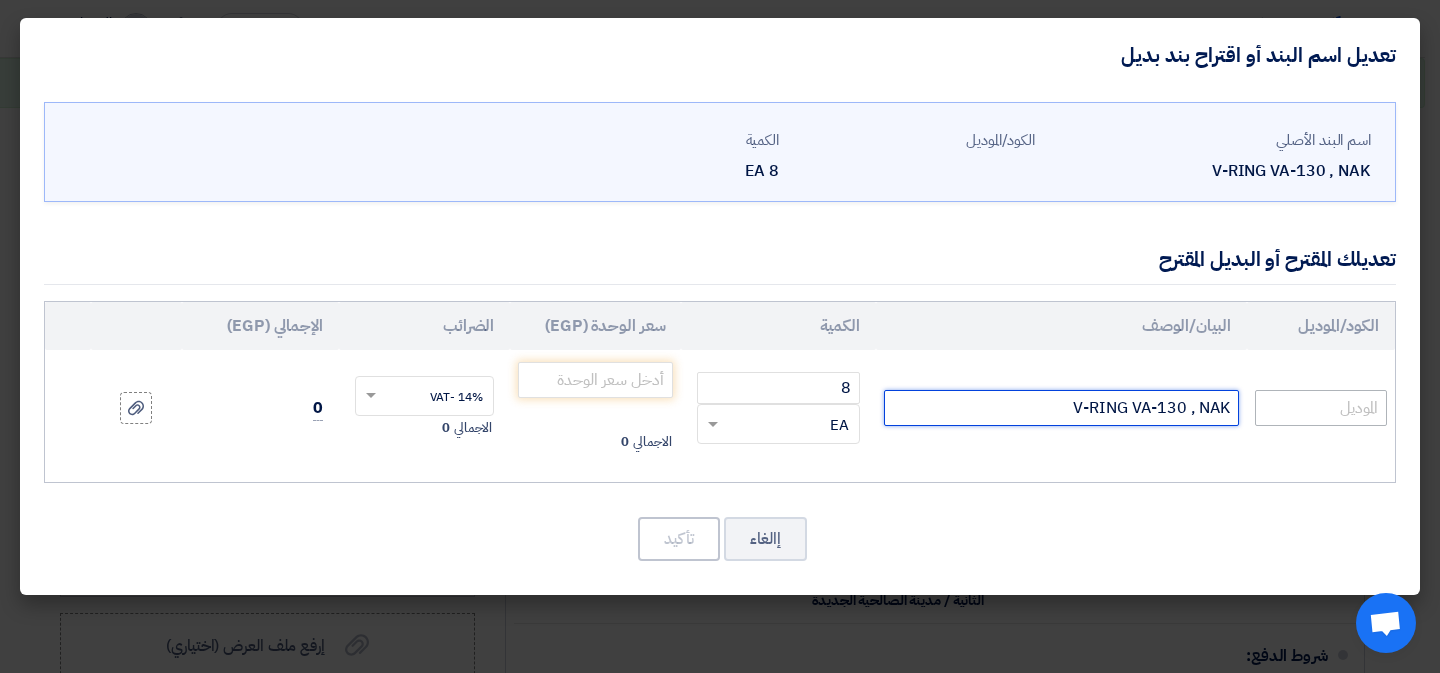 drag, startPoint x: 1200, startPoint y: 404, endPoint x: 1289, endPoint y: 413, distance: 89.453896 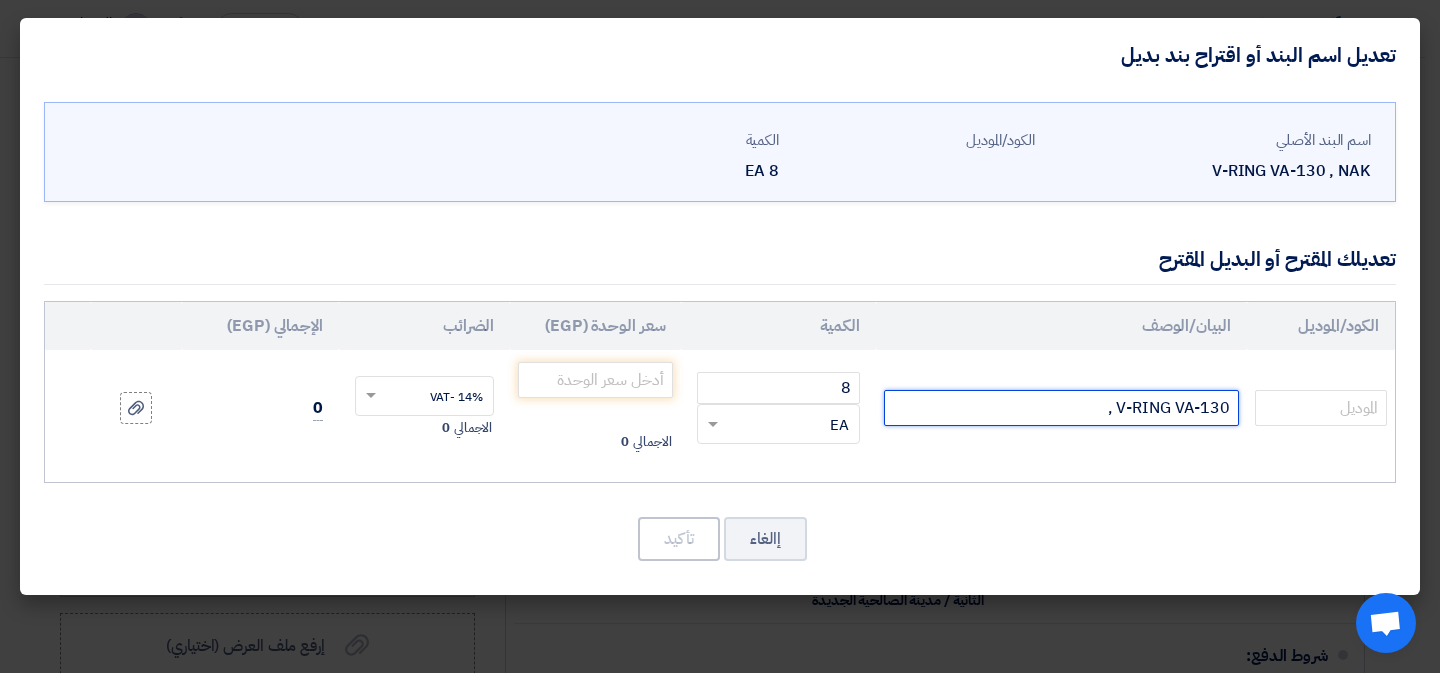 type on "V-RING VA-130 ," 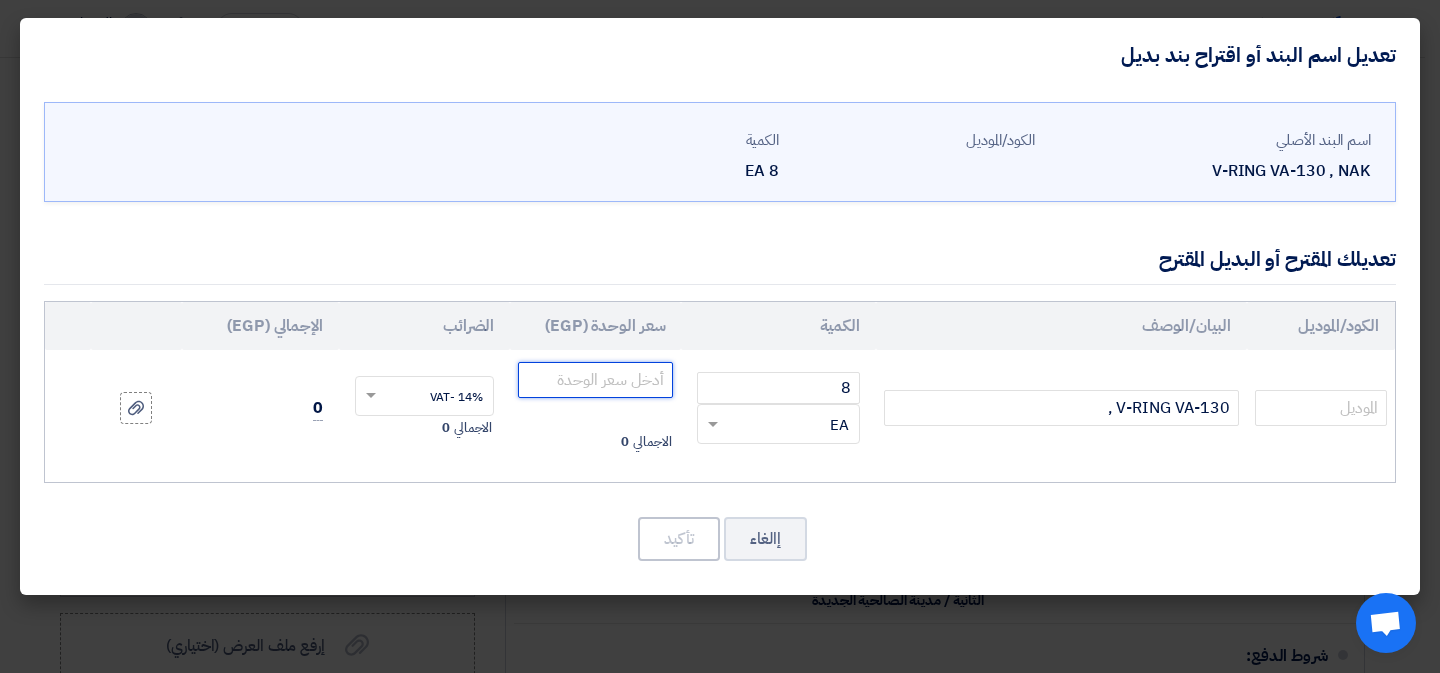 click 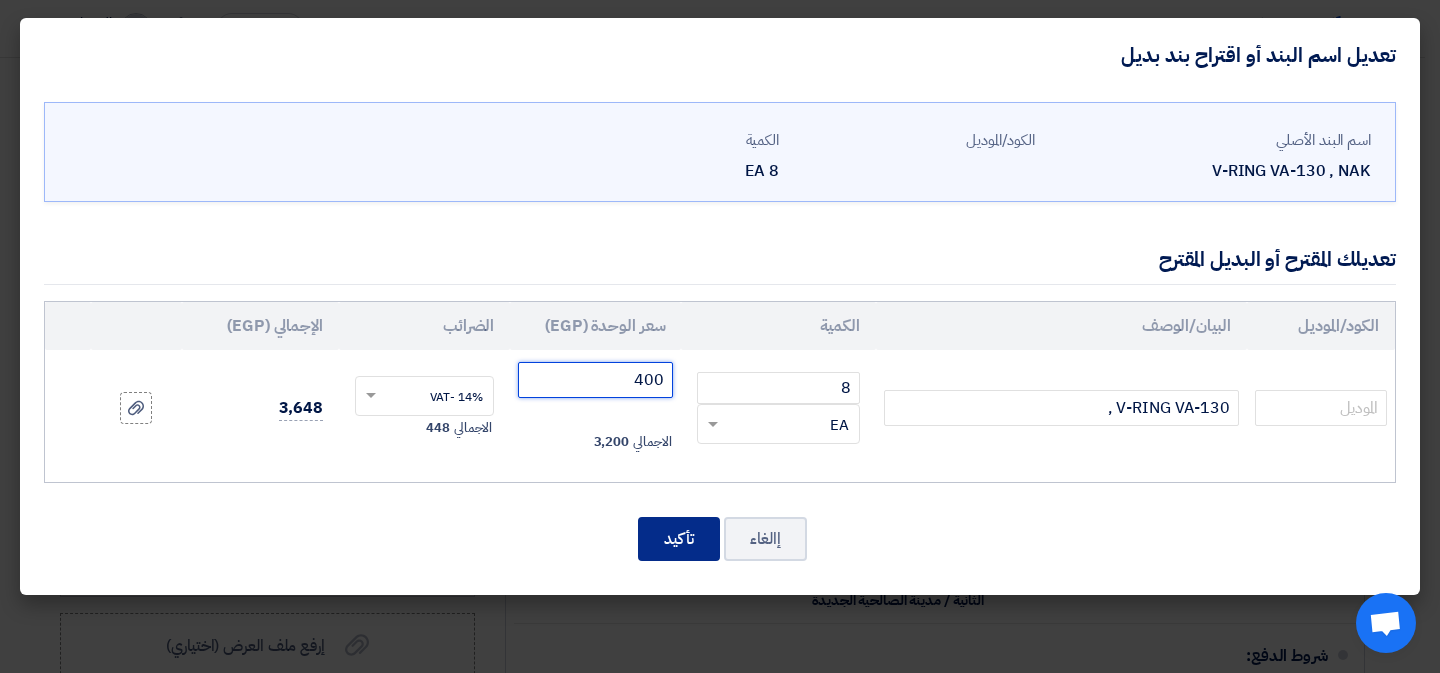 type on "400" 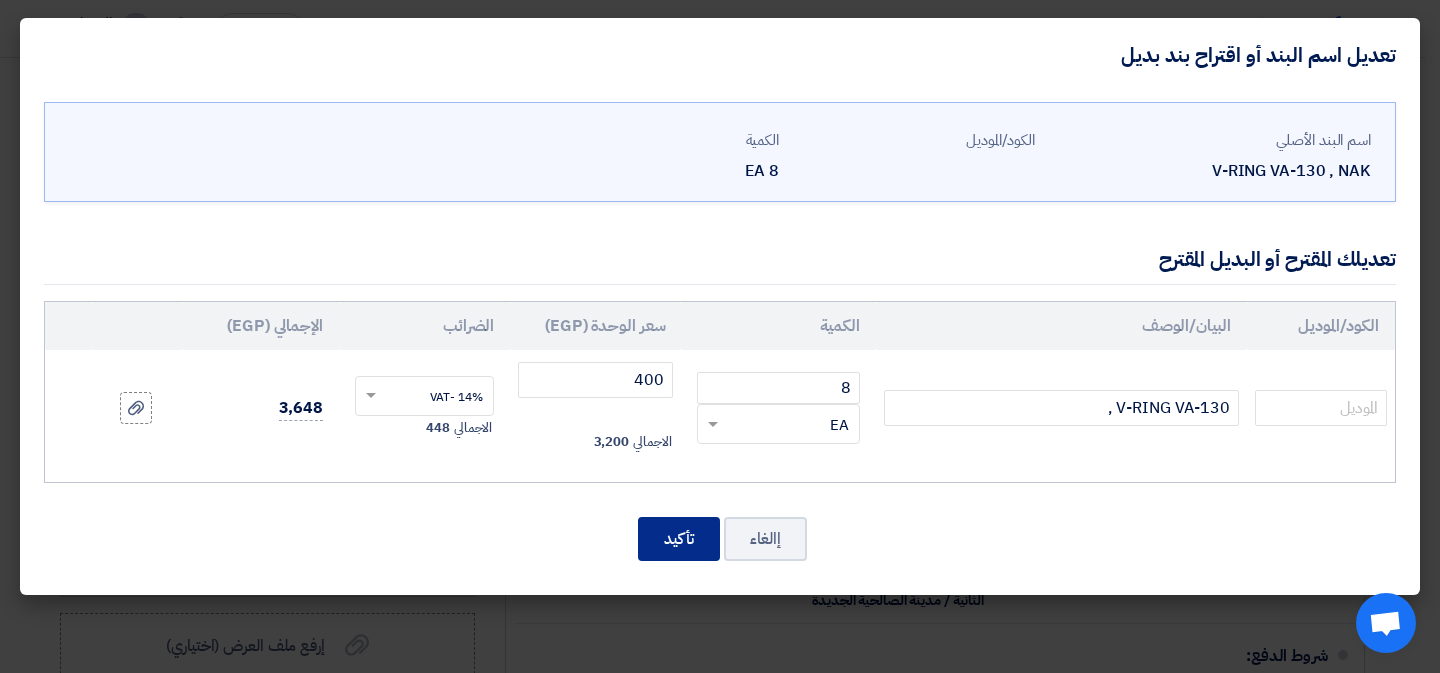 click on "تأكيد" 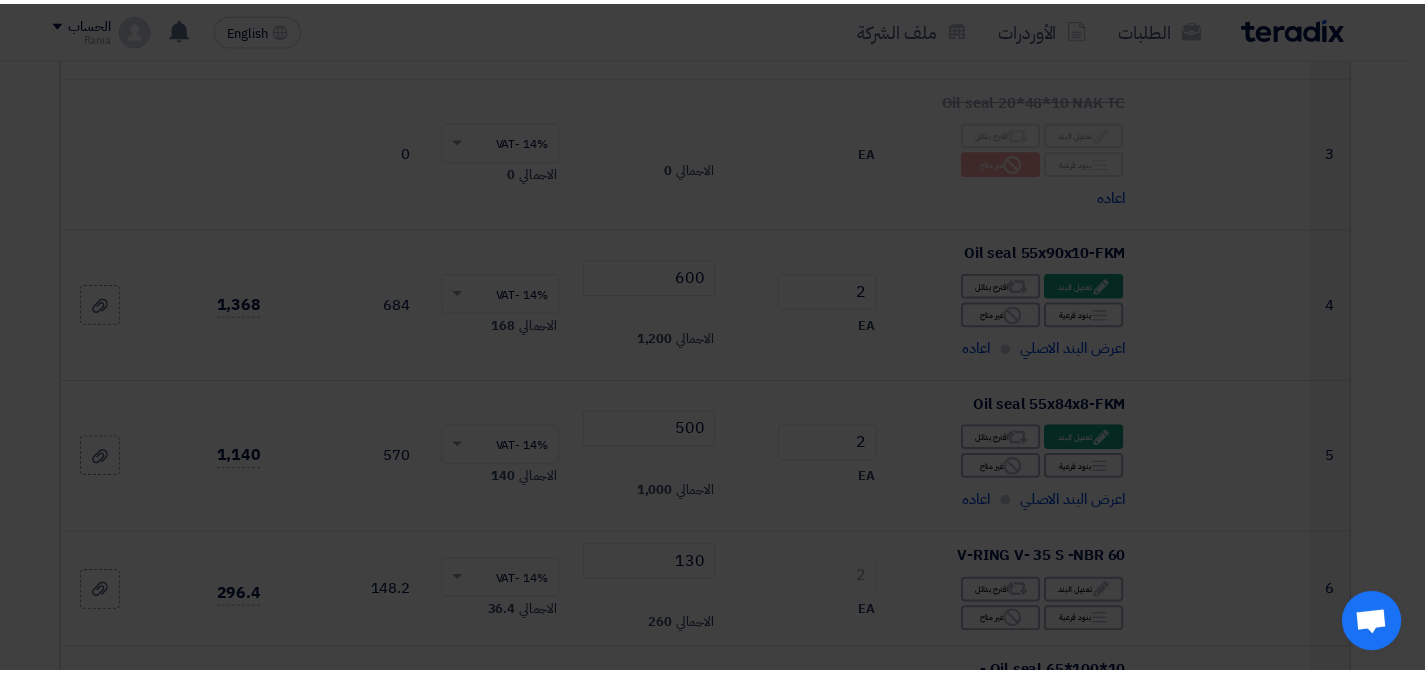 scroll, scrollTop: 1213, scrollLeft: 0, axis: vertical 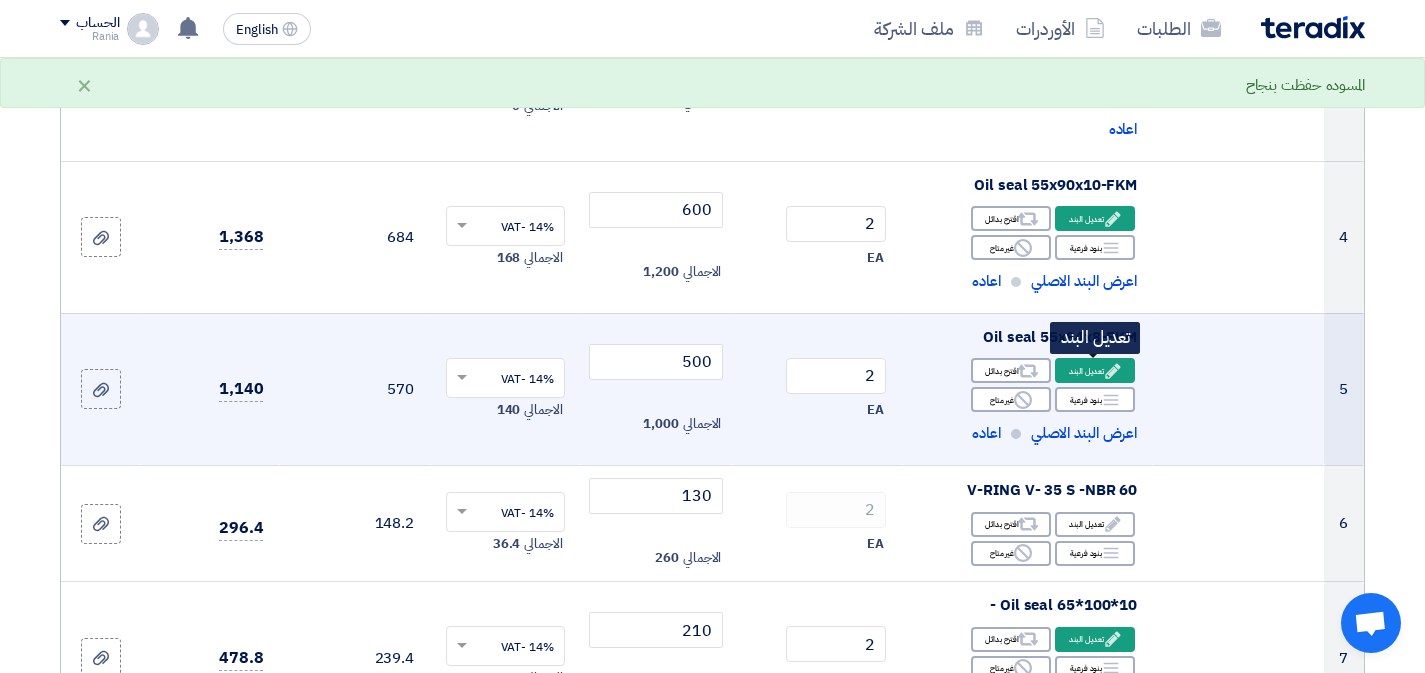 click on "Edit
تعديل البند" 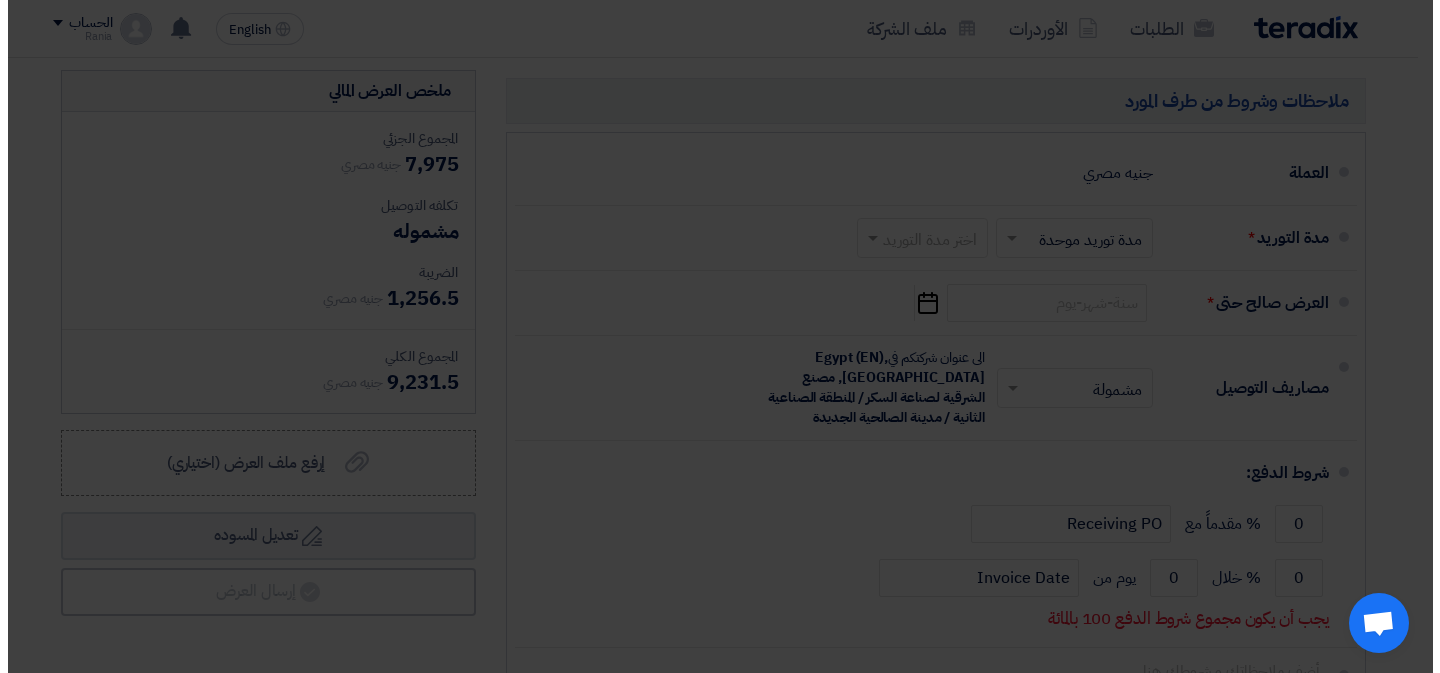 scroll, scrollTop: 521, scrollLeft: 0, axis: vertical 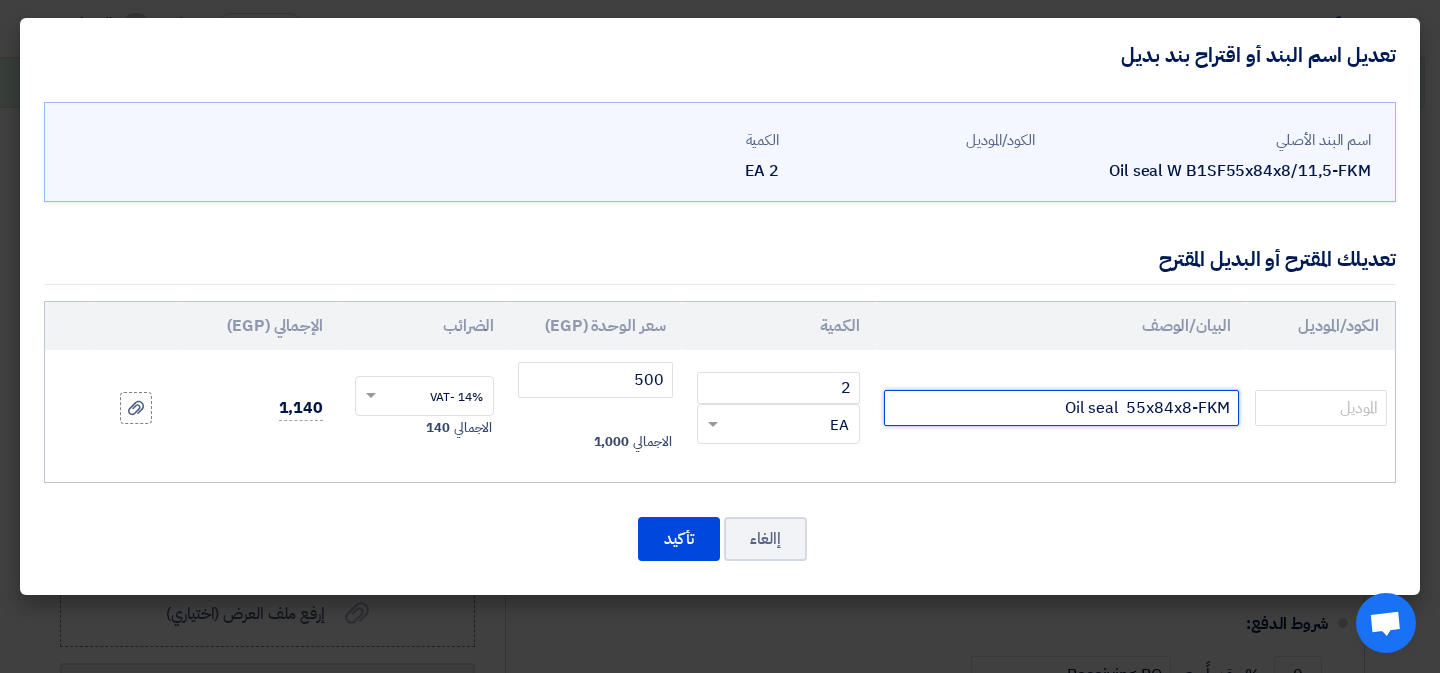 click on "Oil seal  55x84x8-FKM" 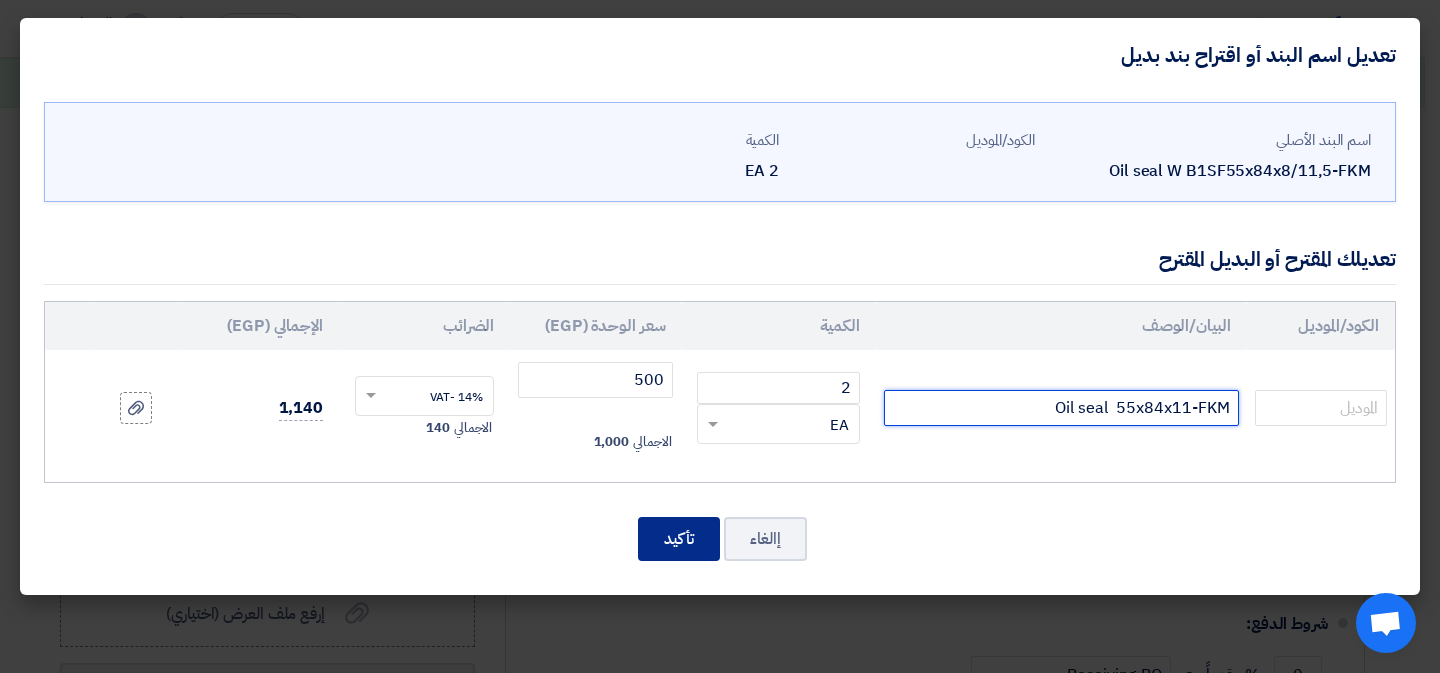 type on "Oil seal  55x84x11-FKM" 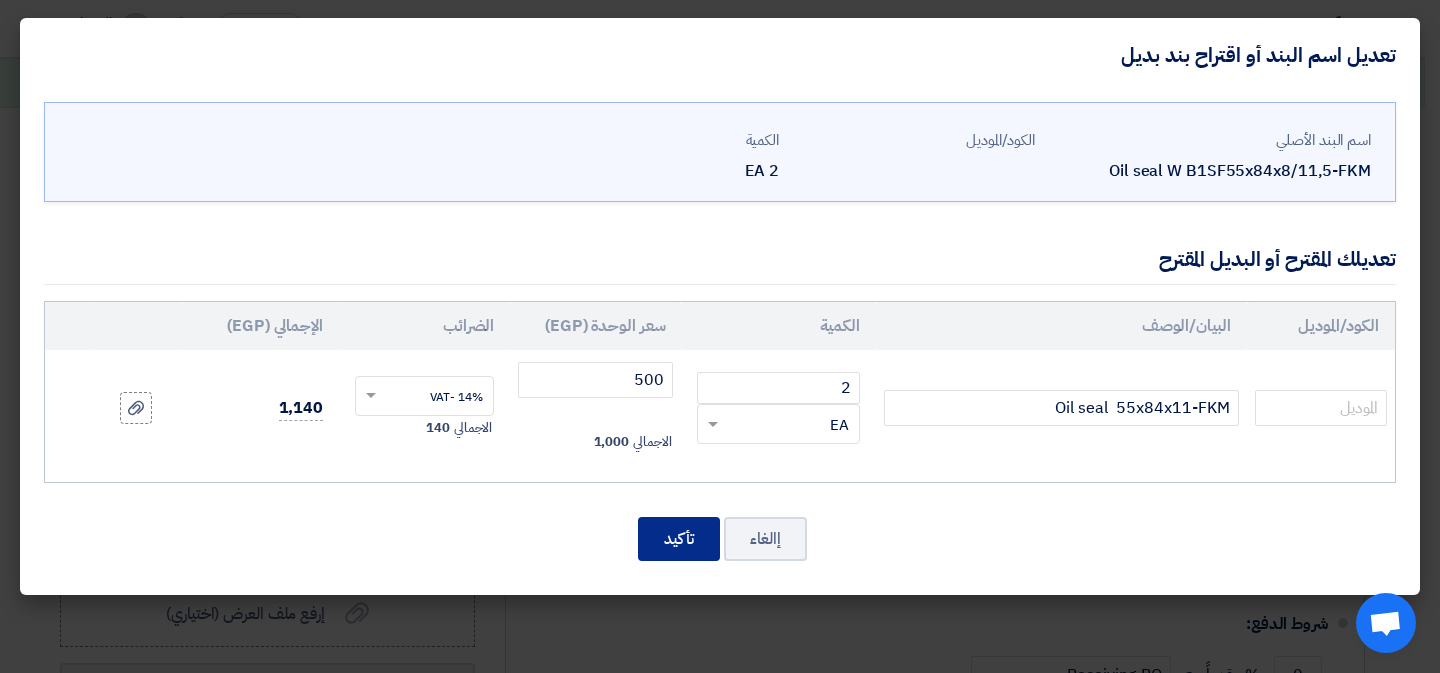 click on "تأكيد" 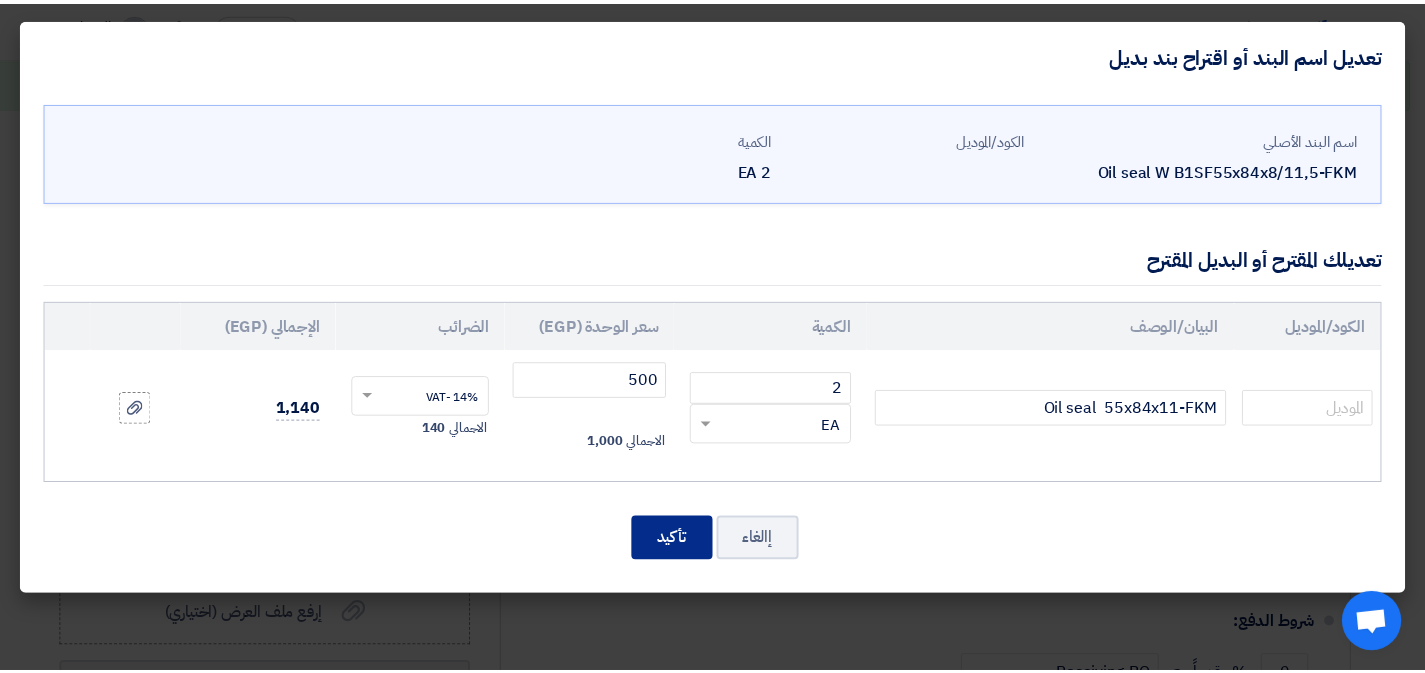 scroll, scrollTop: 824, scrollLeft: 0, axis: vertical 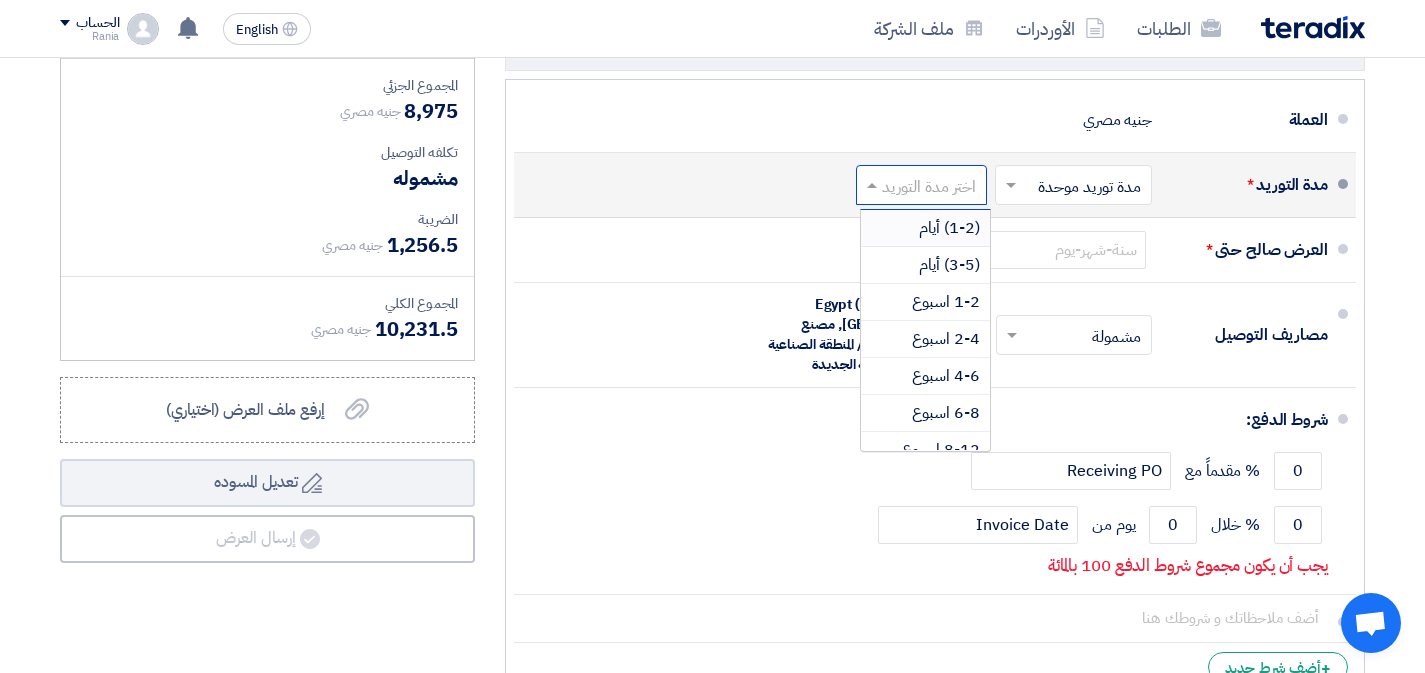 click 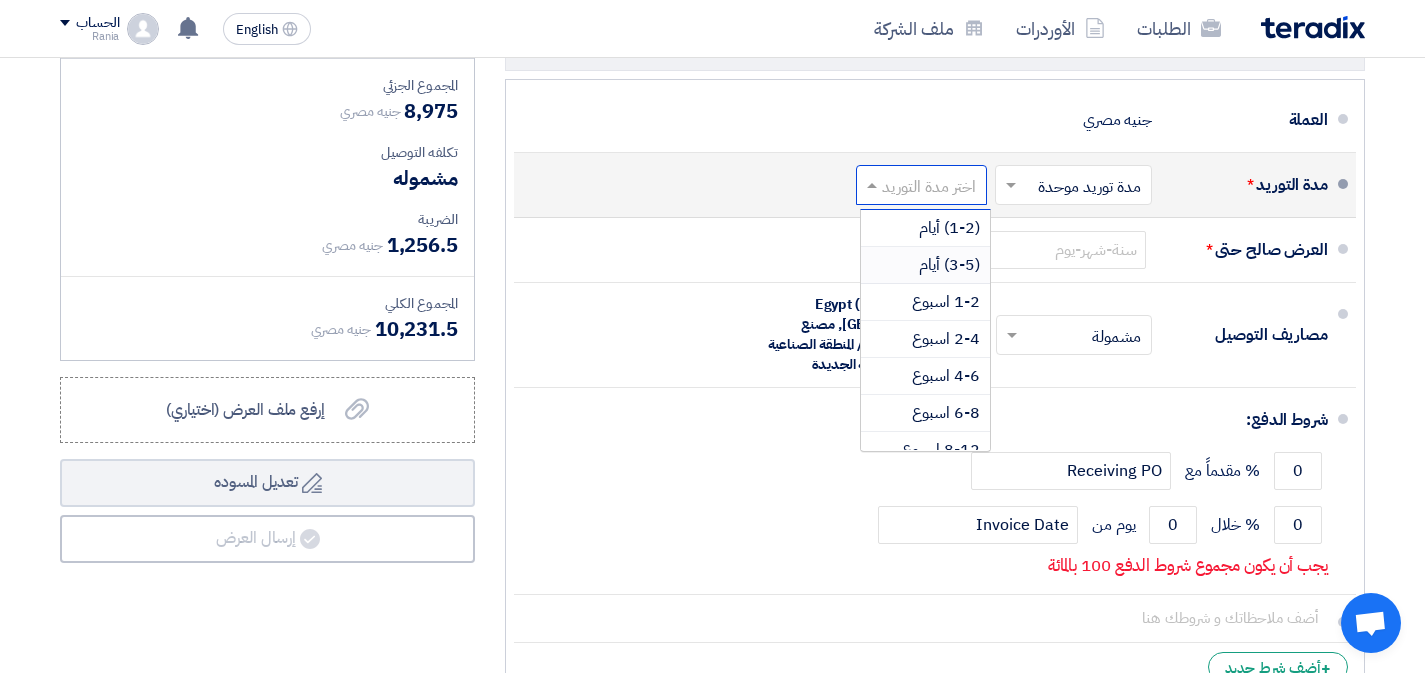 click on "(3-5) أيام" at bounding box center (949, 265) 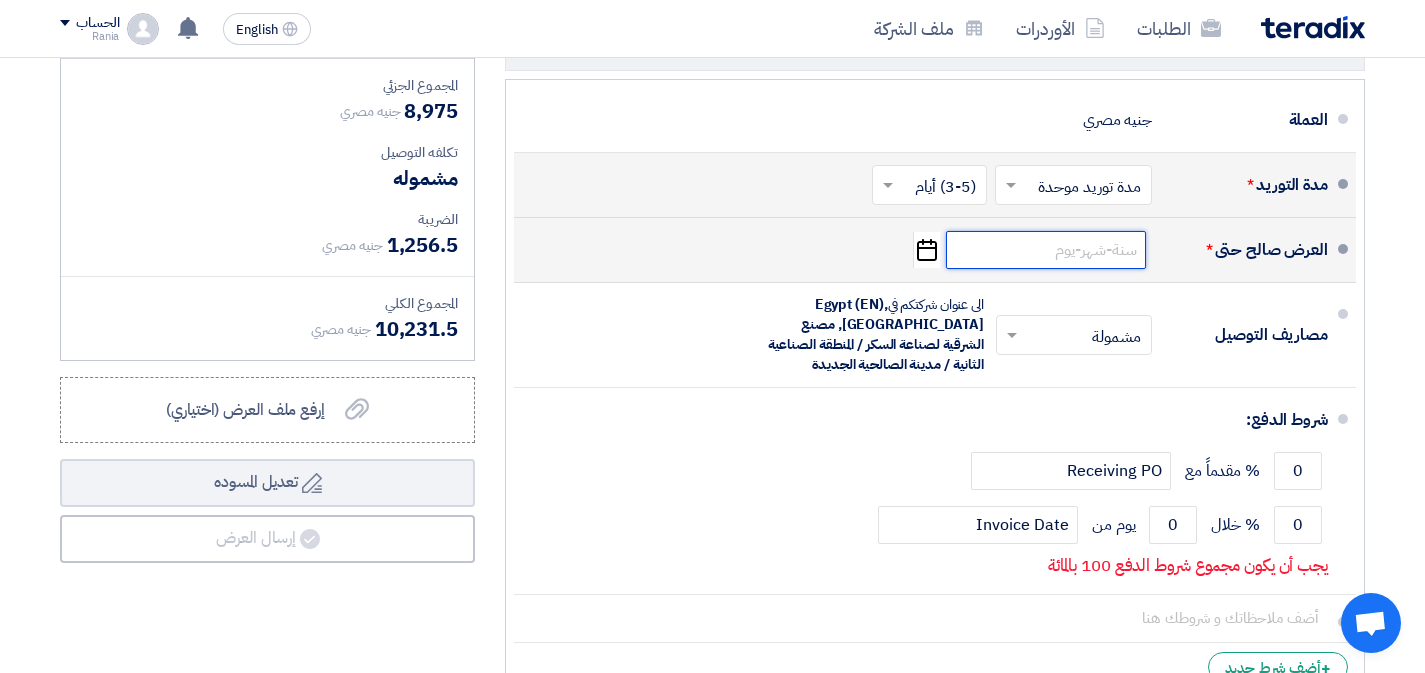 click 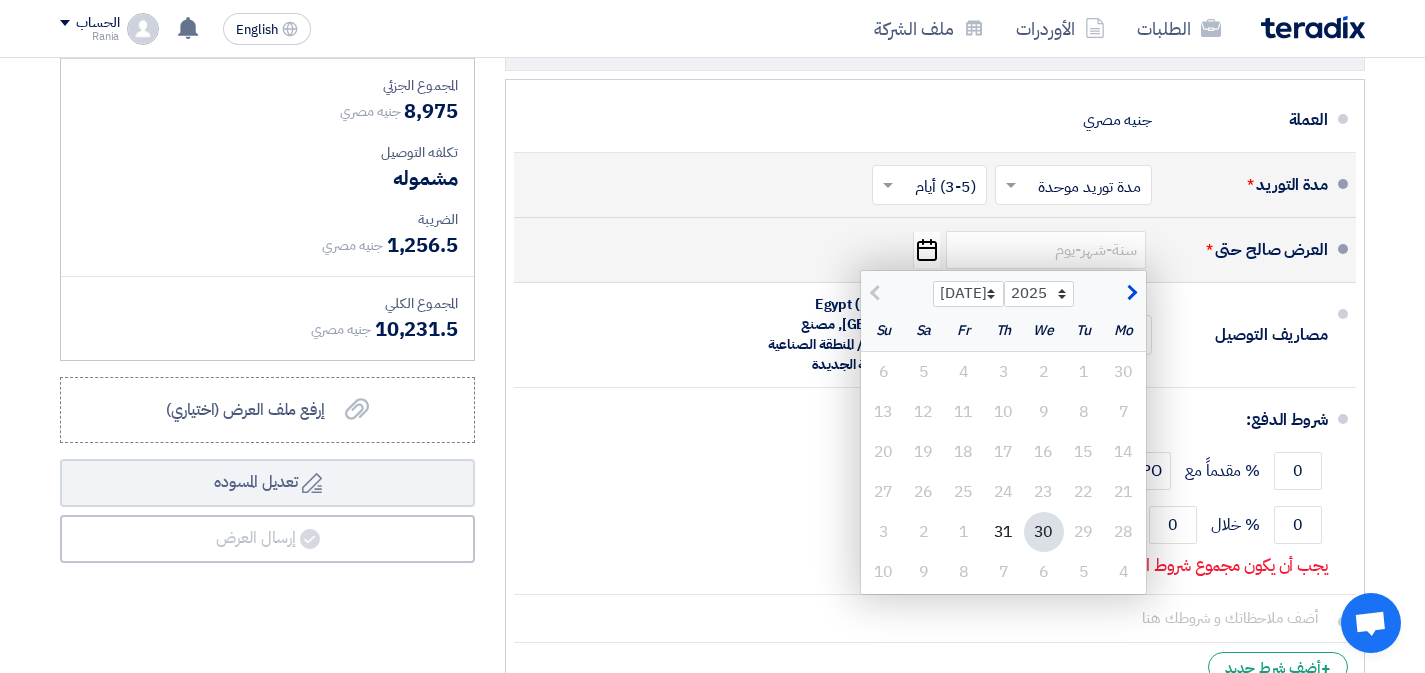 click 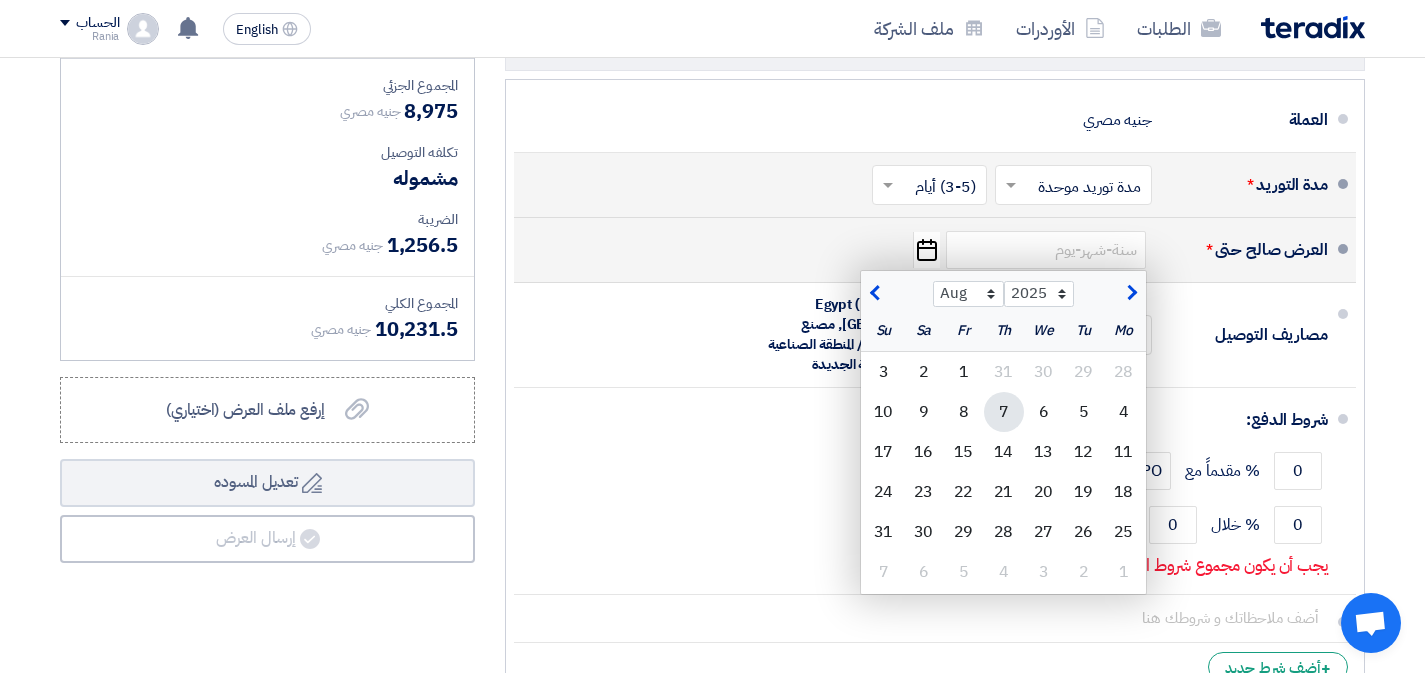 click on "7" 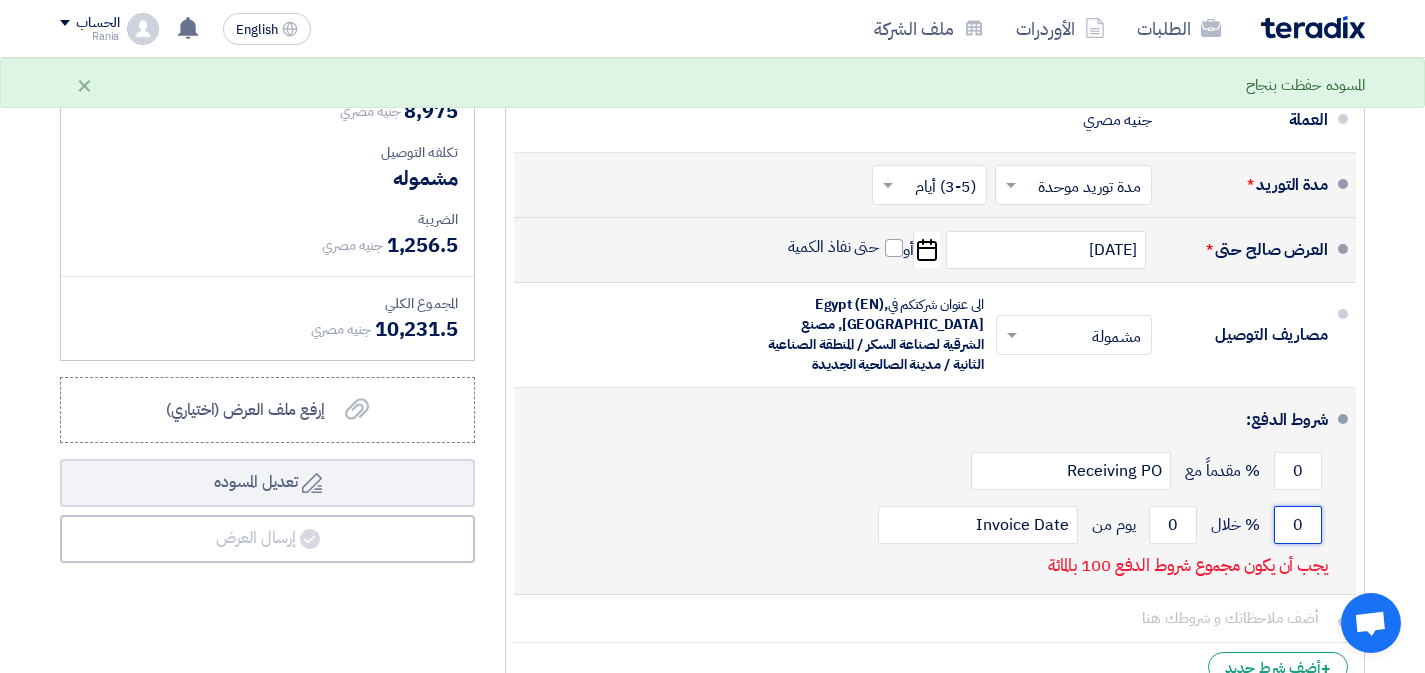 click on "0" 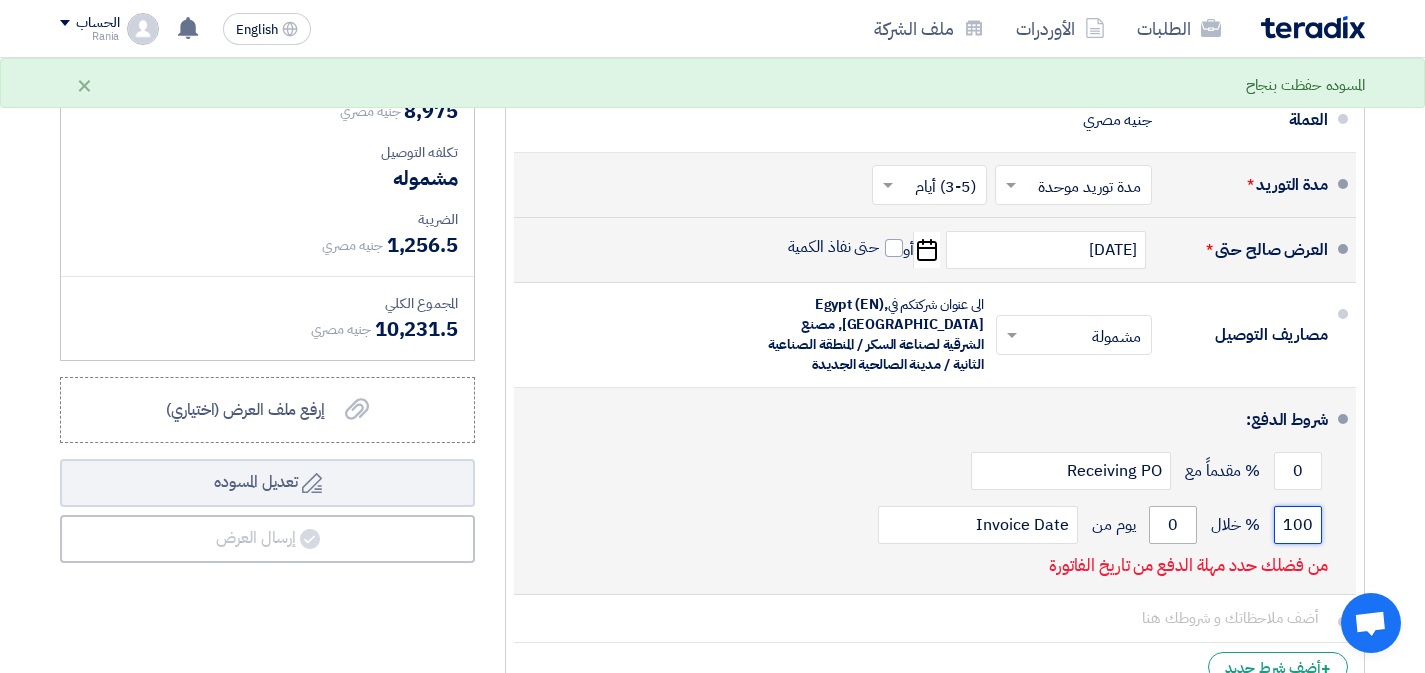 type on "100" 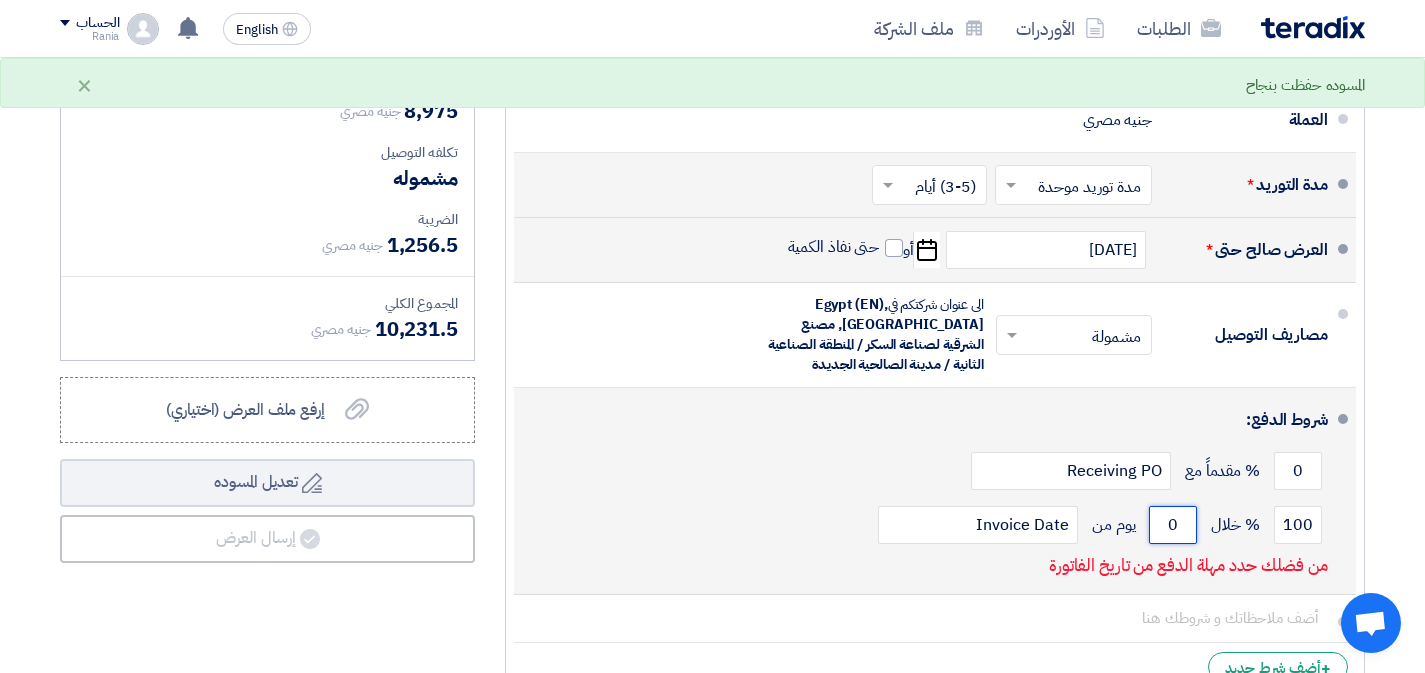 click on "0" 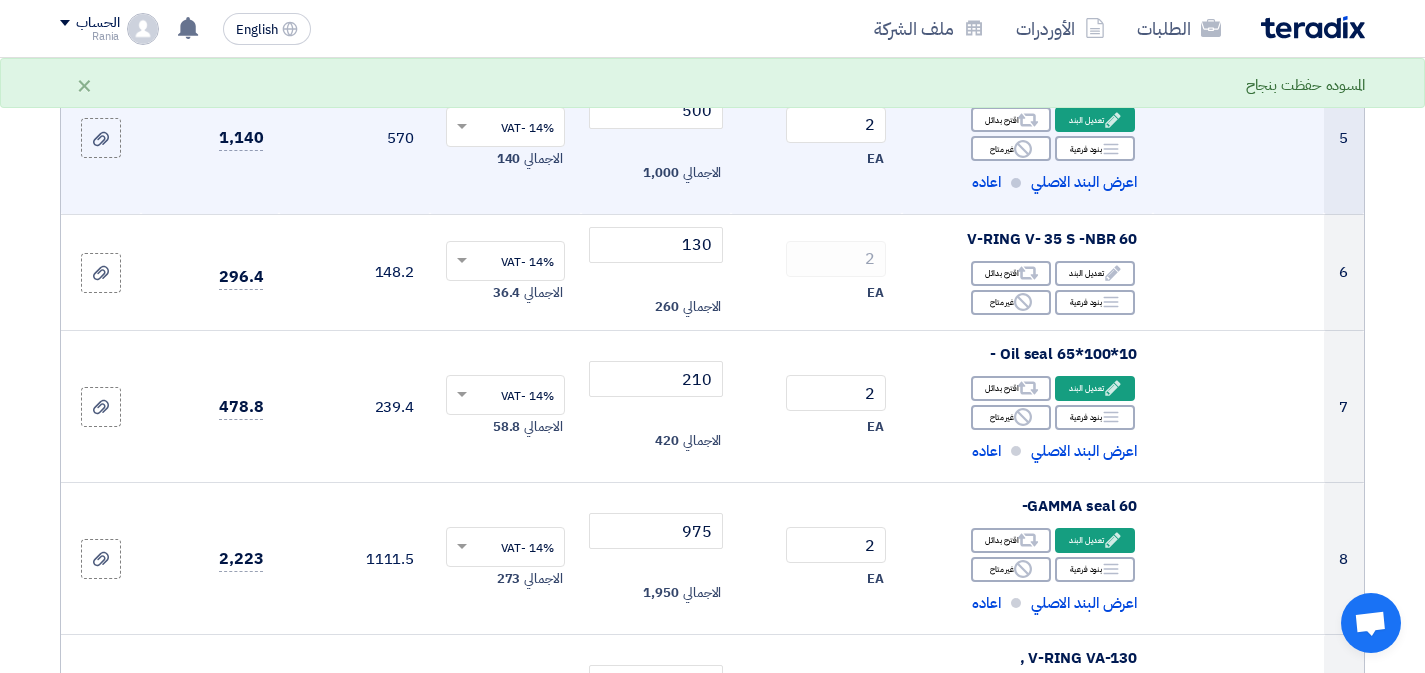scroll, scrollTop: 936, scrollLeft: 0, axis: vertical 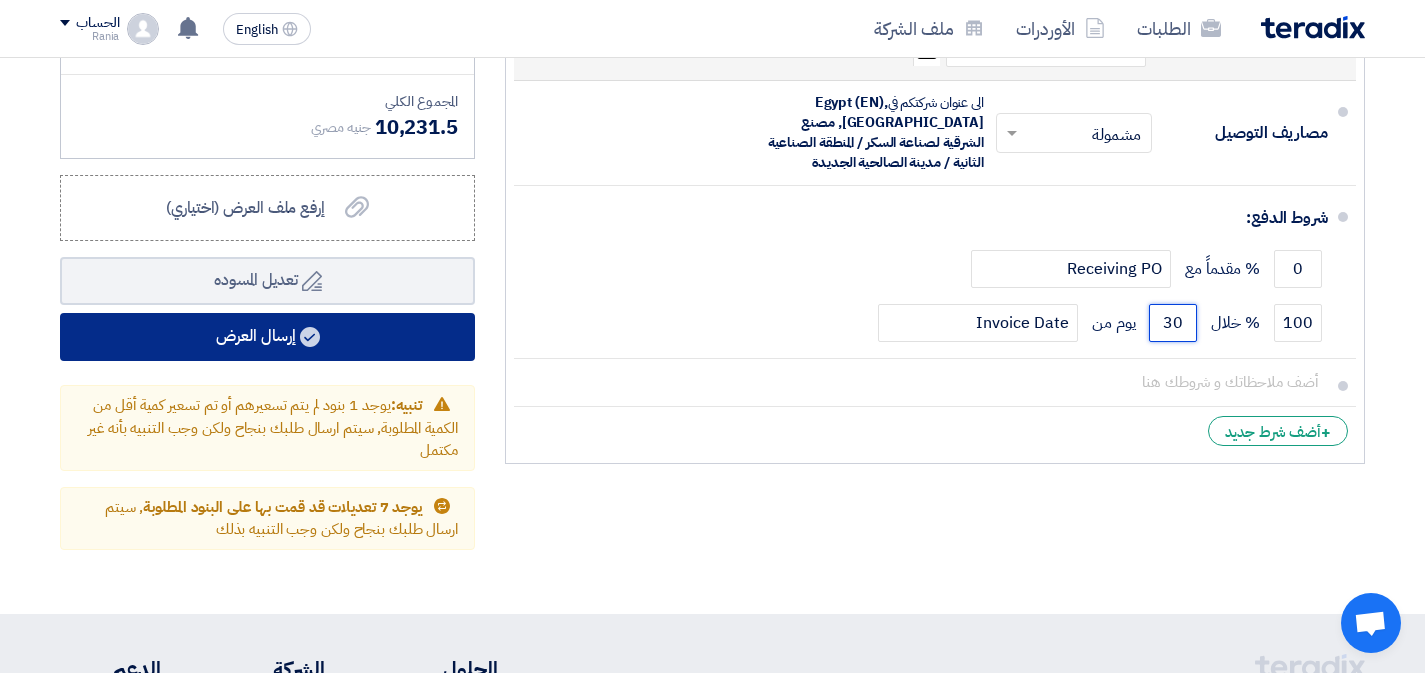 type on "30" 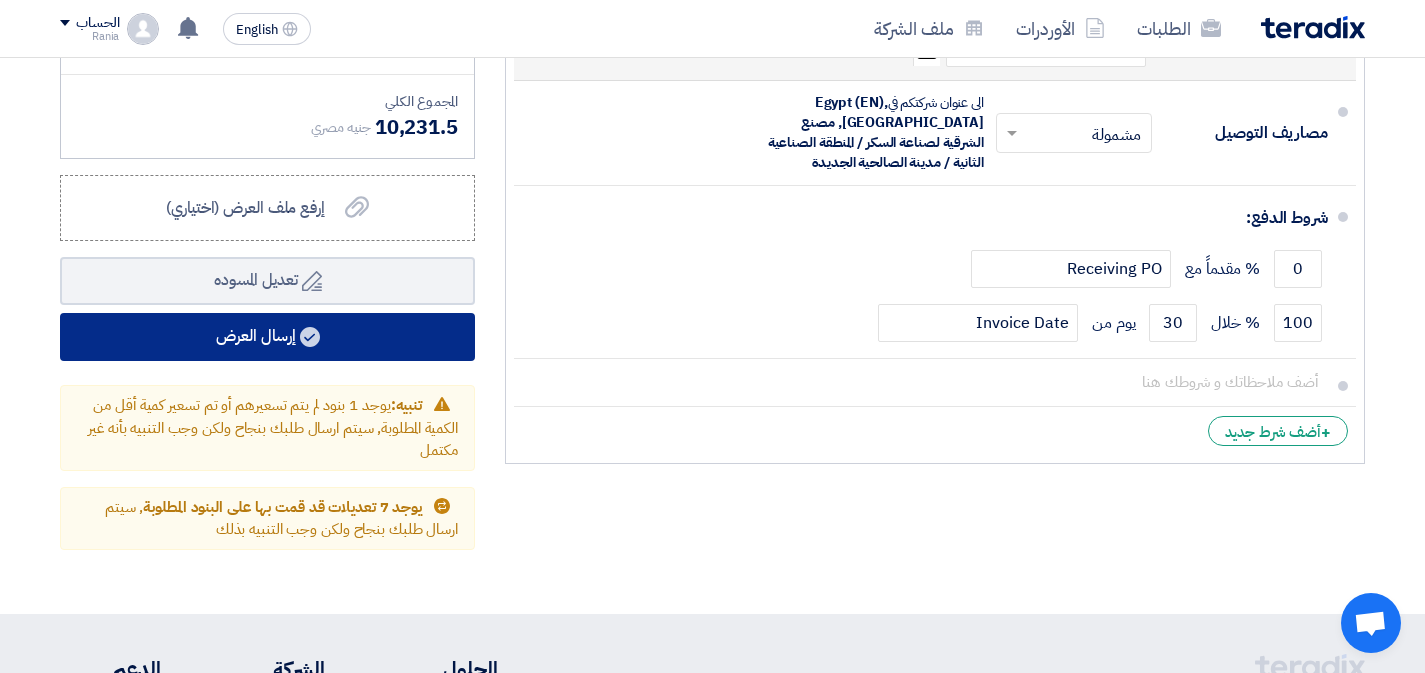 click on "إرسال العرض" 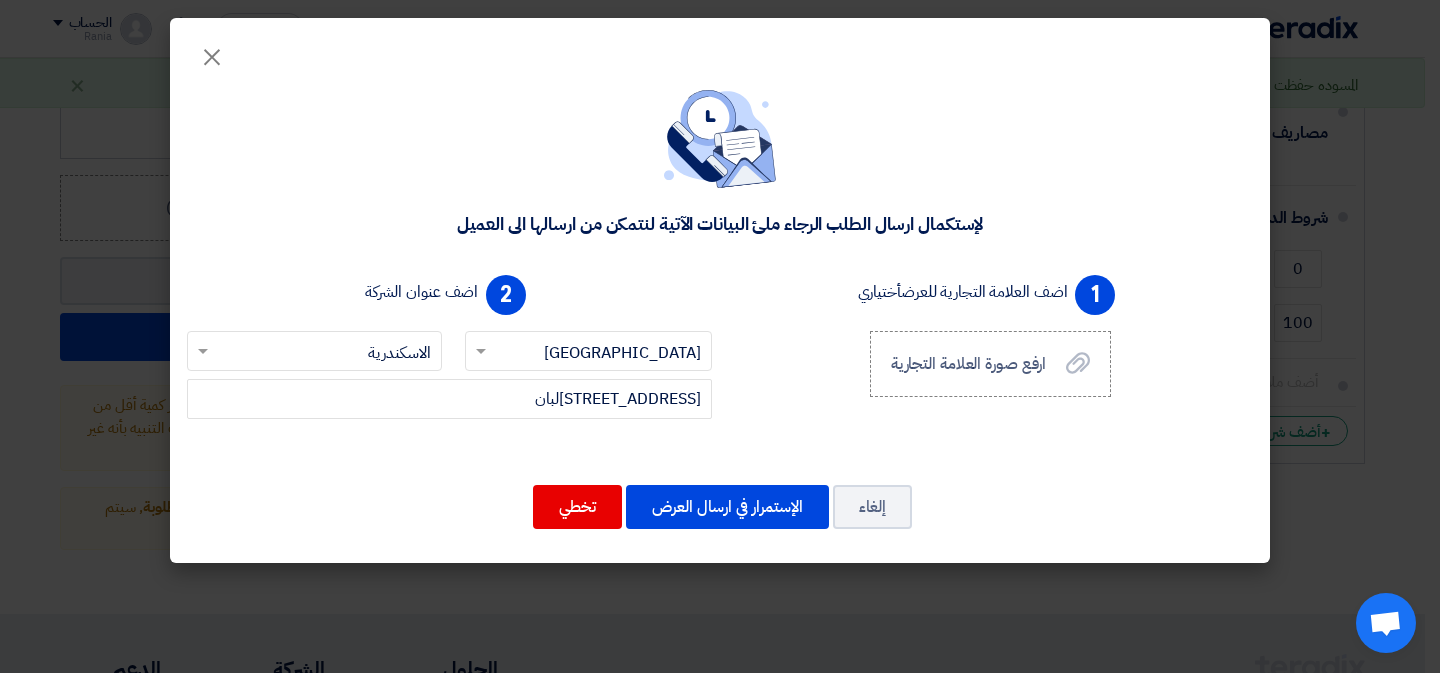 click on "لإستكمال ارسال الطلب الرجاء ملئ البيانات الآتية لنتمكن من ارسالها الى العميل
1
اضف العلامة التجارية للعرض
أختياري
ارفع صورة العلامة التجارية
ارفع صورة العلامة التجارية
2
اضف عنوان الشركة
إختر الدولة
×
Egypt" 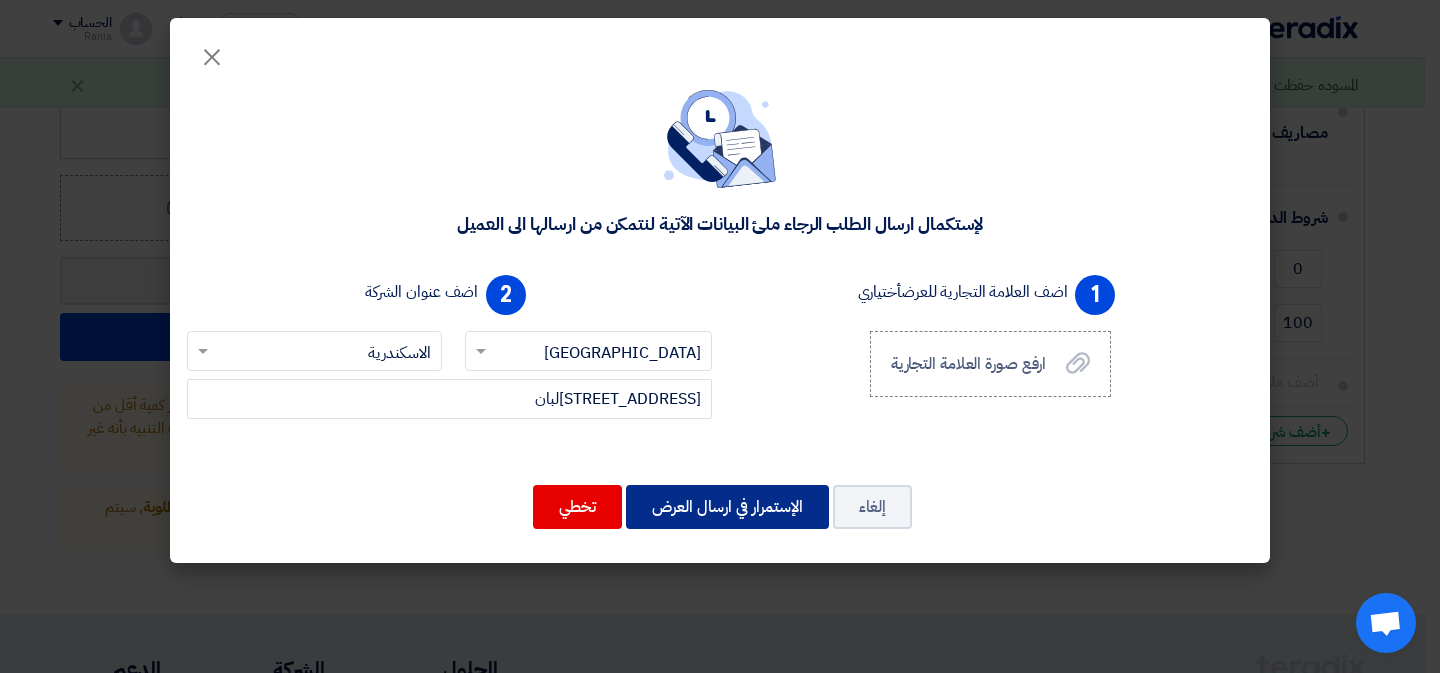 click on "الإستمرار في ارسال العرض" 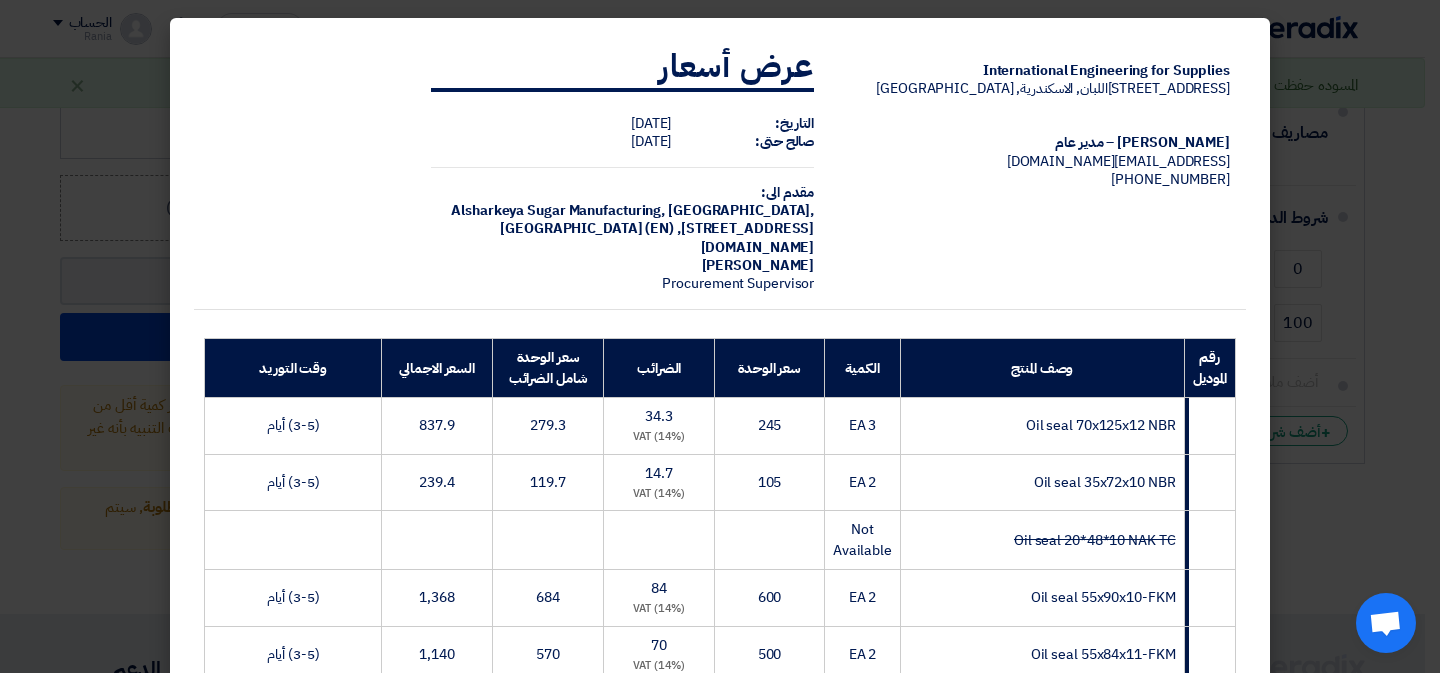 drag, startPoint x: 1432, startPoint y: 62, endPoint x: 1432, endPoint y: 117, distance: 55 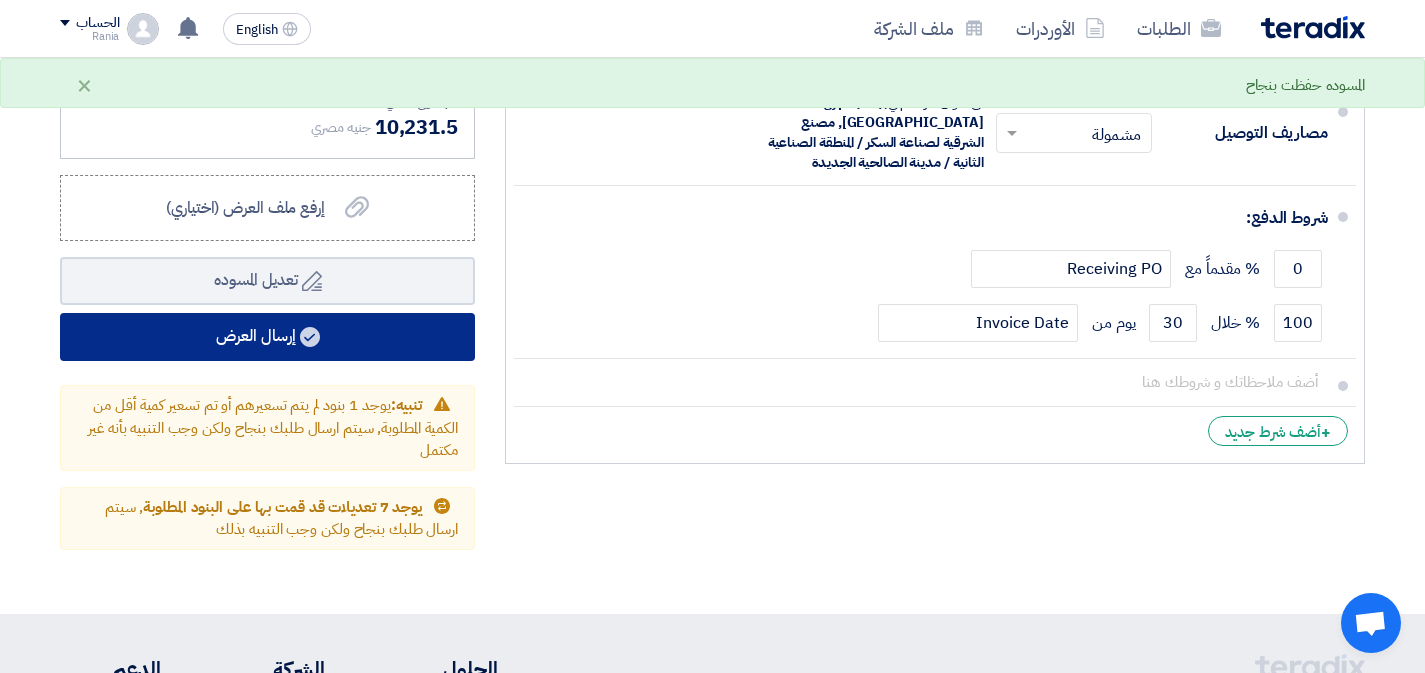 click on "إرسال العرض" 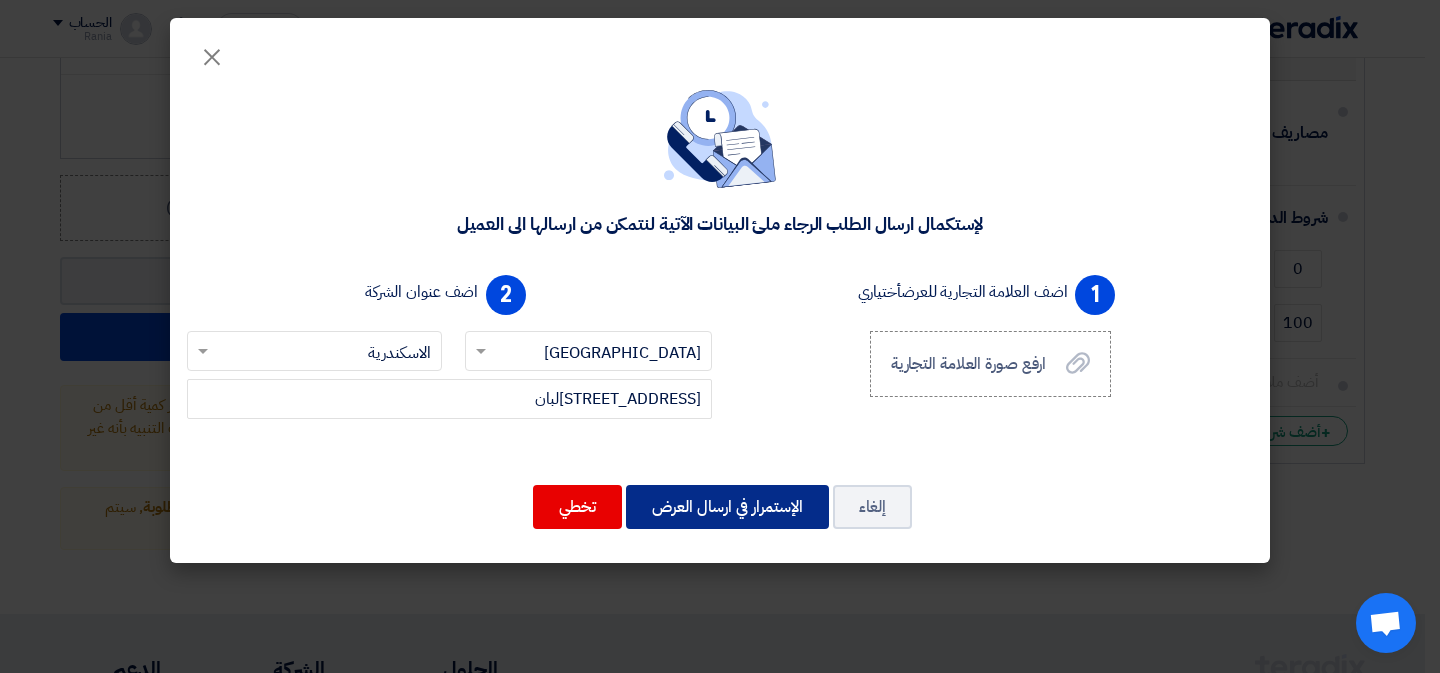 click on "الإستمرار في ارسال العرض" 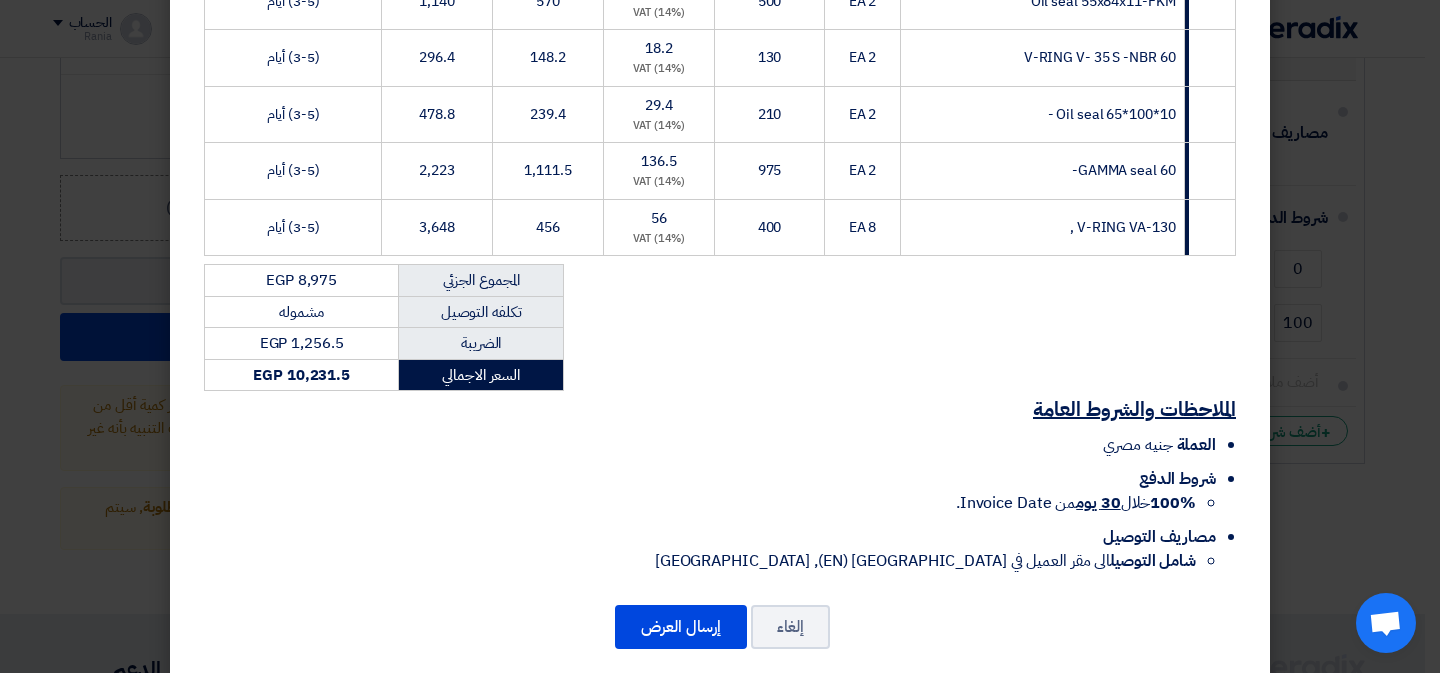 scroll, scrollTop: 681, scrollLeft: 0, axis: vertical 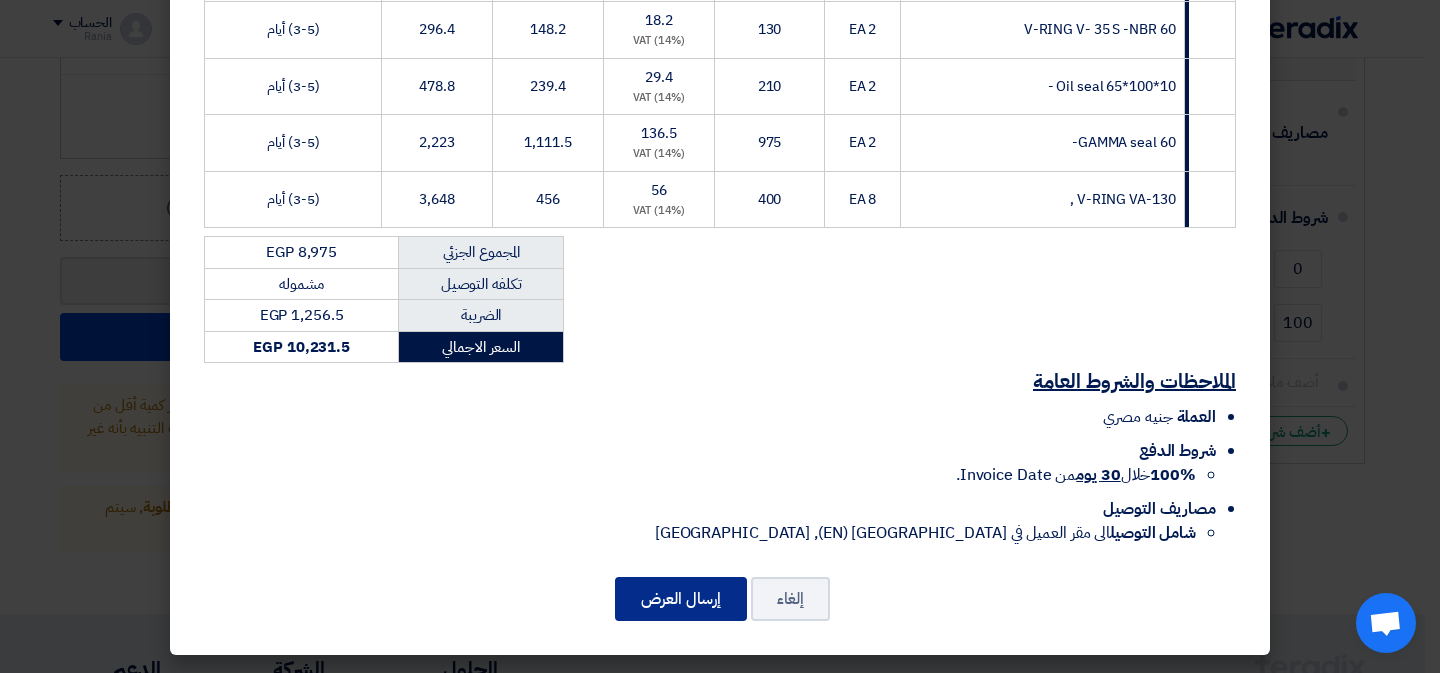 click on "إرسال العرض" 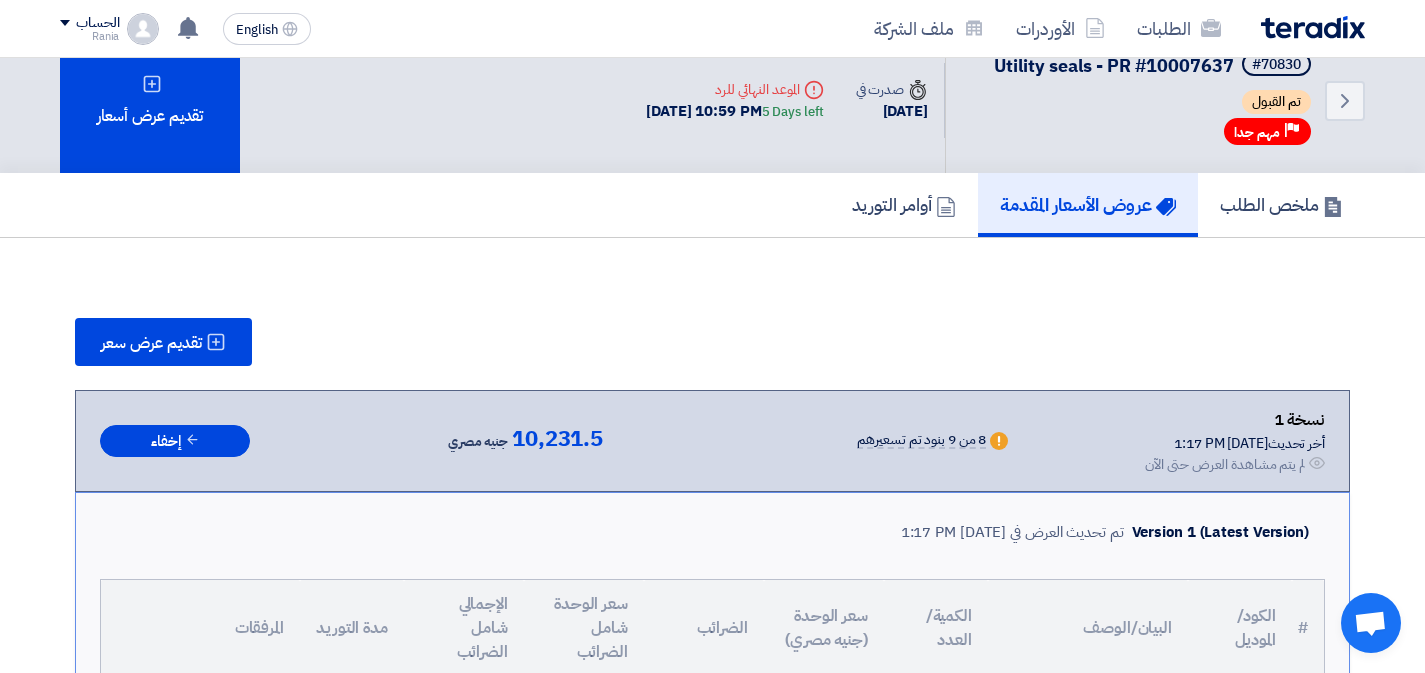 scroll, scrollTop: 2, scrollLeft: 0, axis: vertical 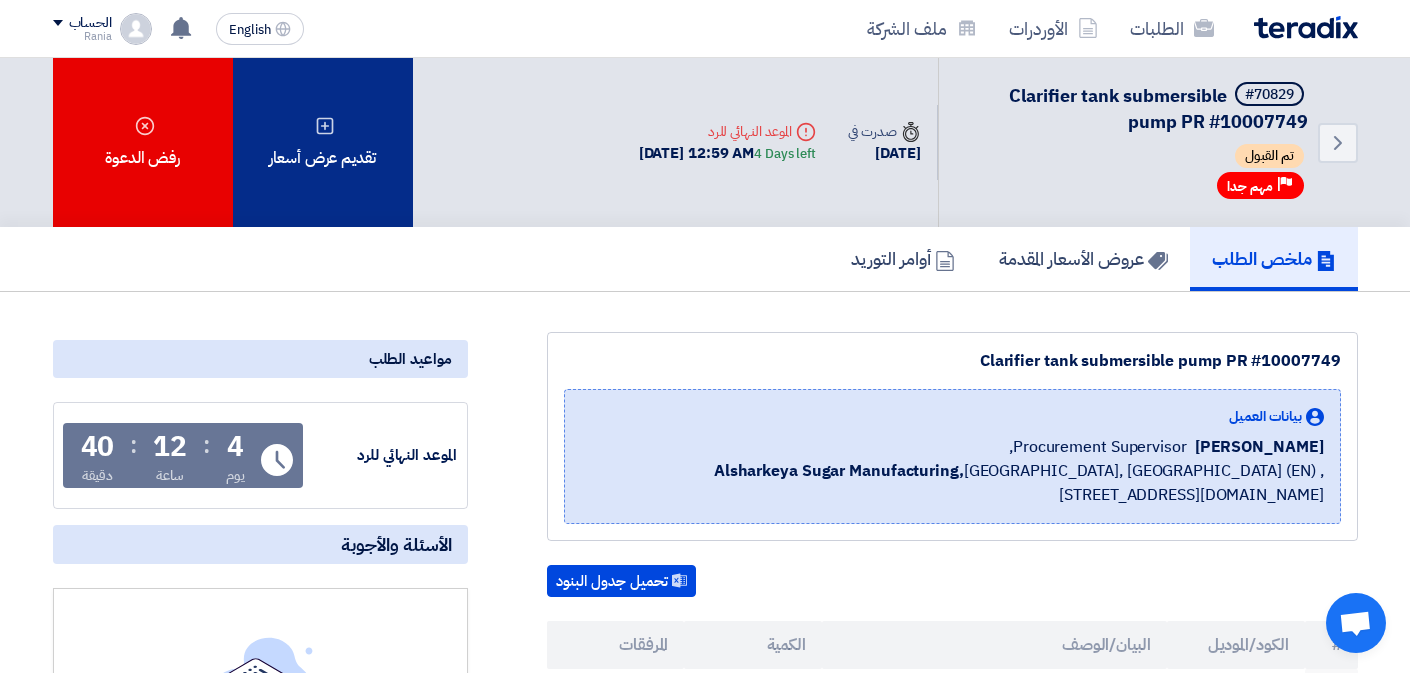 click on "تقديم عرض أسعار" 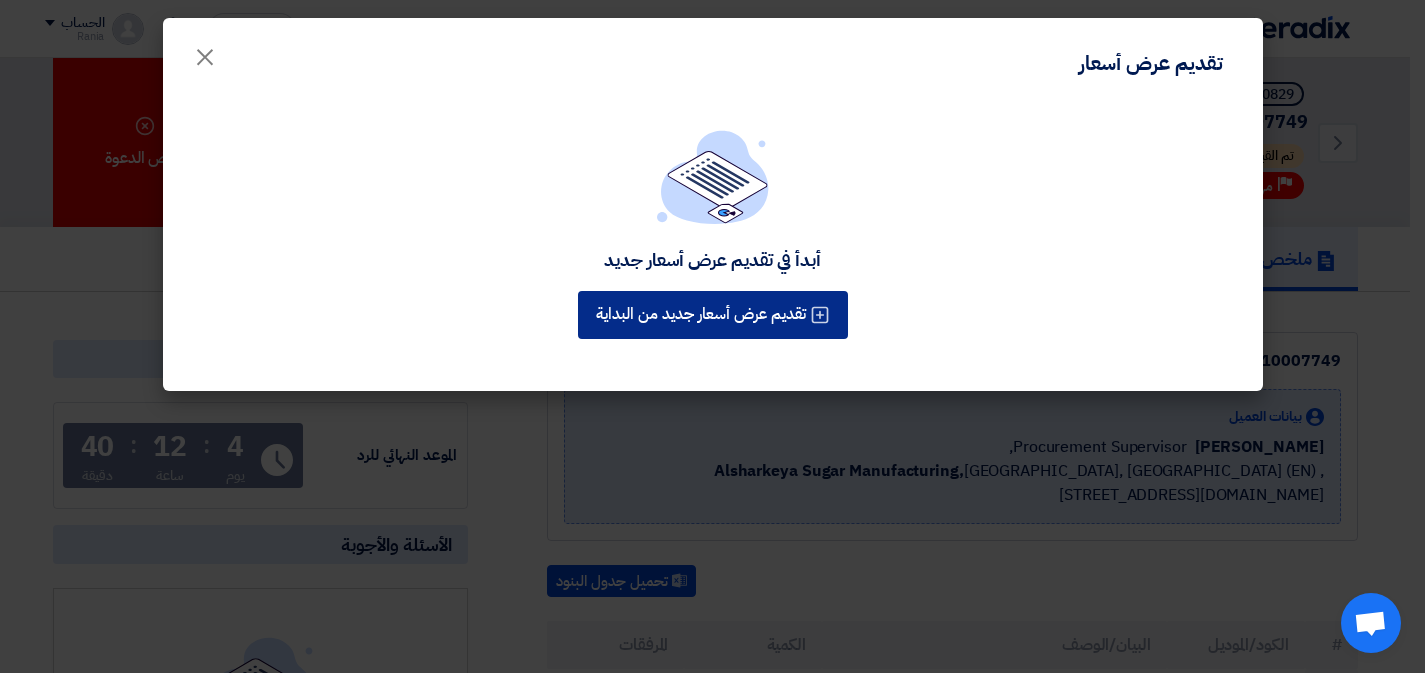click on "تقديم عرض أسعار جديد من البداية" 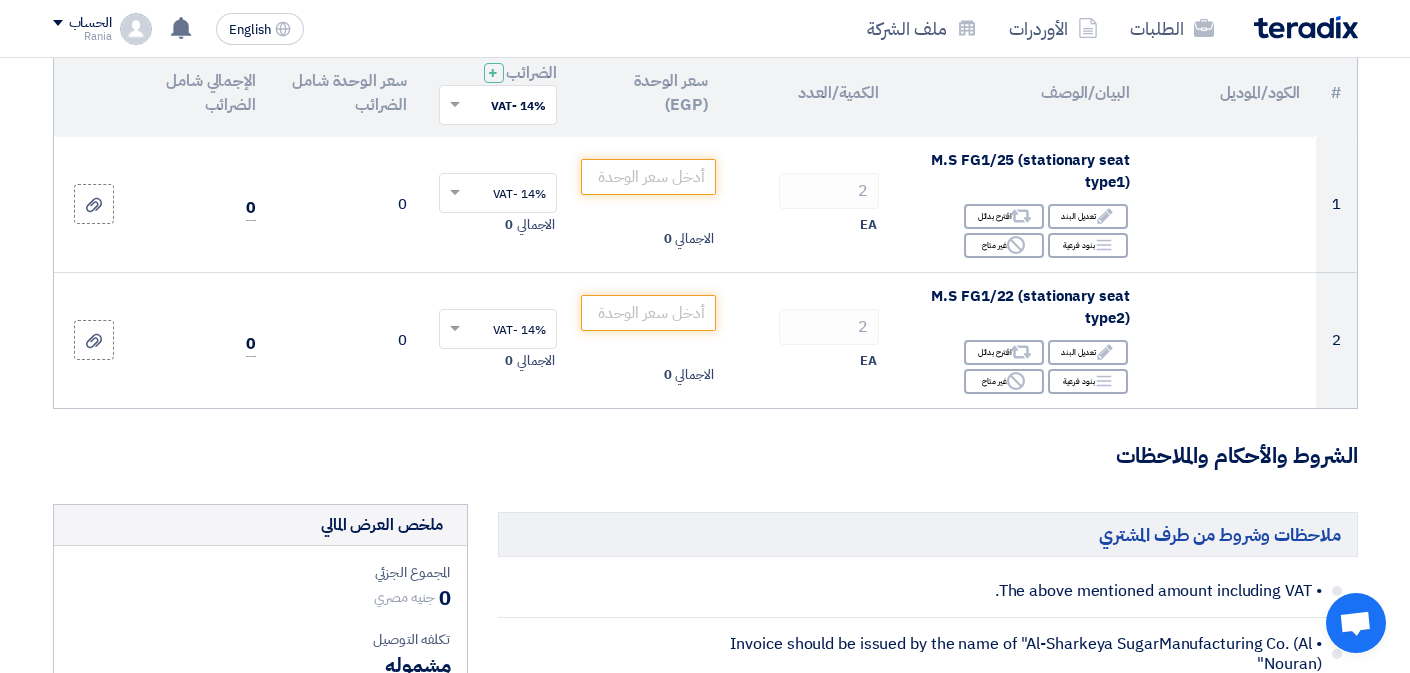 scroll, scrollTop: 0, scrollLeft: 0, axis: both 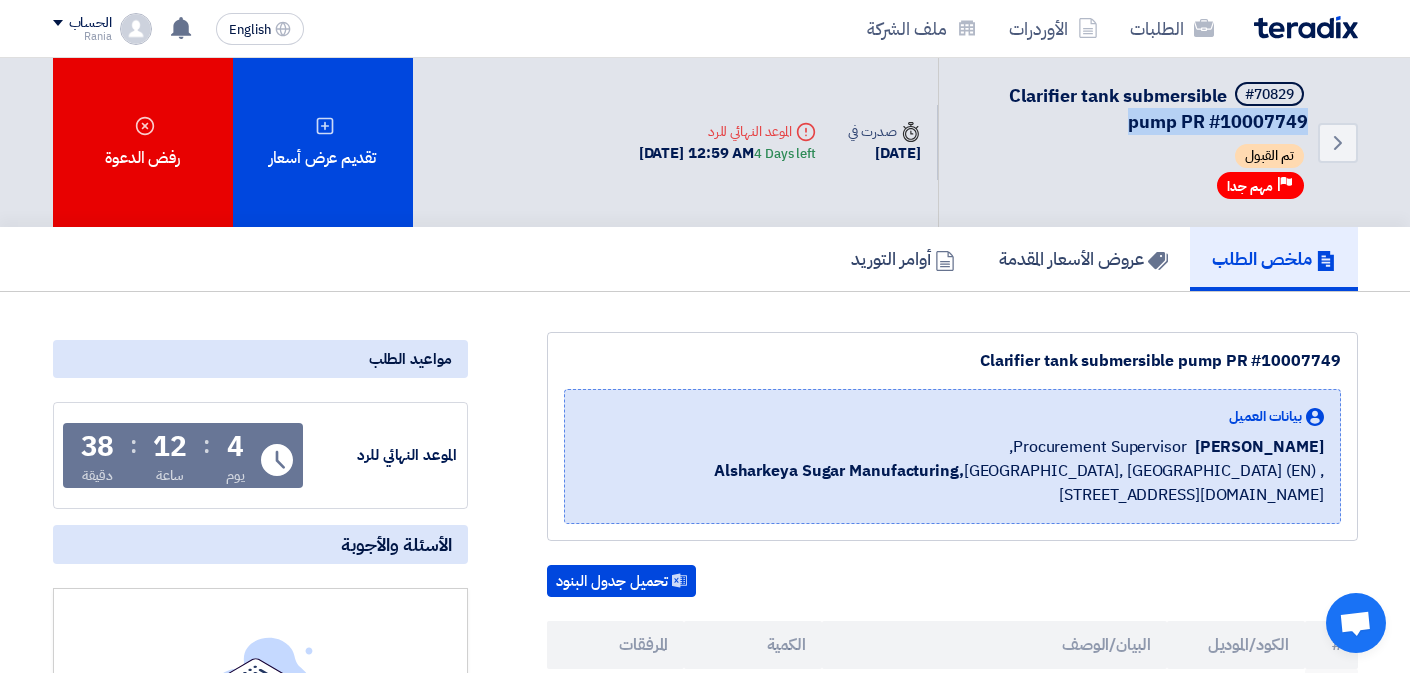 drag, startPoint x: 990, startPoint y: 99, endPoint x: 1079, endPoint y: 125, distance: 92.72001 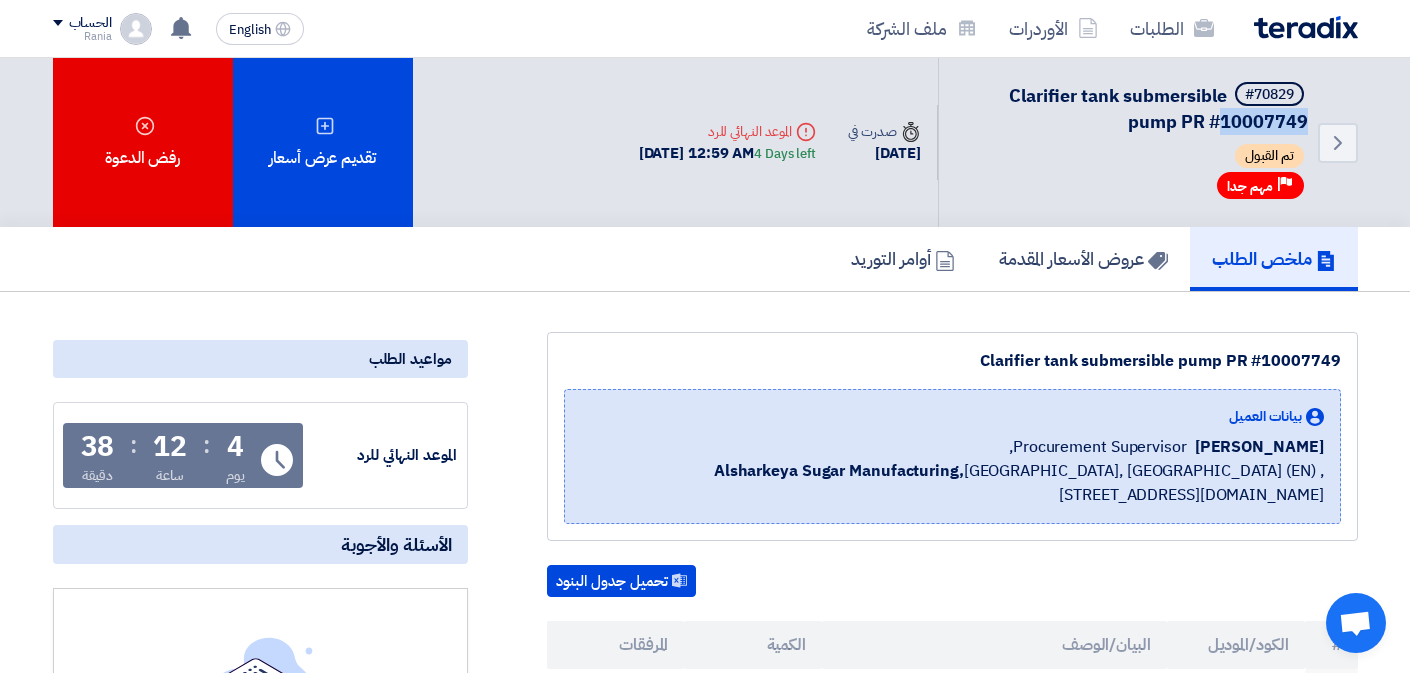 click on "Clarifier tank submersible pump PR #10007749" 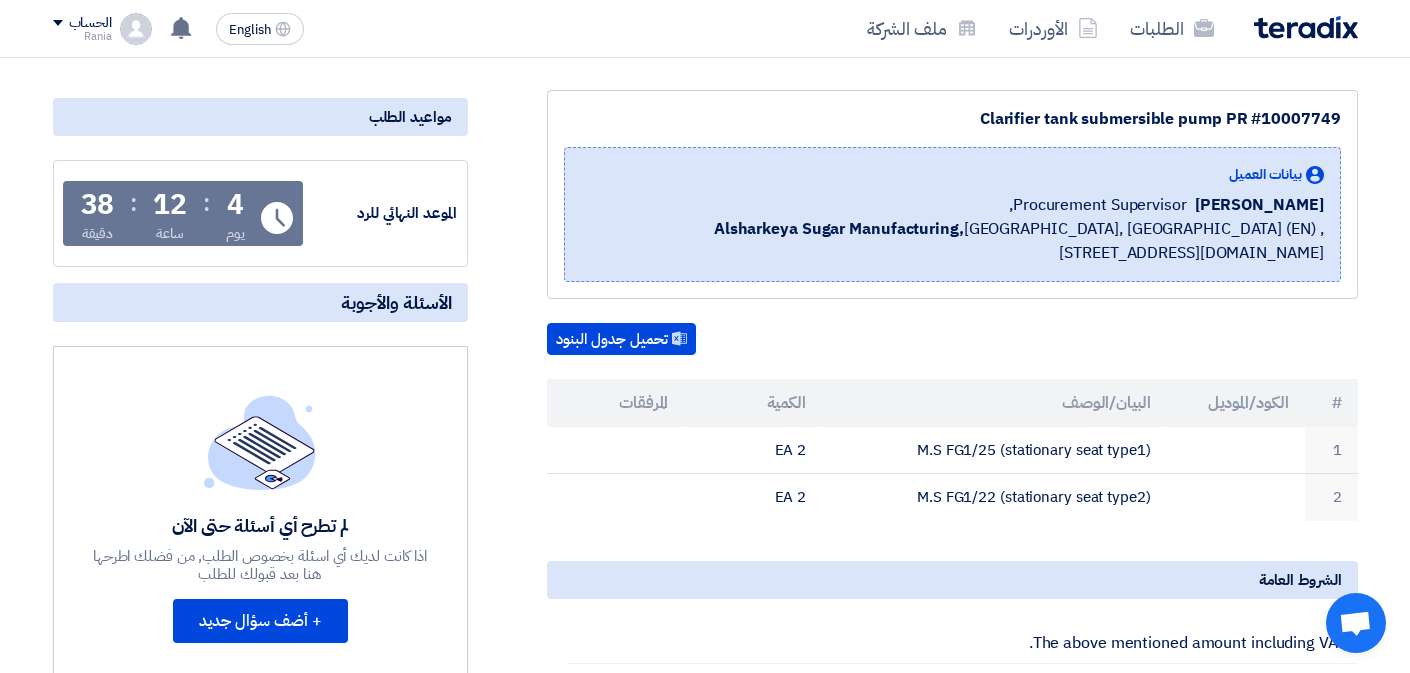 scroll, scrollTop: 243, scrollLeft: 0, axis: vertical 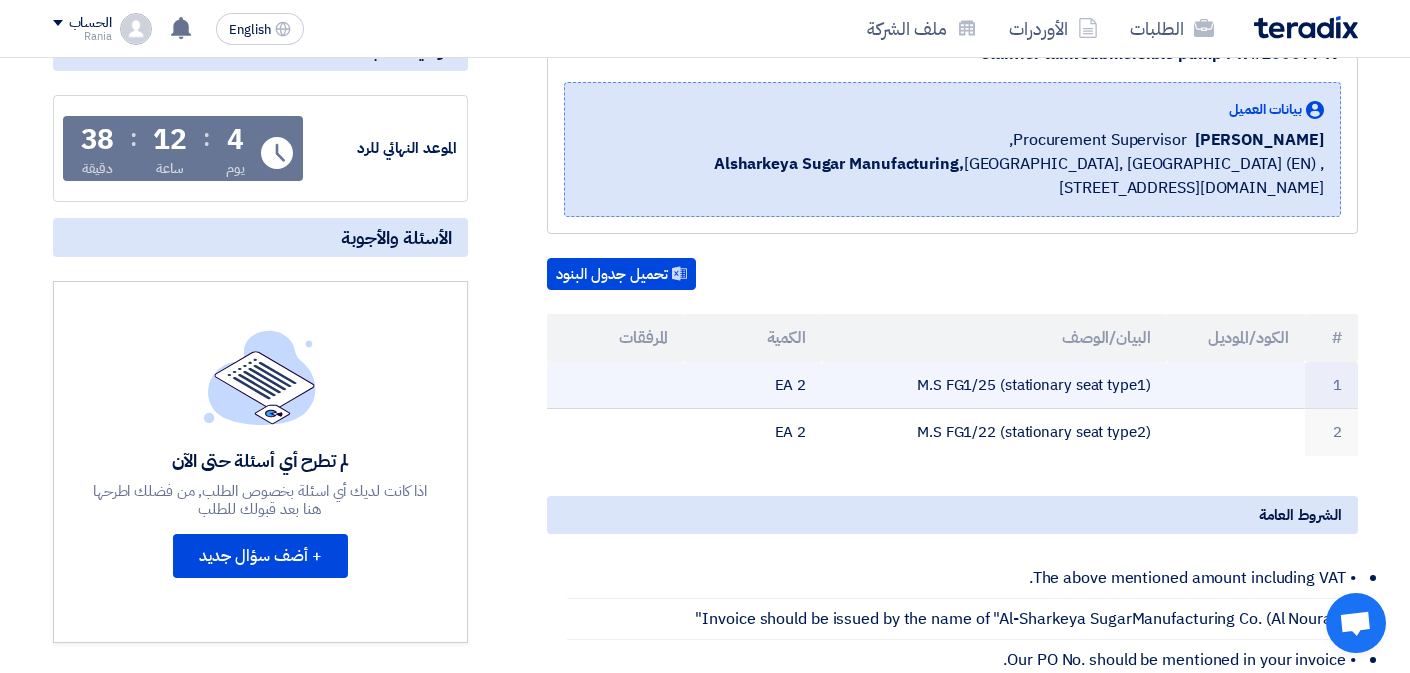 click on "M.S FG1/25 (stationary seat type1)" 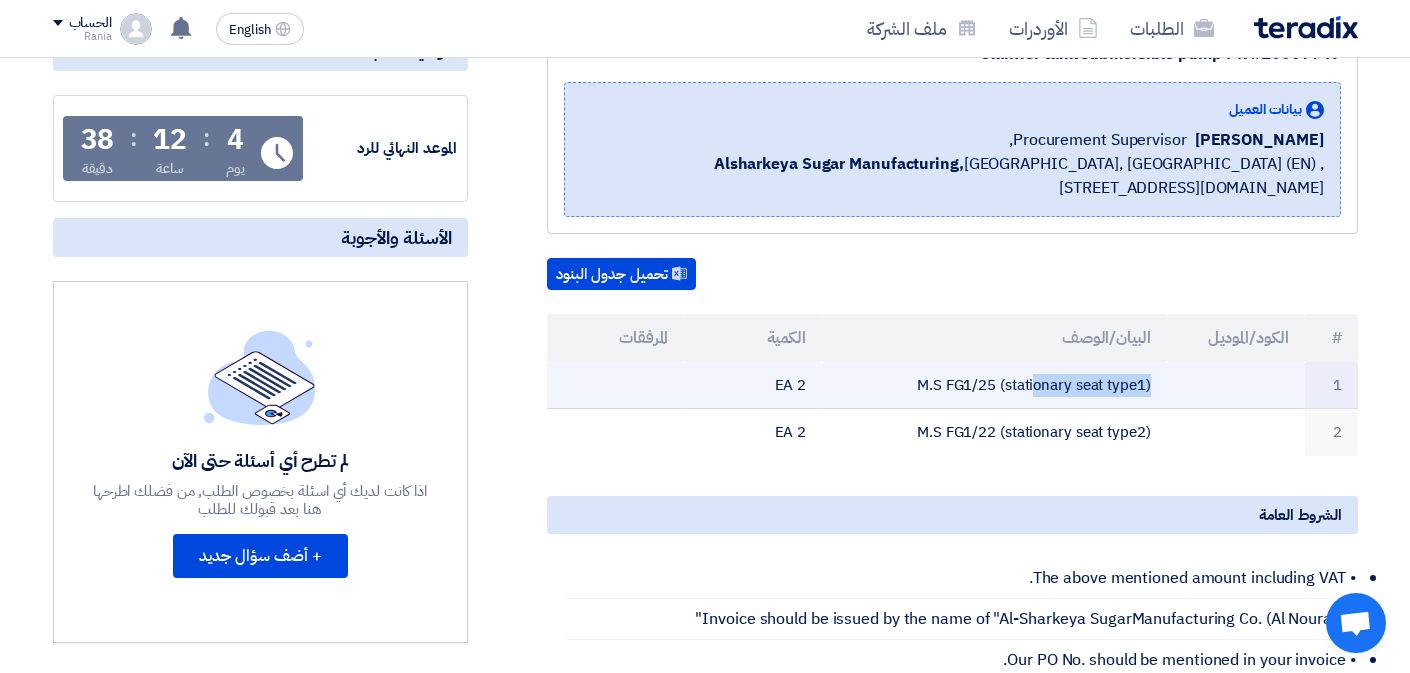 click on "M.S FG1/25 (stationary seat type1)" 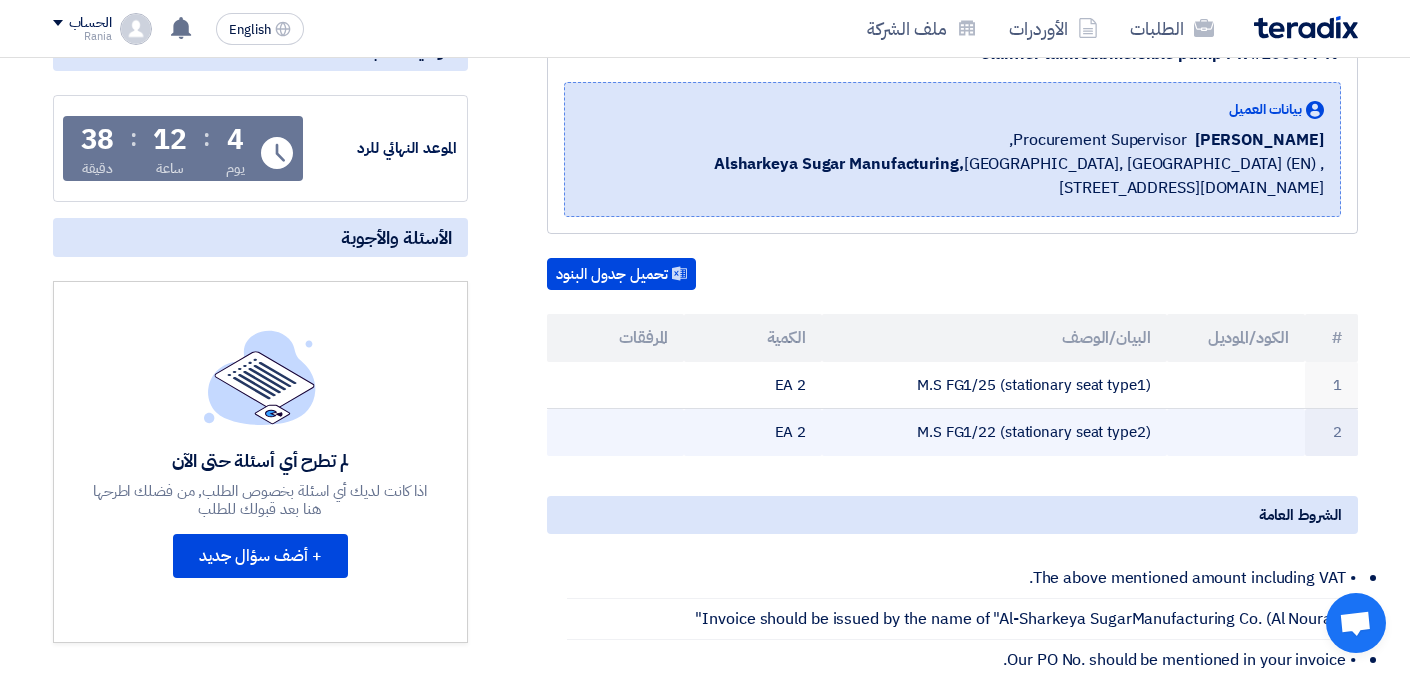 click on "M.S FG1/22 (stationary seat type2)" 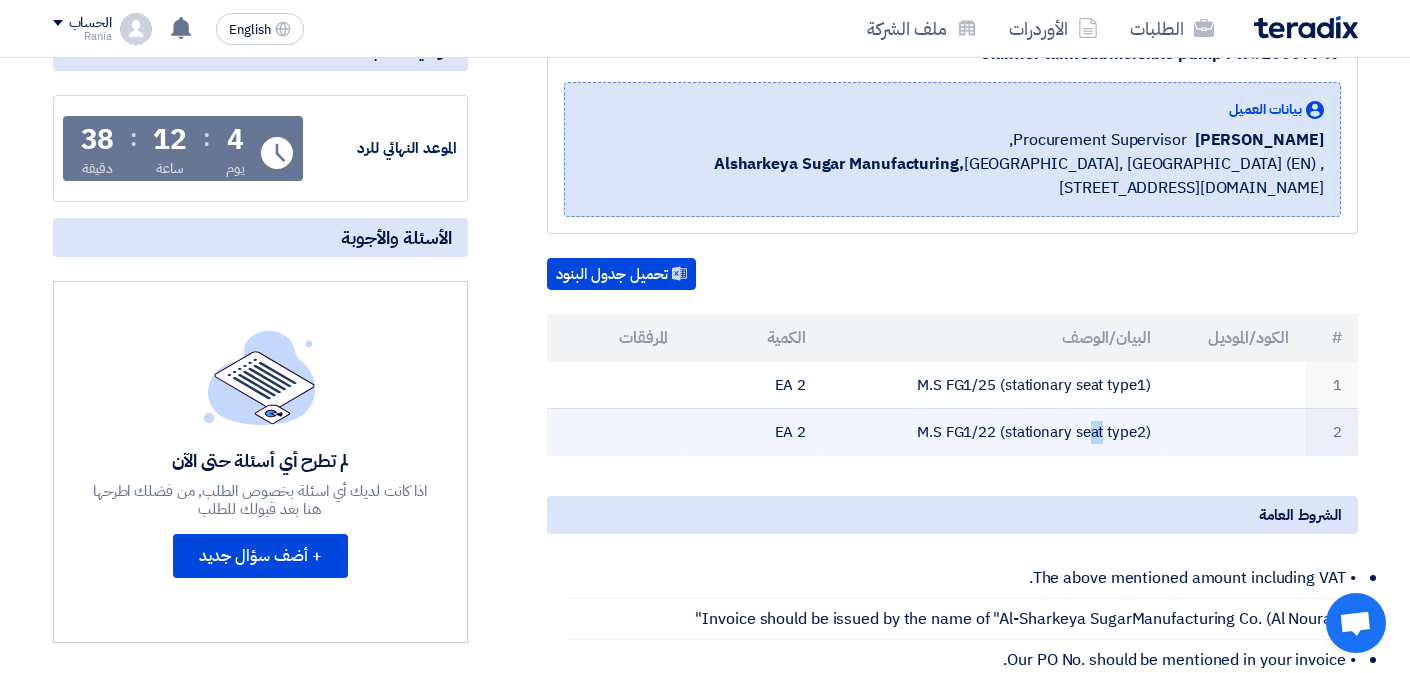 click on "M.S FG1/22 (stationary seat type2)" 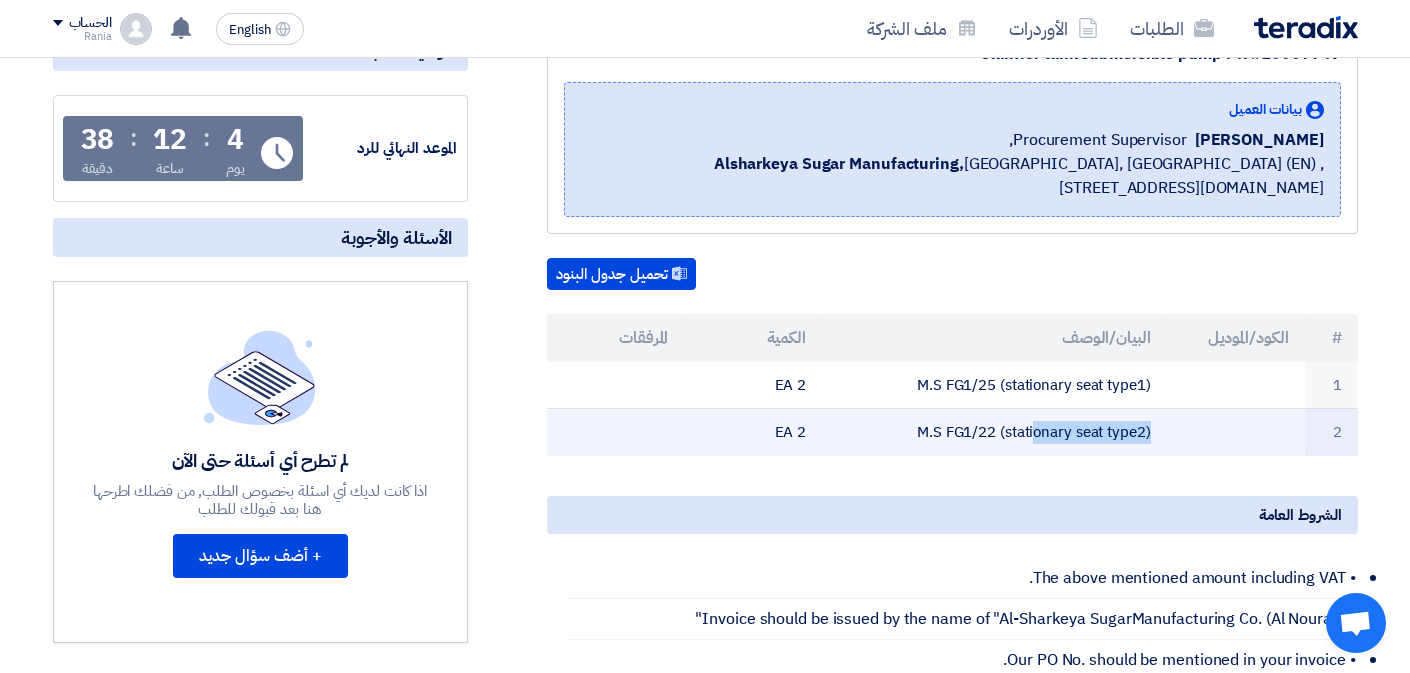 click on "M.S FG1/22 (stationary seat type2)" 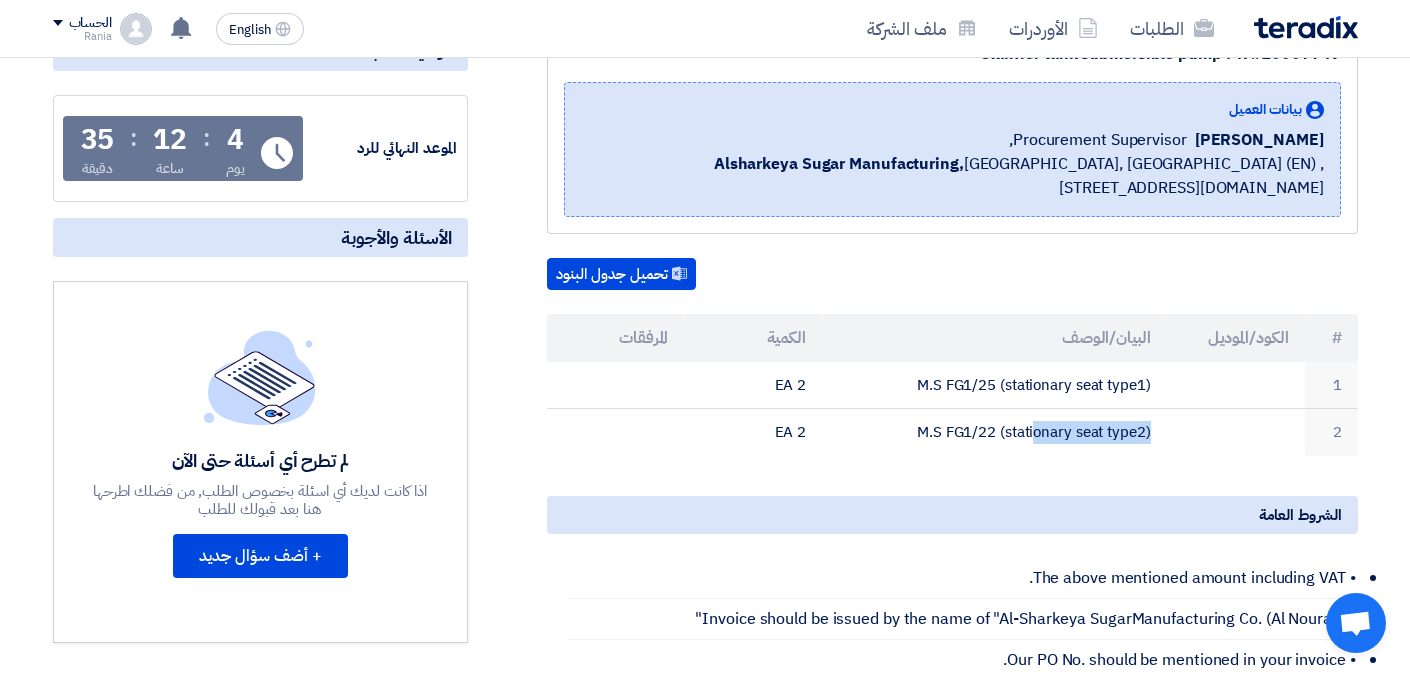 scroll, scrollTop: 0, scrollLeft: 0, axis: both 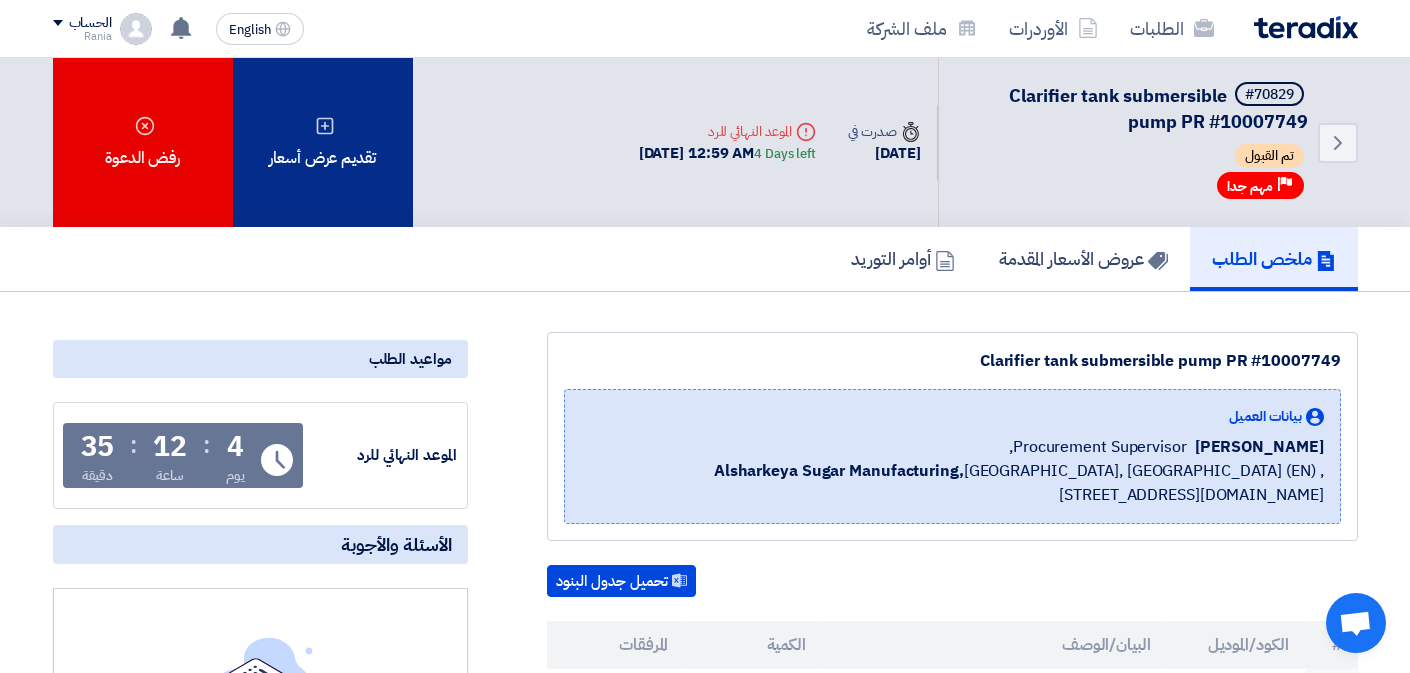 click on "تقديم عرض أسعار" 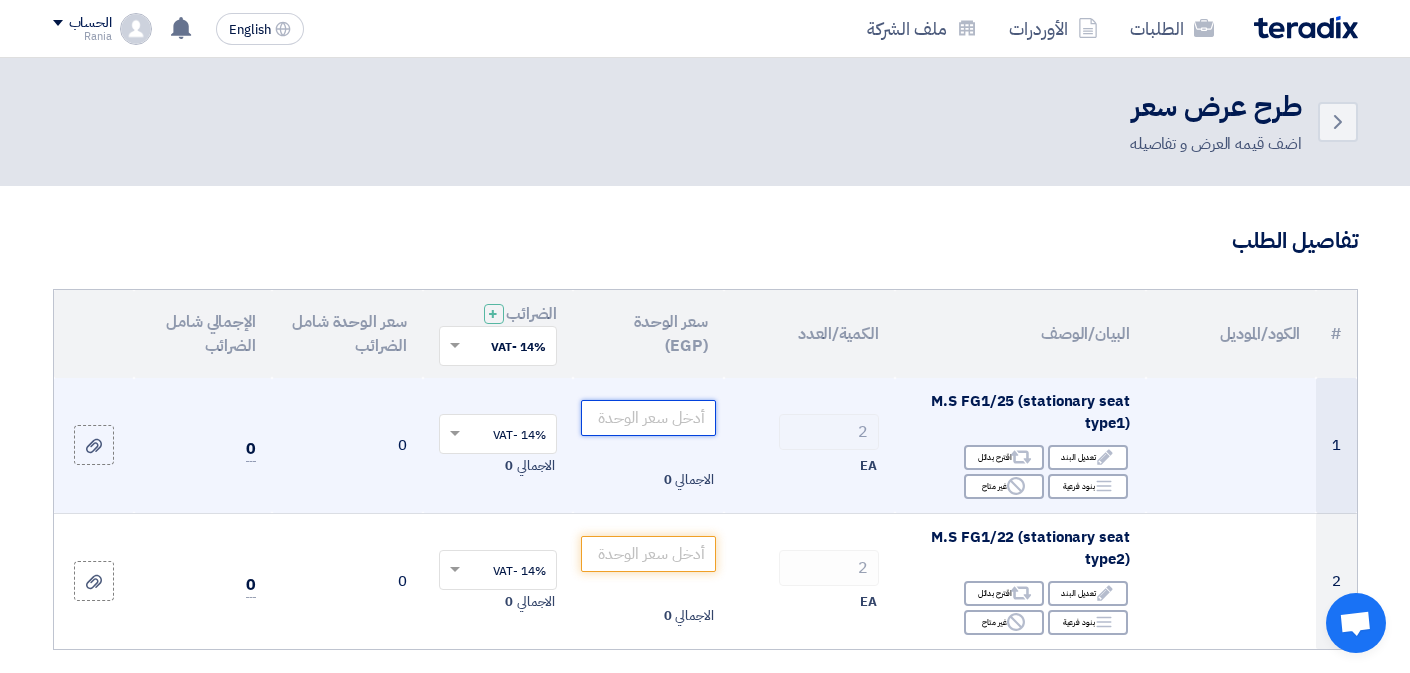 click 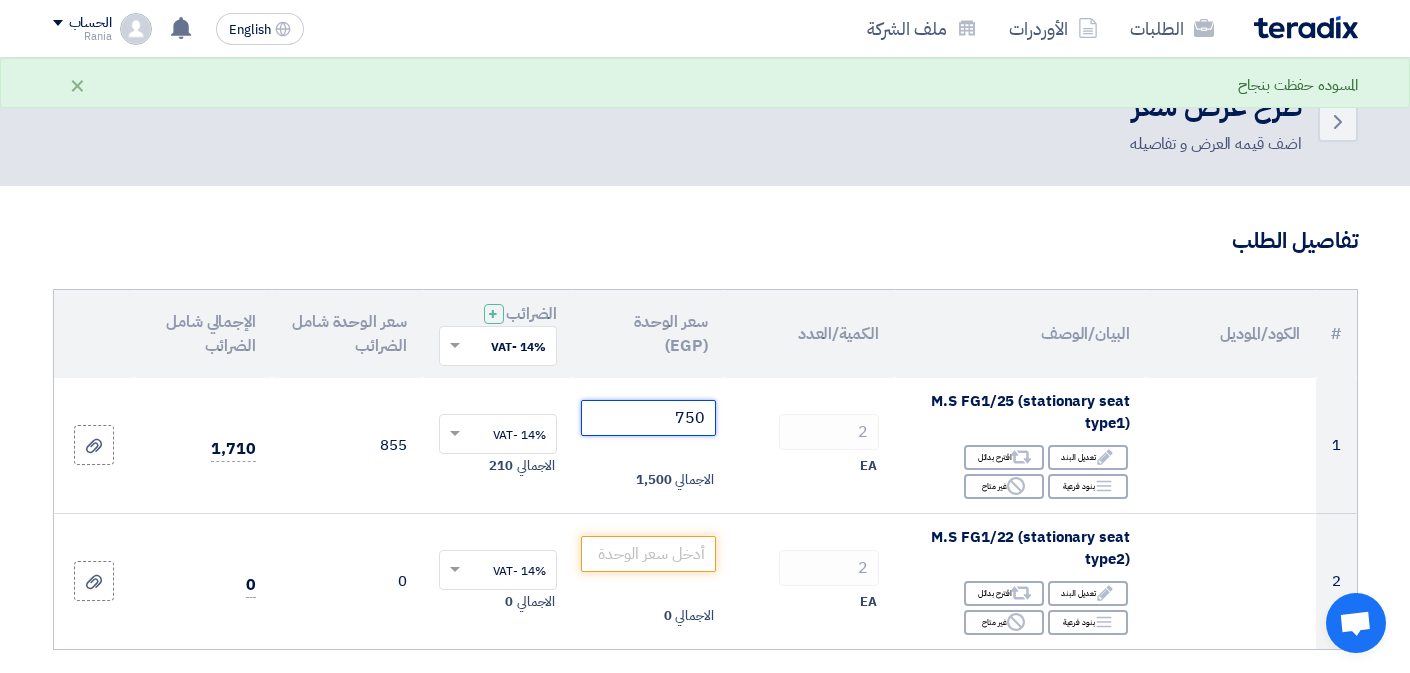 scroll, scrollTop: 267, scrollLeft: 0, axis: vertical 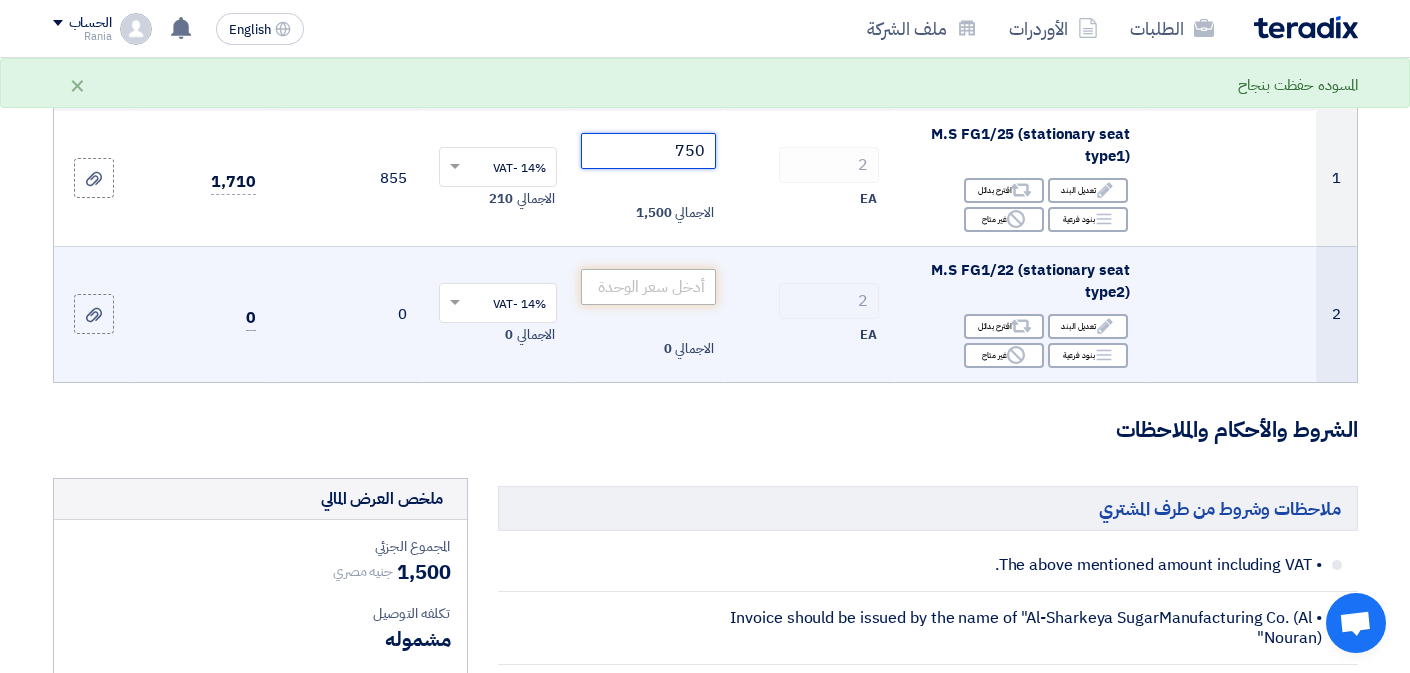 type on "750" 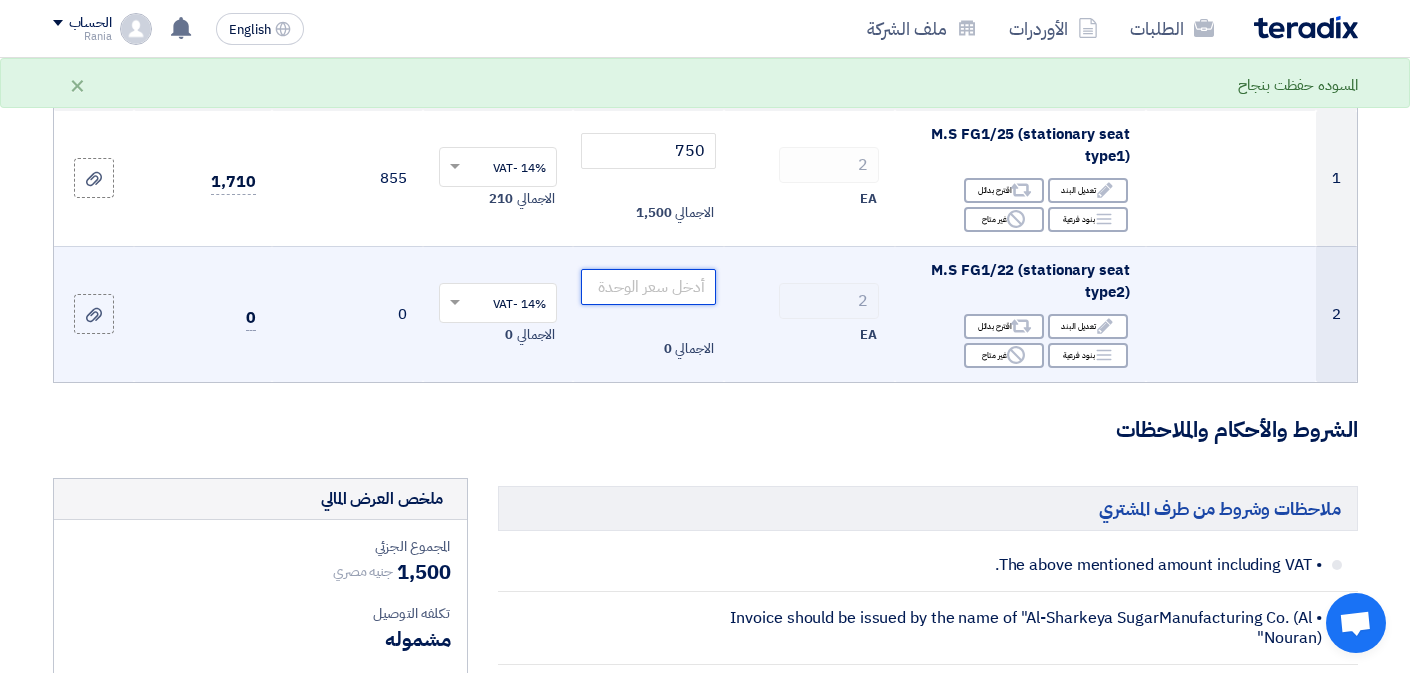 click 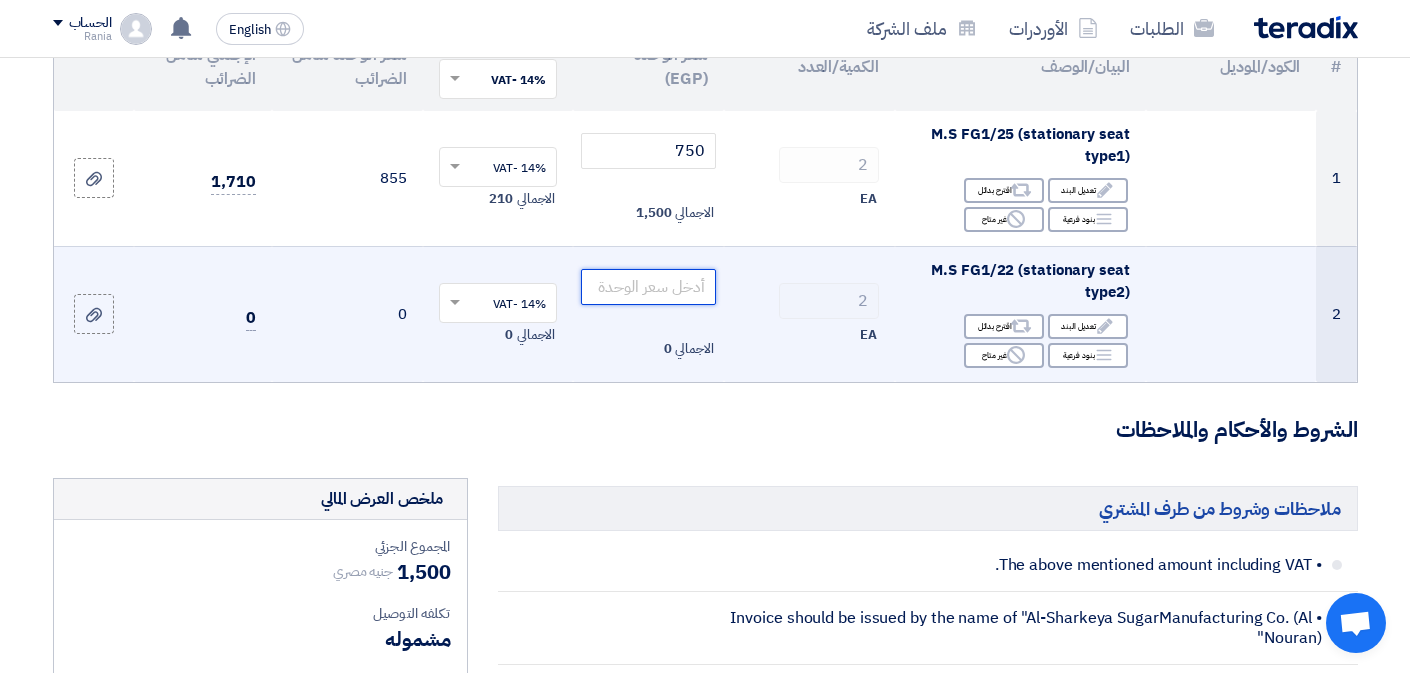 click 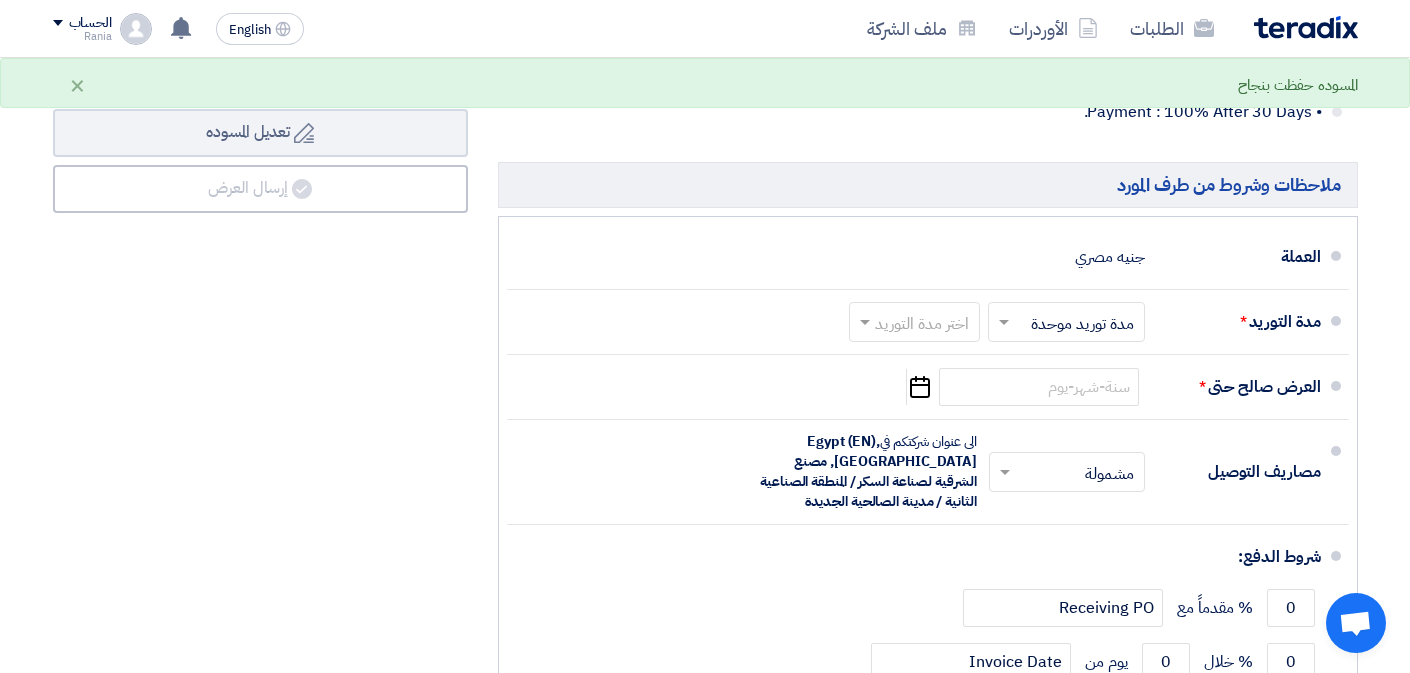 scroll, scrollTop: 1082, scrollLeft: 0, axis: vertical 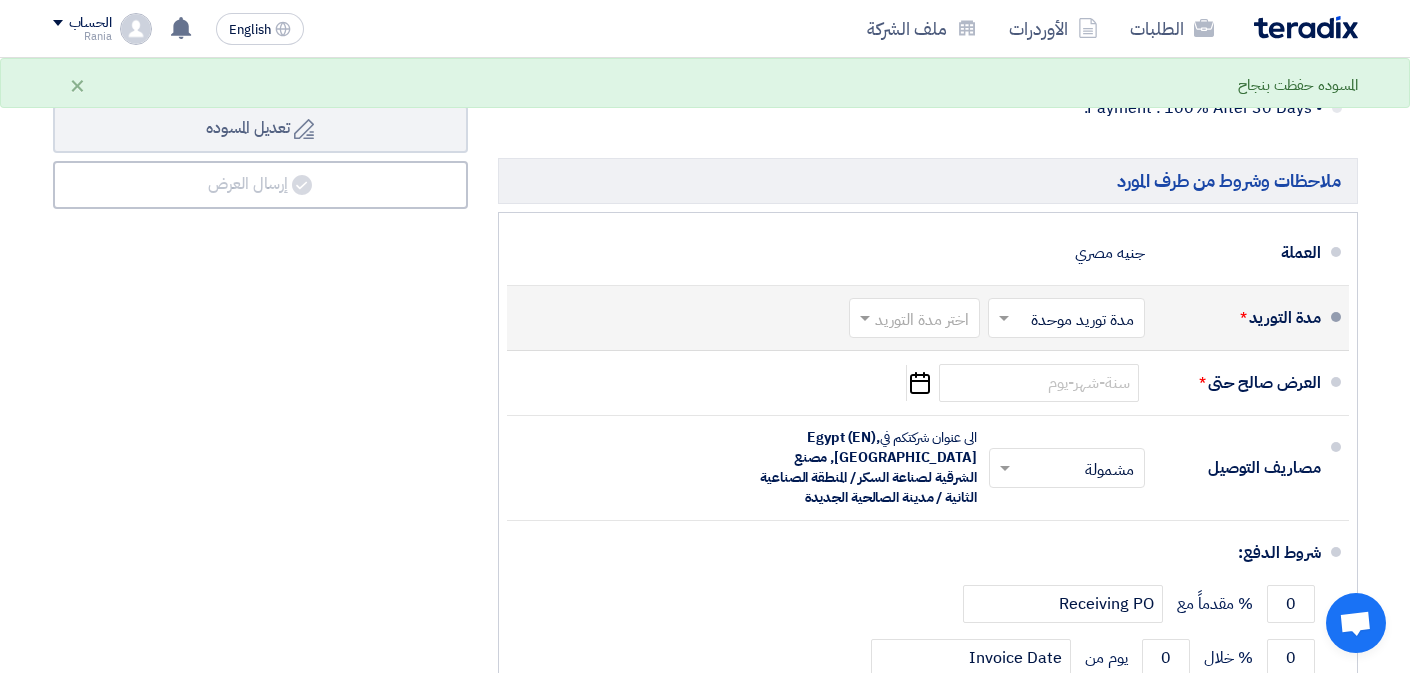 type on "675" 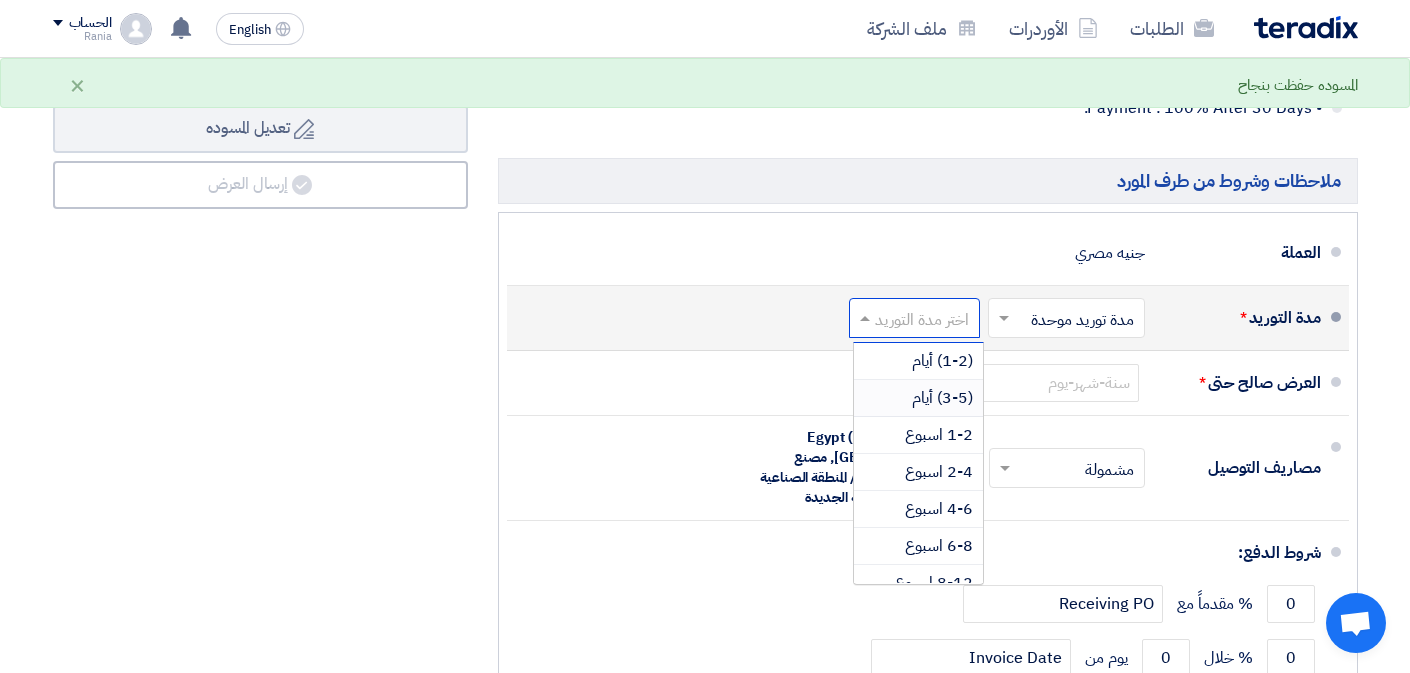 click on "(3-5) أيام" at bounding box center (918, 398) 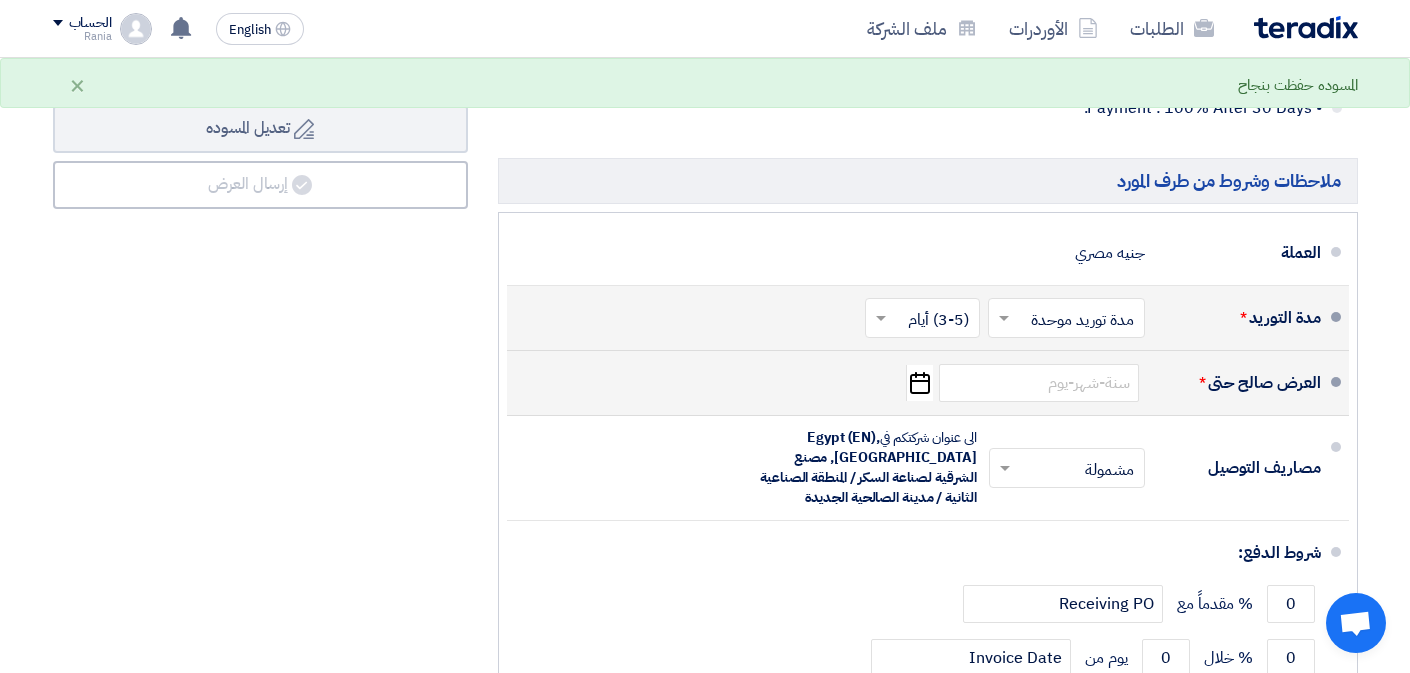 click on "Pick a date" 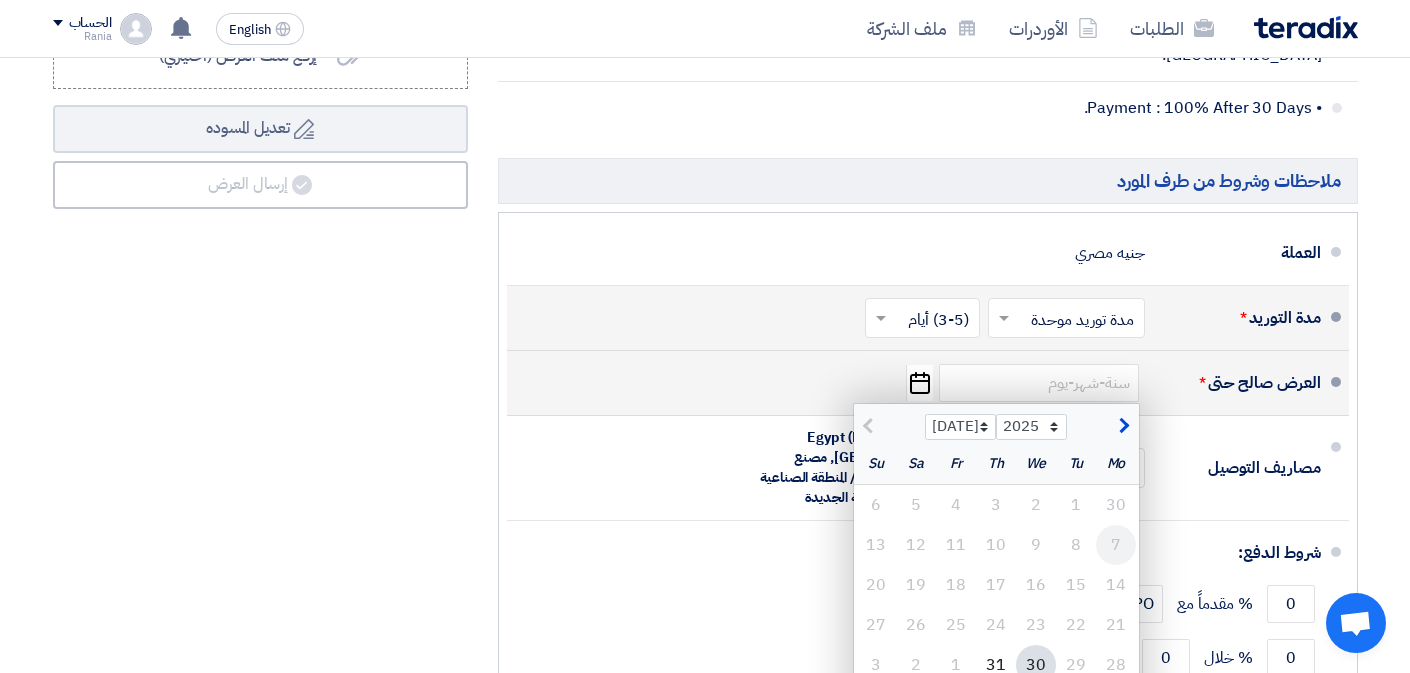 click on "7" 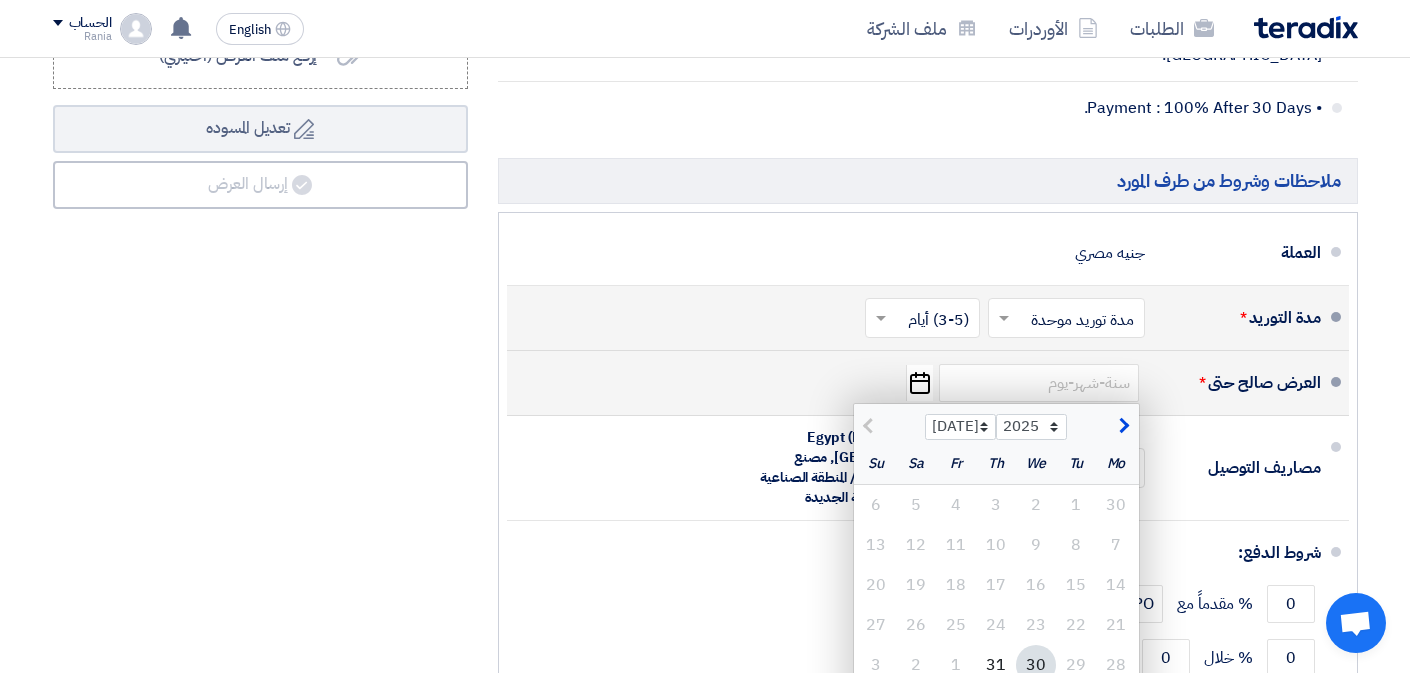 click 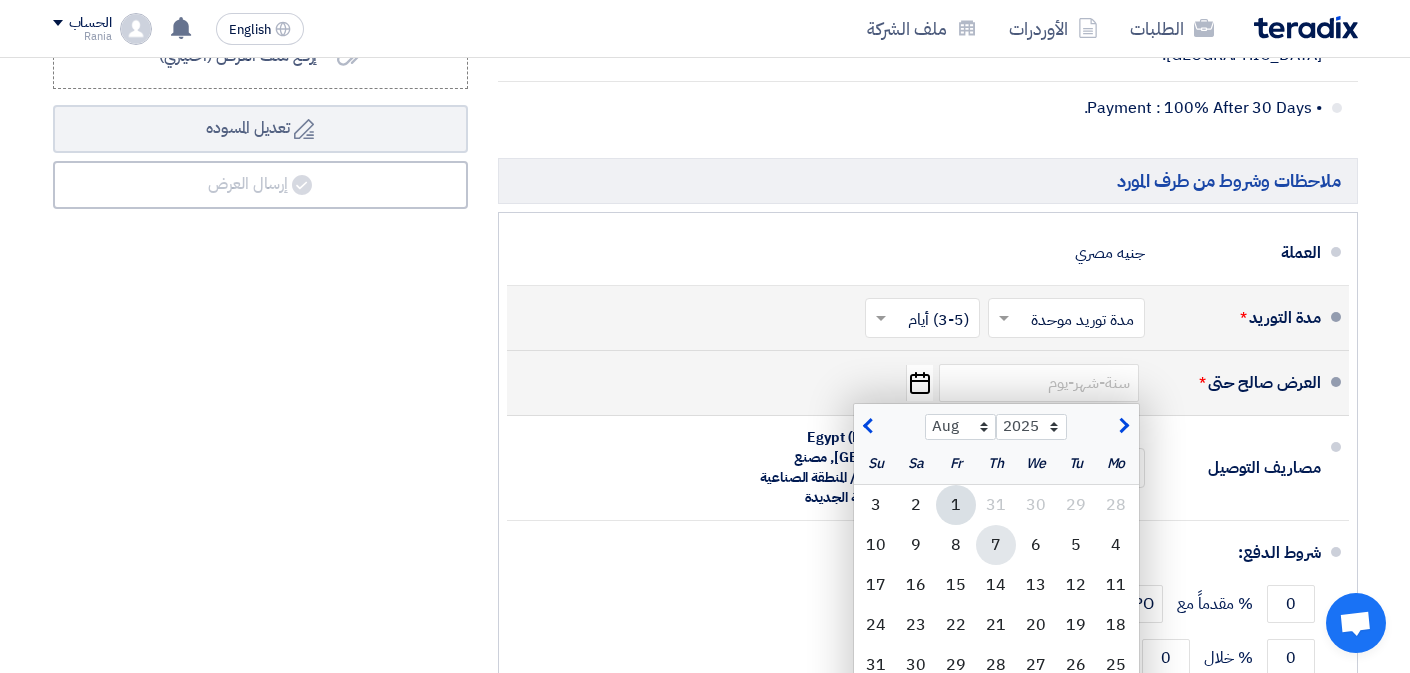 click on "7" 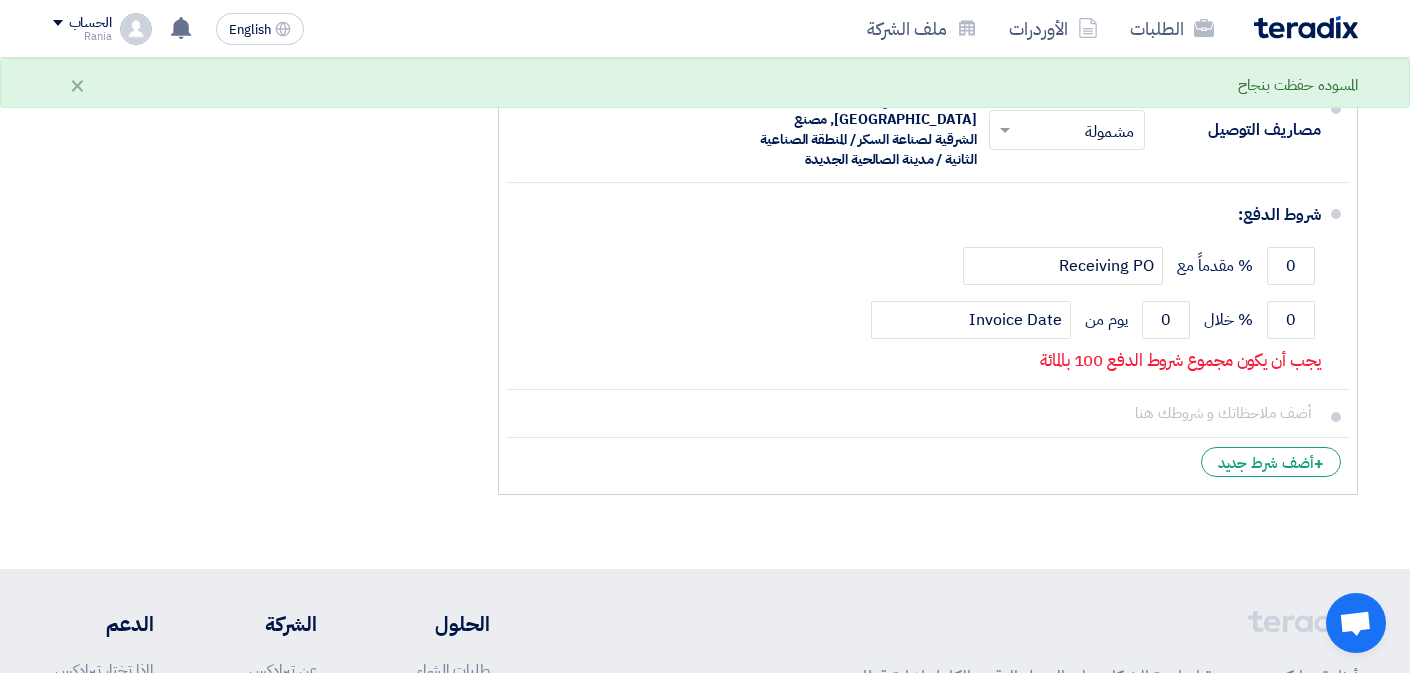 scroll, scrollTop: 1418, scrollLeft: 0, axis: vertical 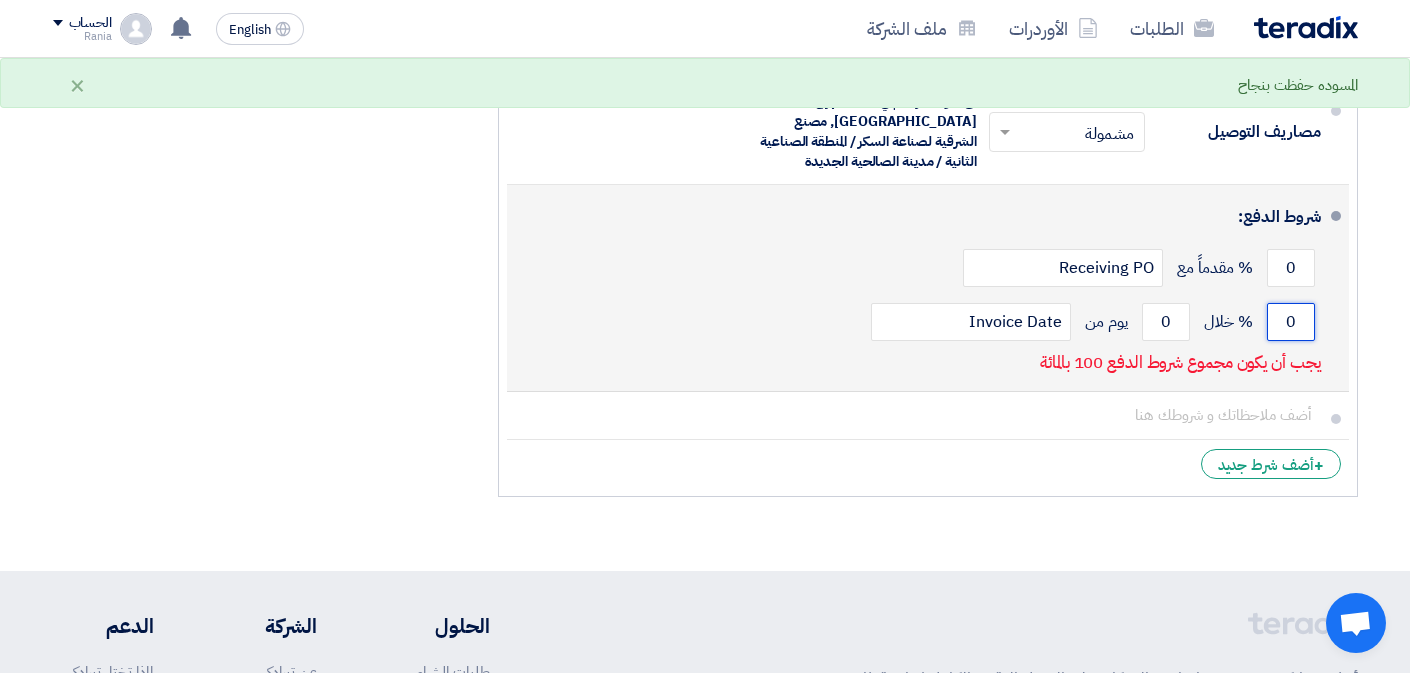 click on "0" 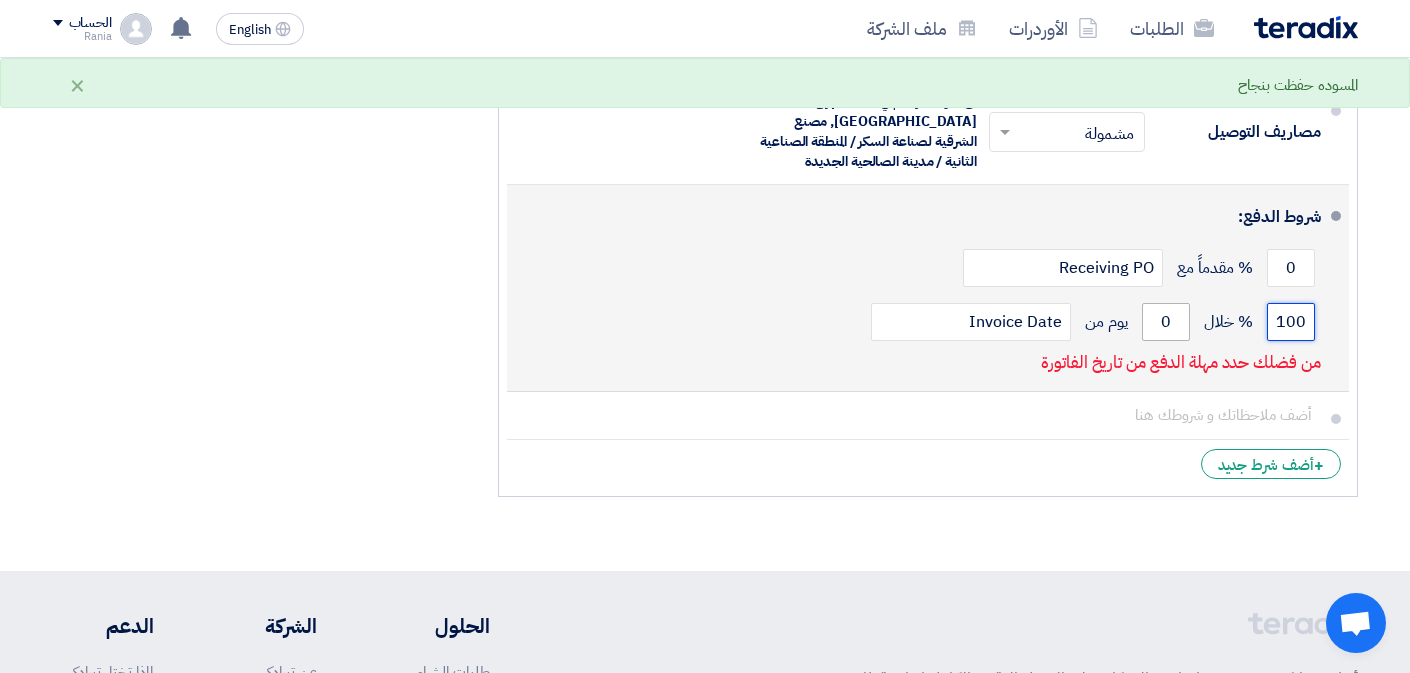 type on "100" 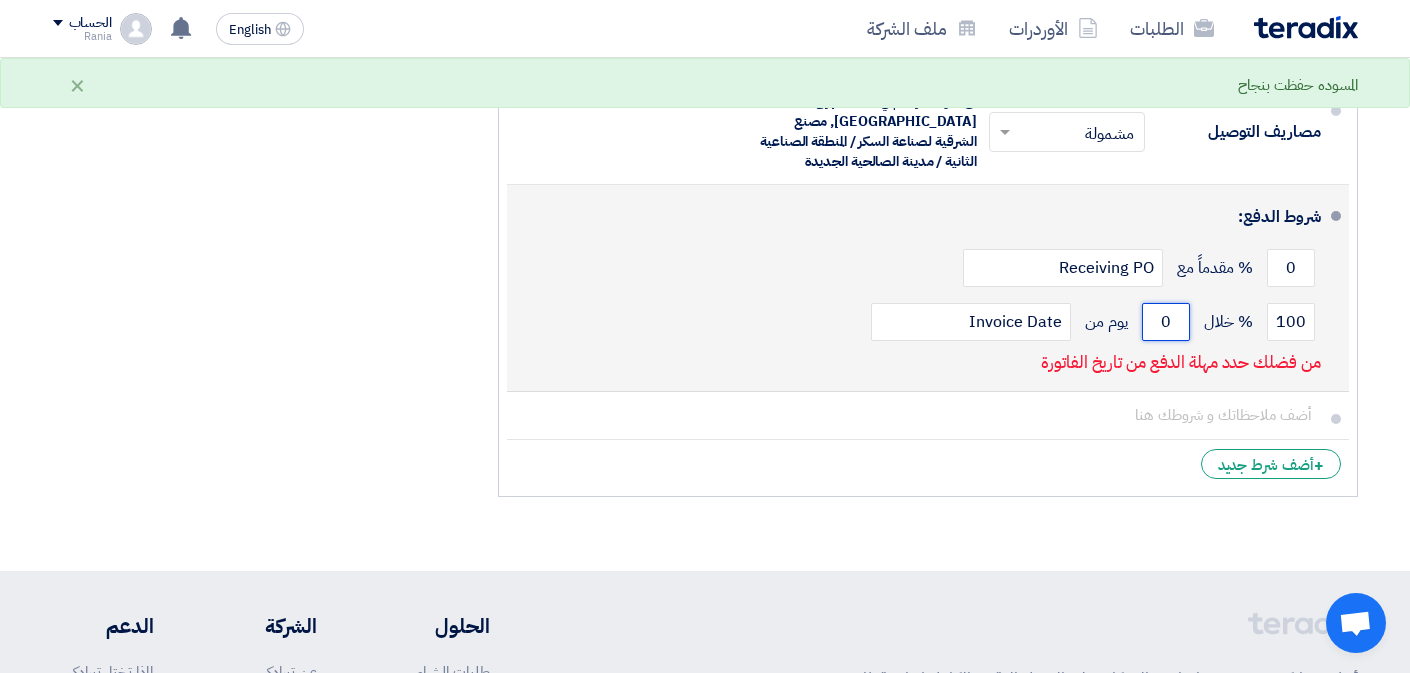 click on "0" 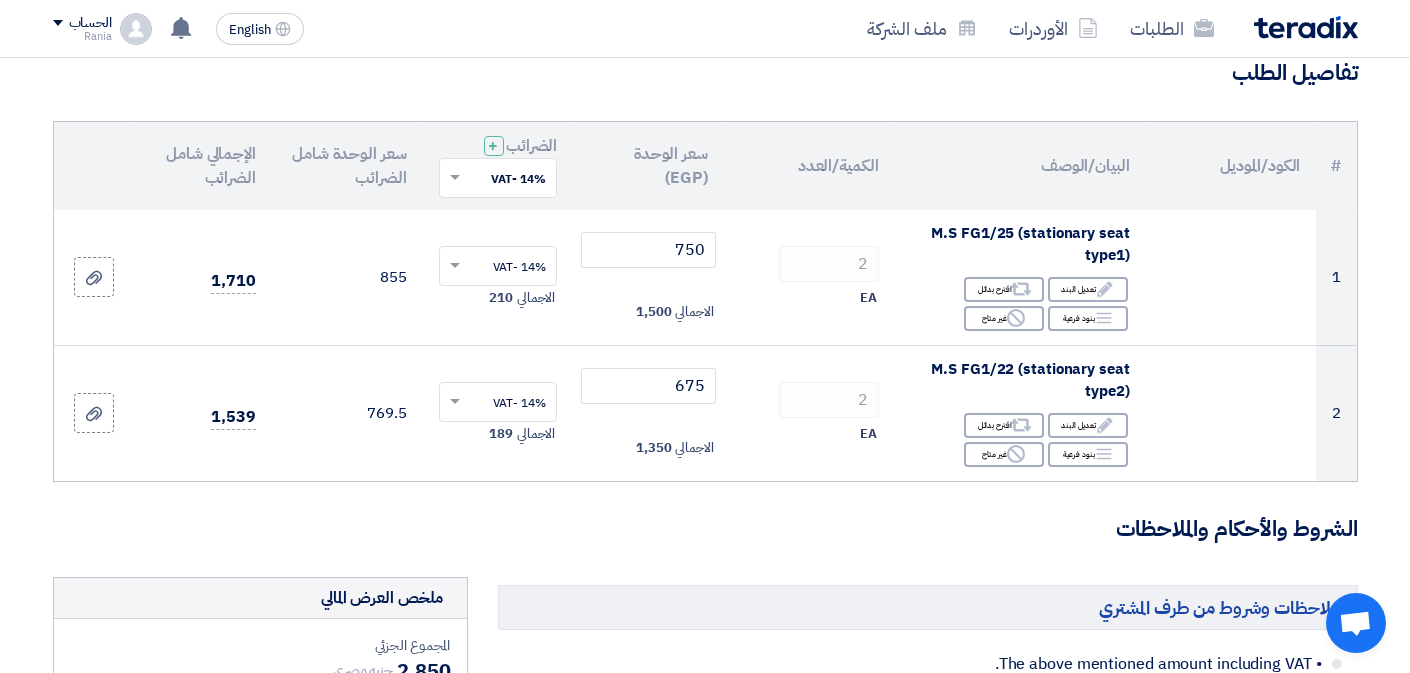 scroll, scrollTop: 170, scrollLeft: 0, axis: vertical 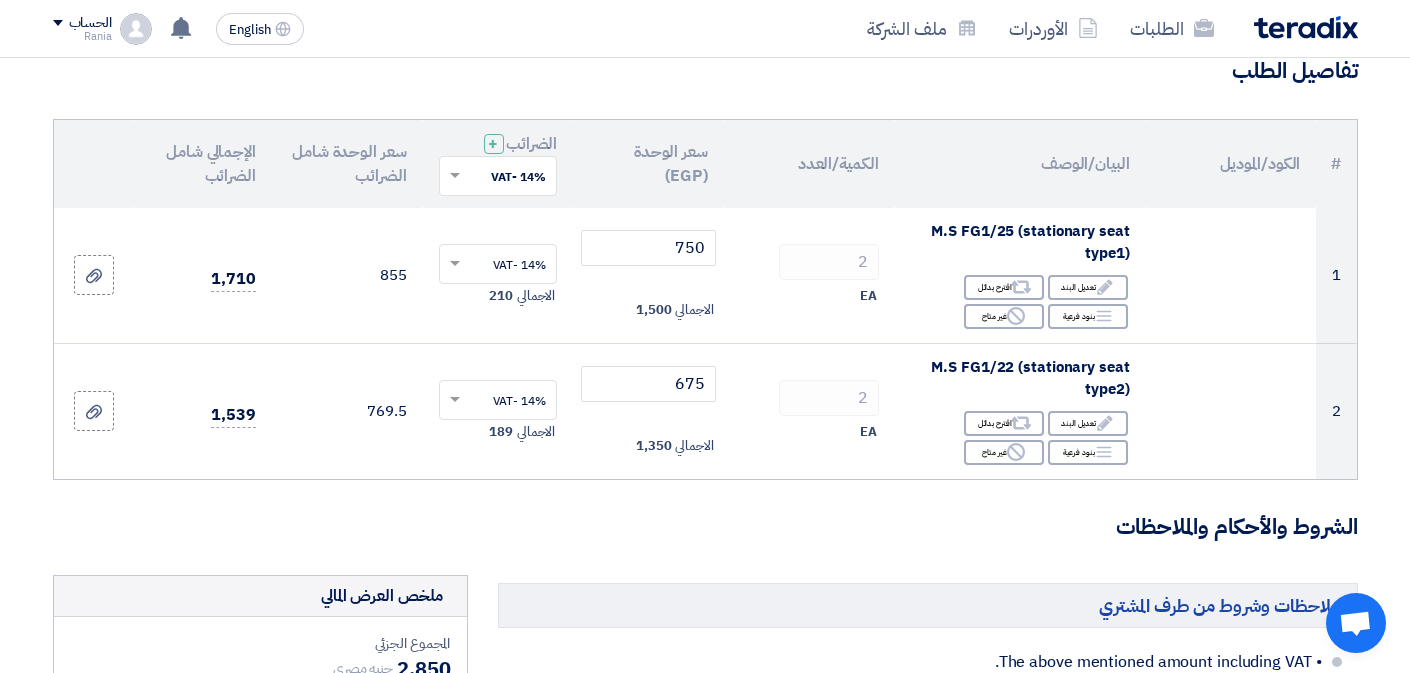 type on "30" 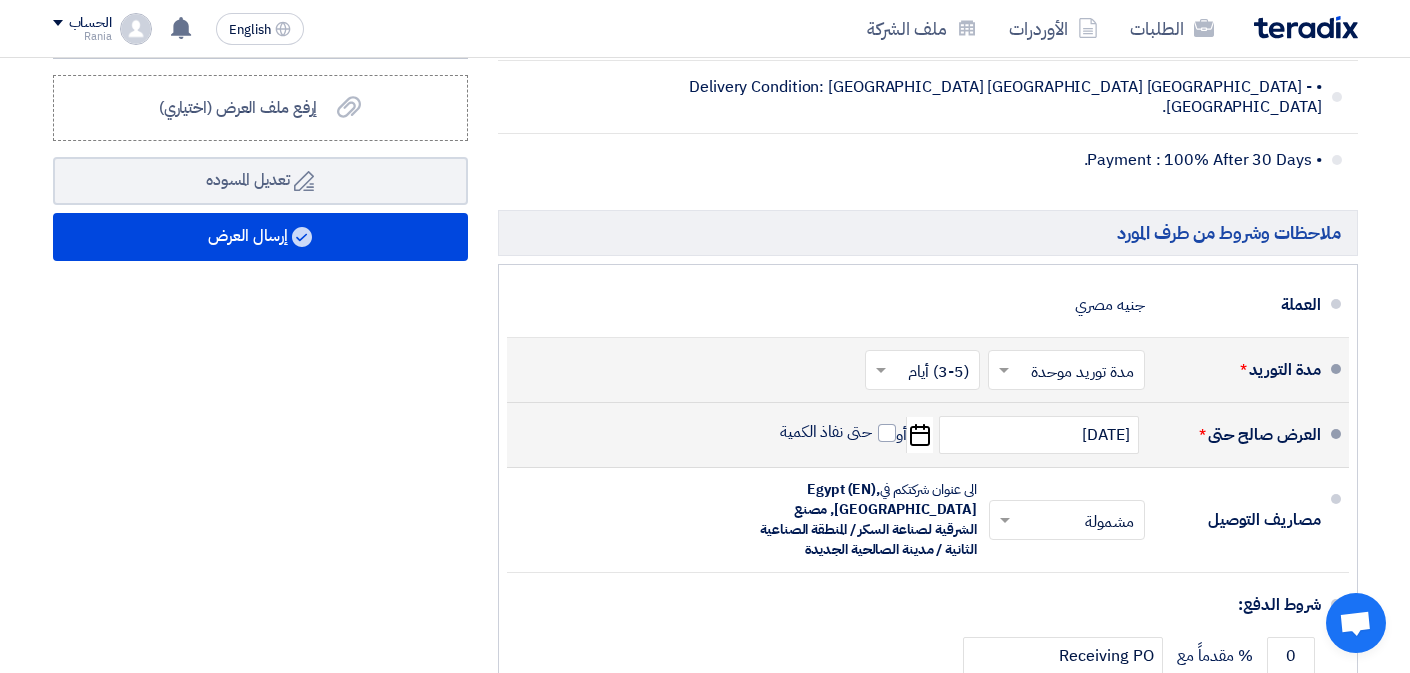 scroll, scrollTop: 1040, scrollLeft: 0, axis: vertical 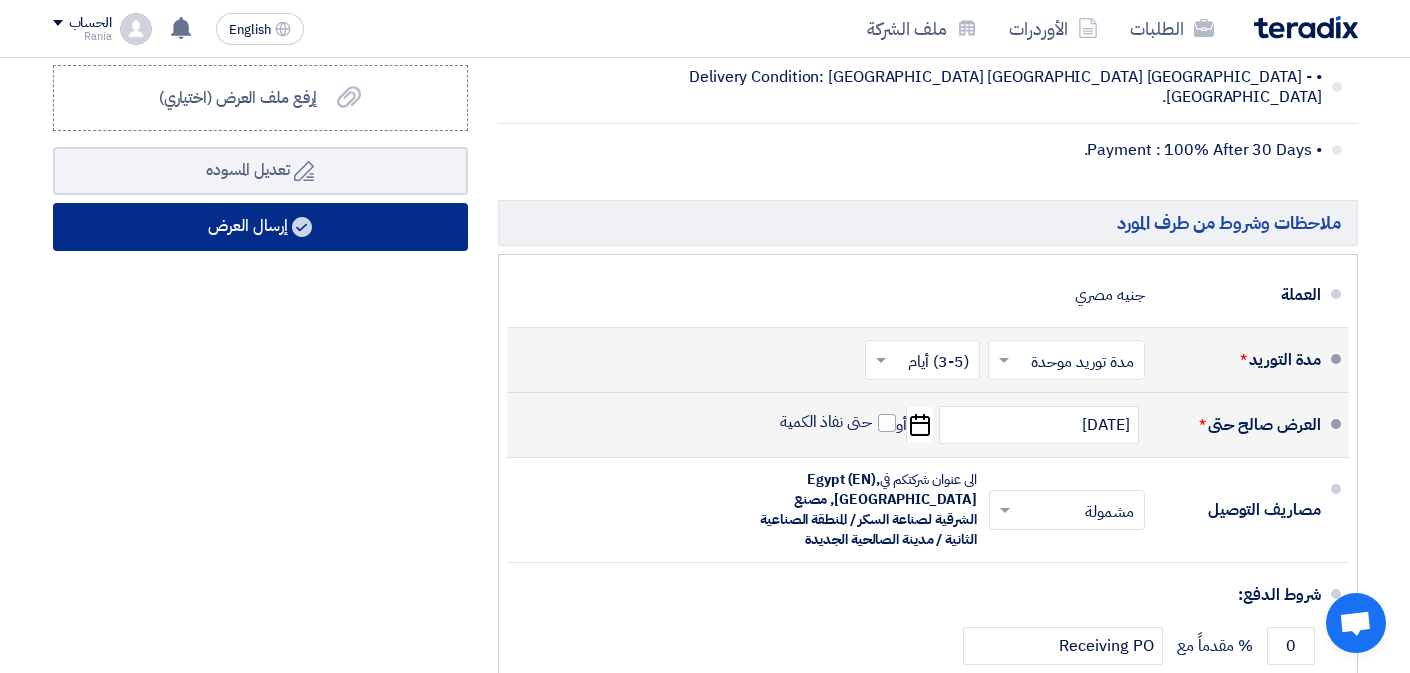 click on "إرسال العرض" 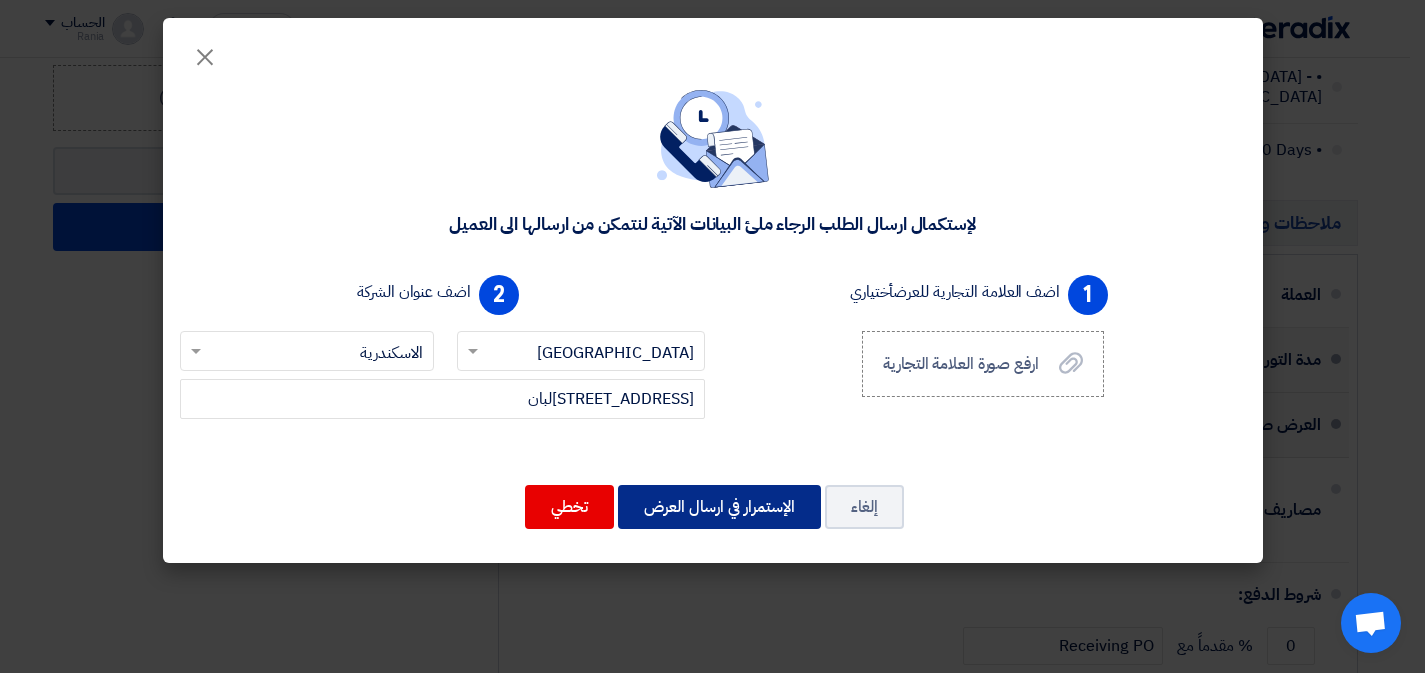 click on "الإستمرار في ارسال العرض" 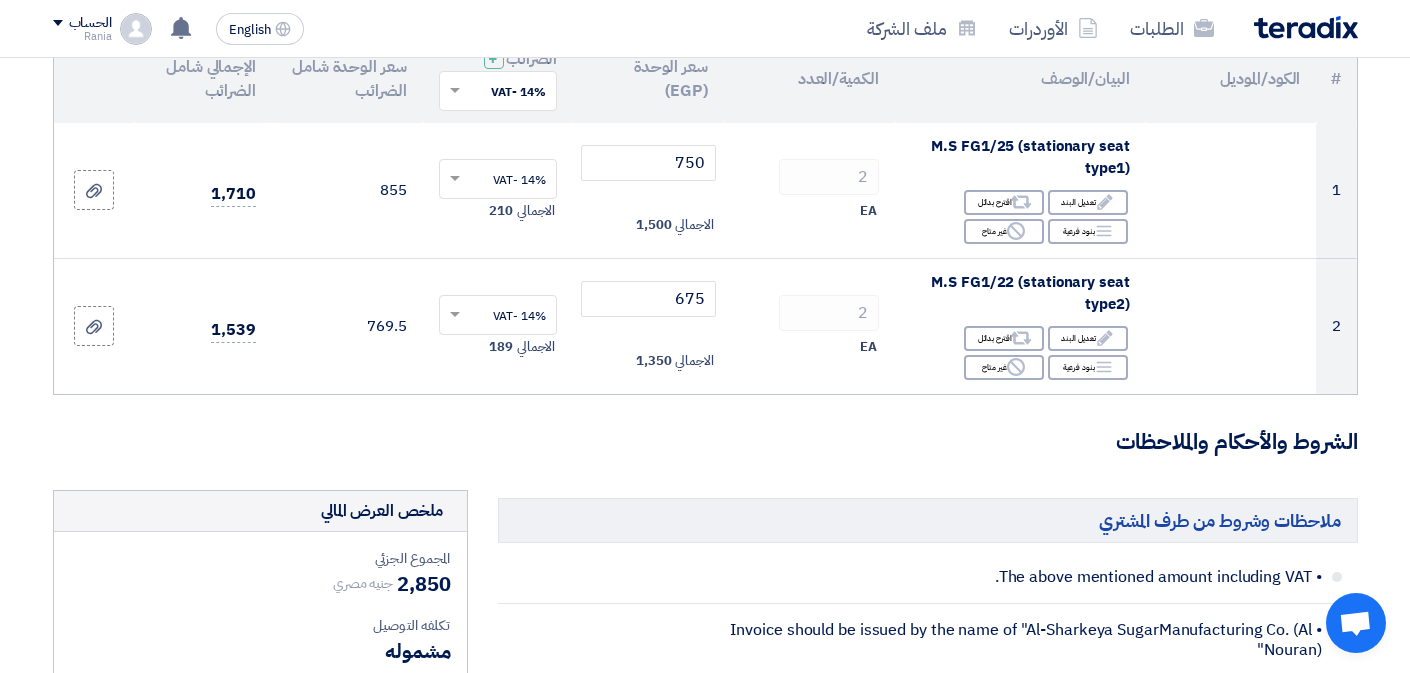 scroll, scrollTop: 223, scrollLeft: 0, axis: vertical 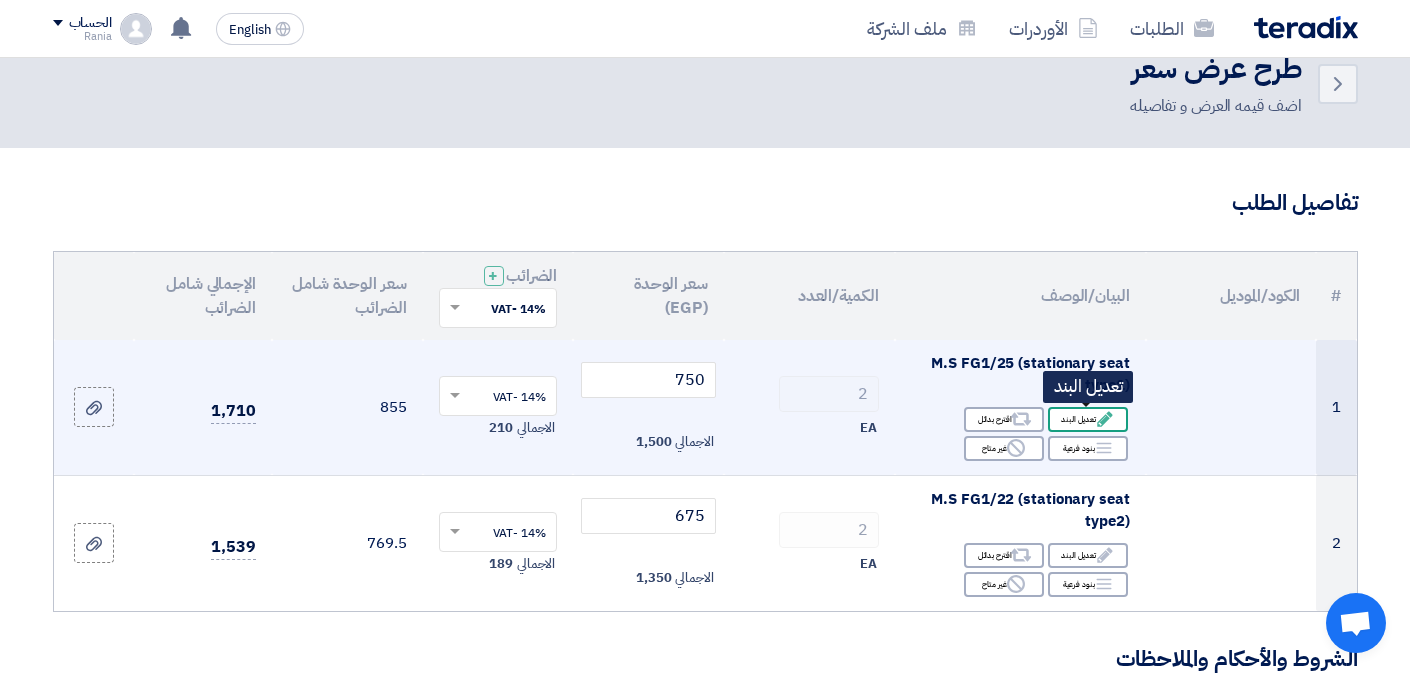 click on "Edit
تعديل البند" 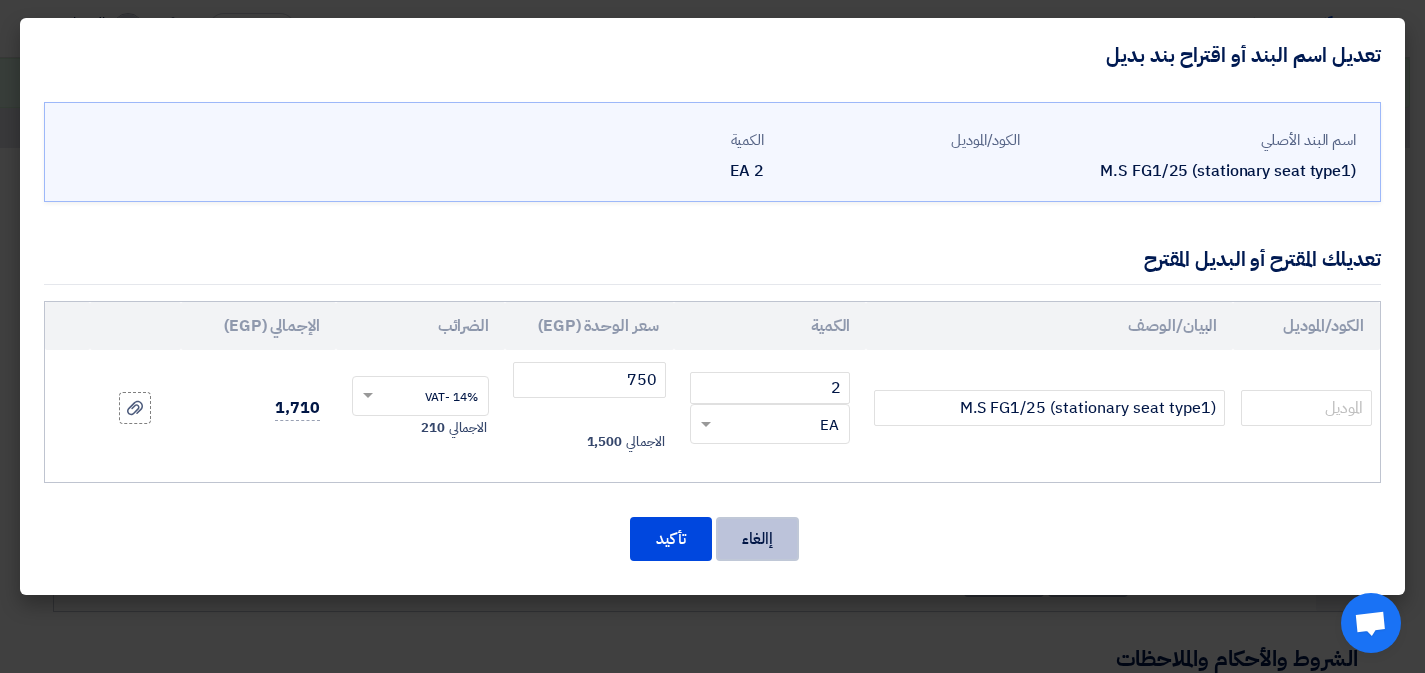 click on "إالغاء" 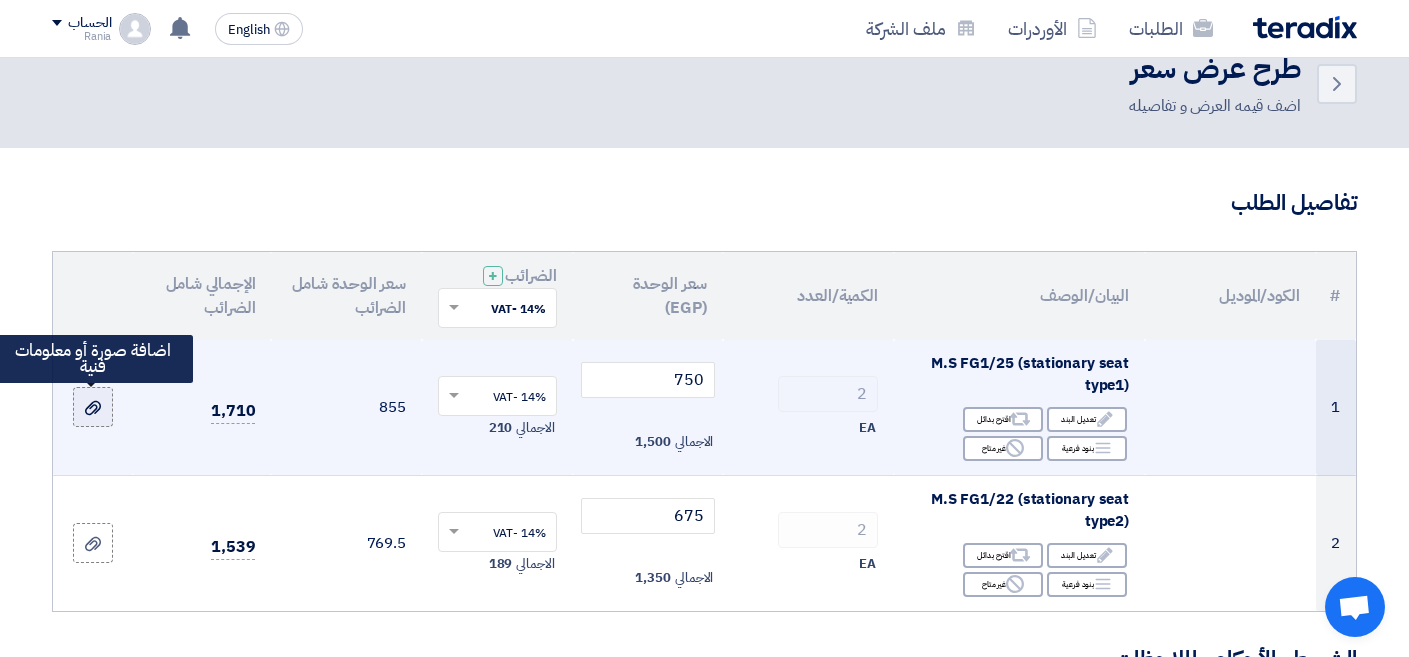 click 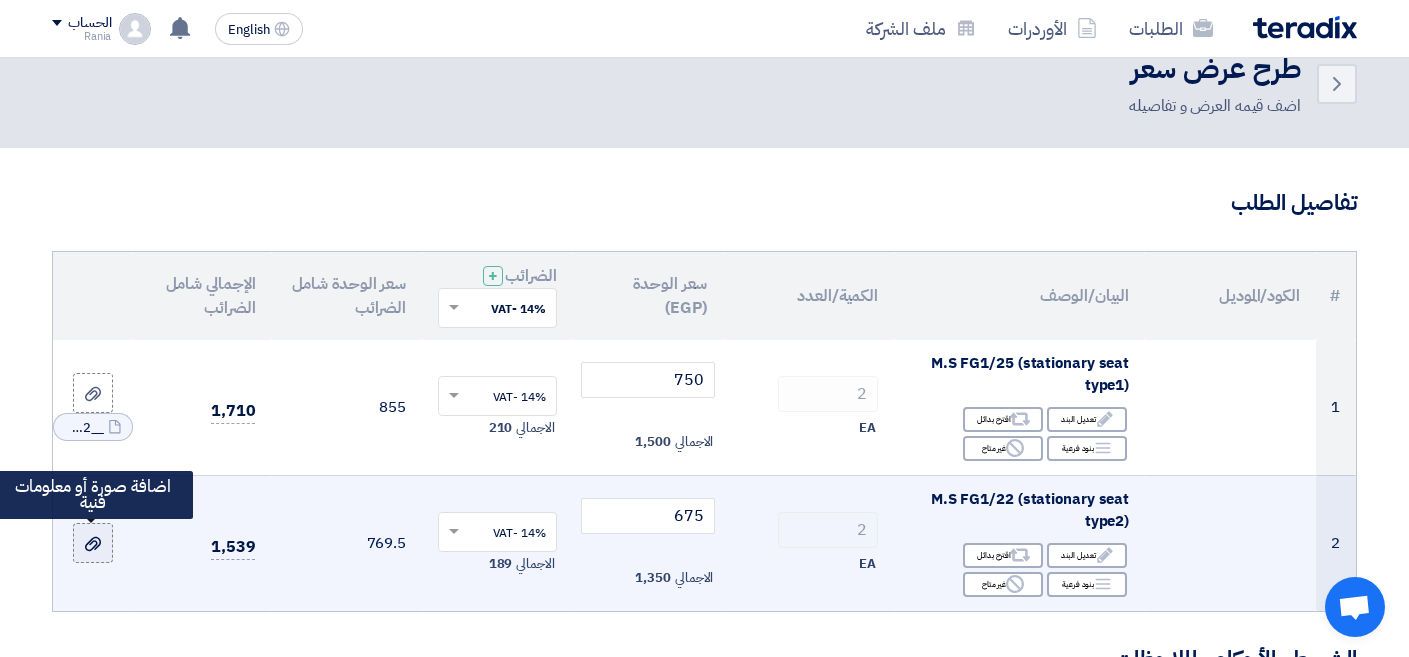 click 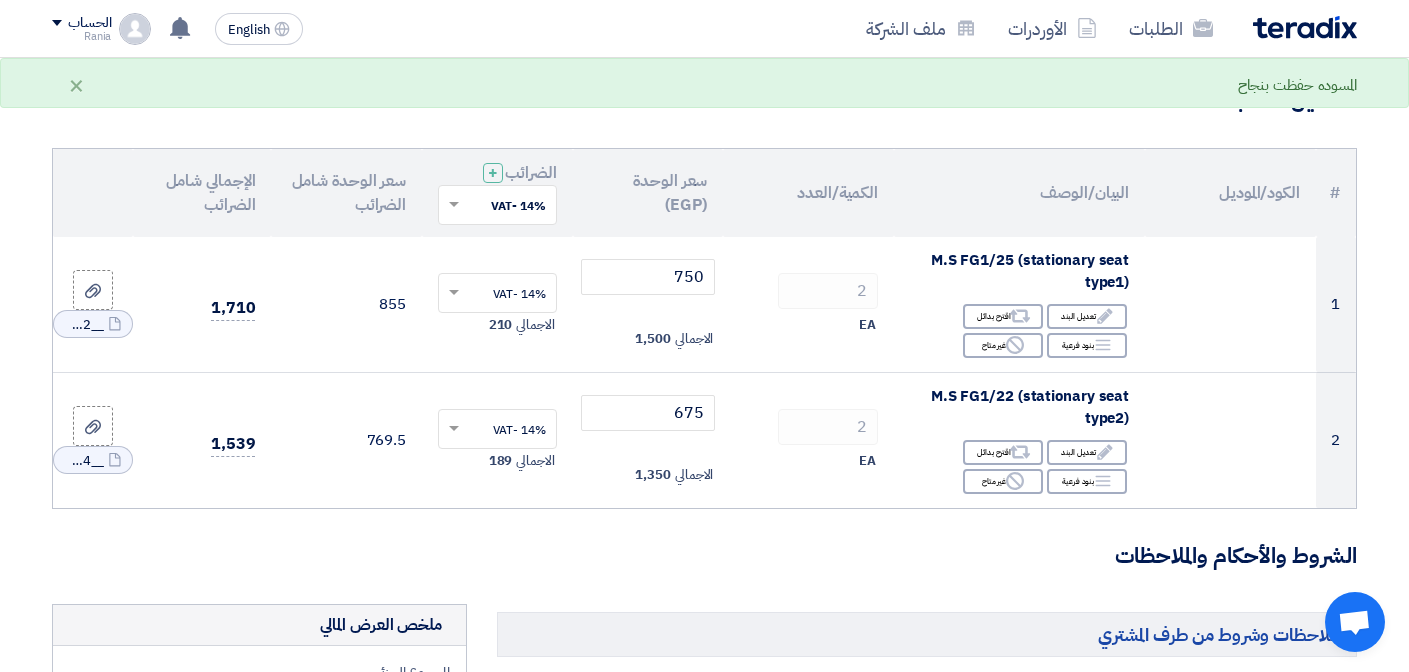 scroll, scrollTop: 137, scrollLeft: 0, axis: vertical 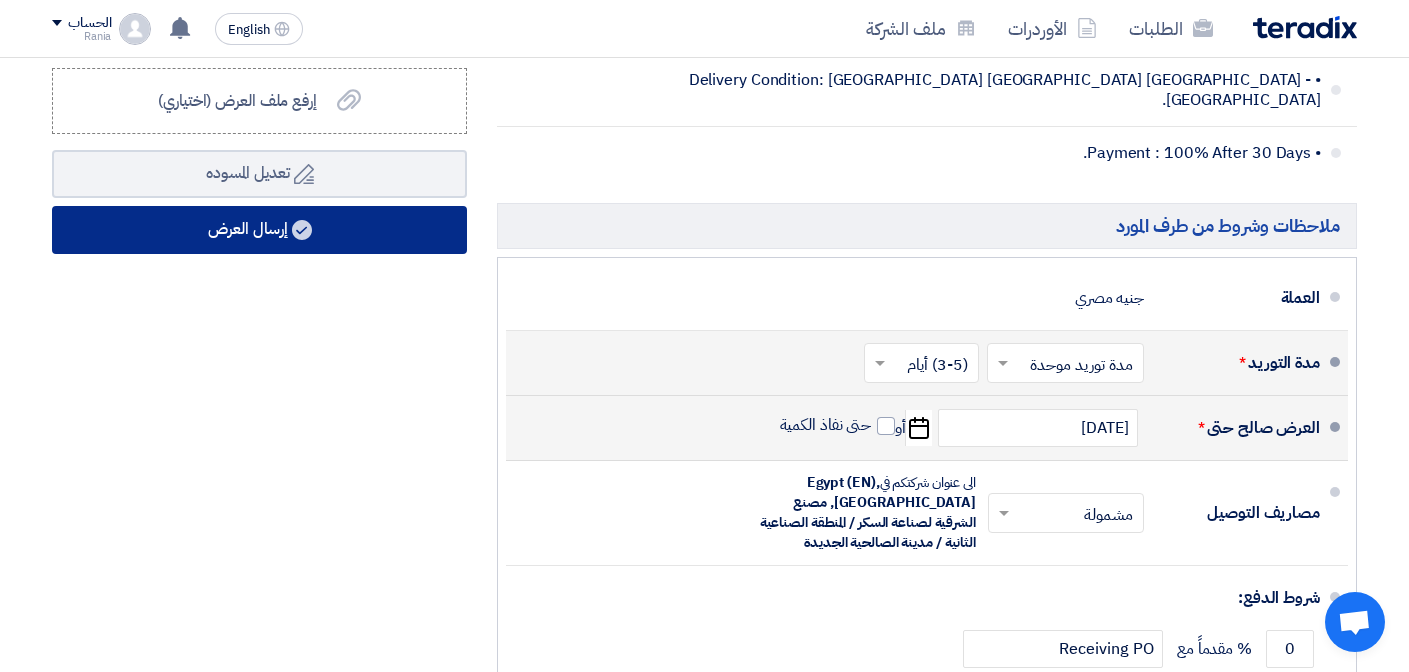 click on "إرسال العرض" 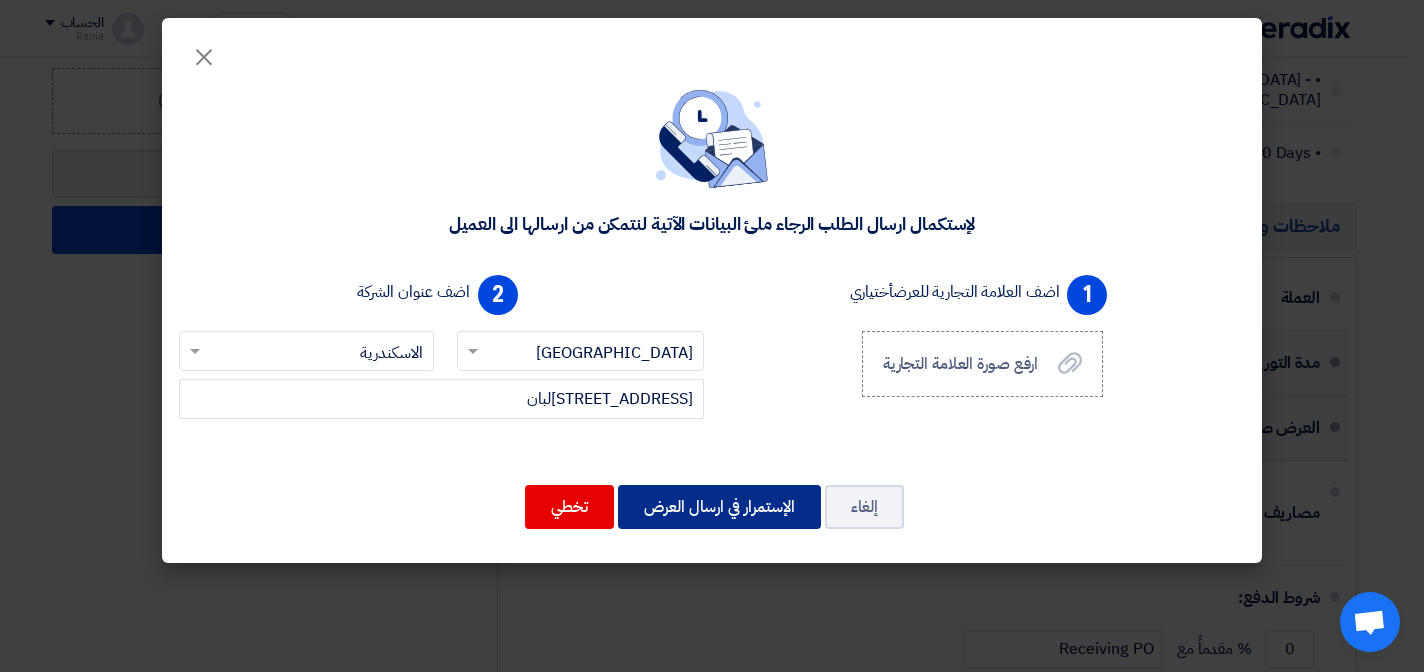 click on "الإستمرار في ارسال العرض" 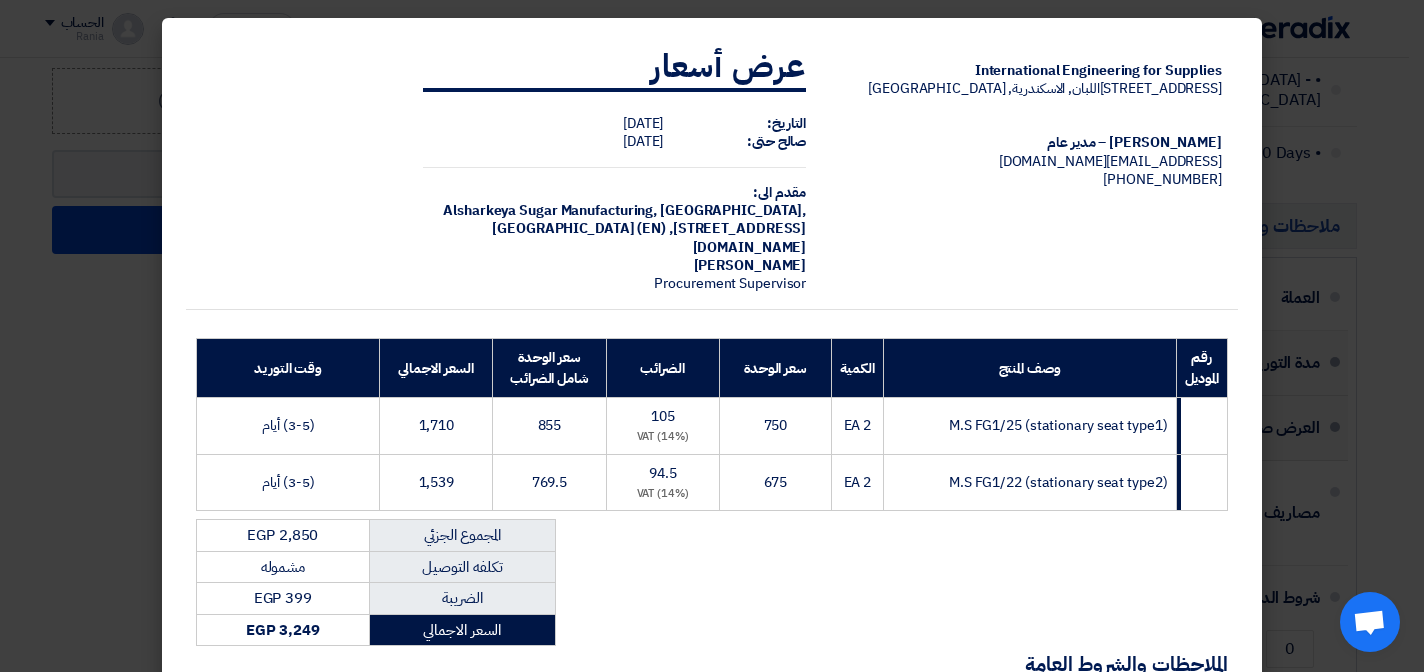 click on "International Engineering for Supplies
16 شارع الفراهدة-اللبان, الاسكندرية, Egypt
Rania Rabie – مدير عام
international.engineering17@gmail.com
+201069160212" 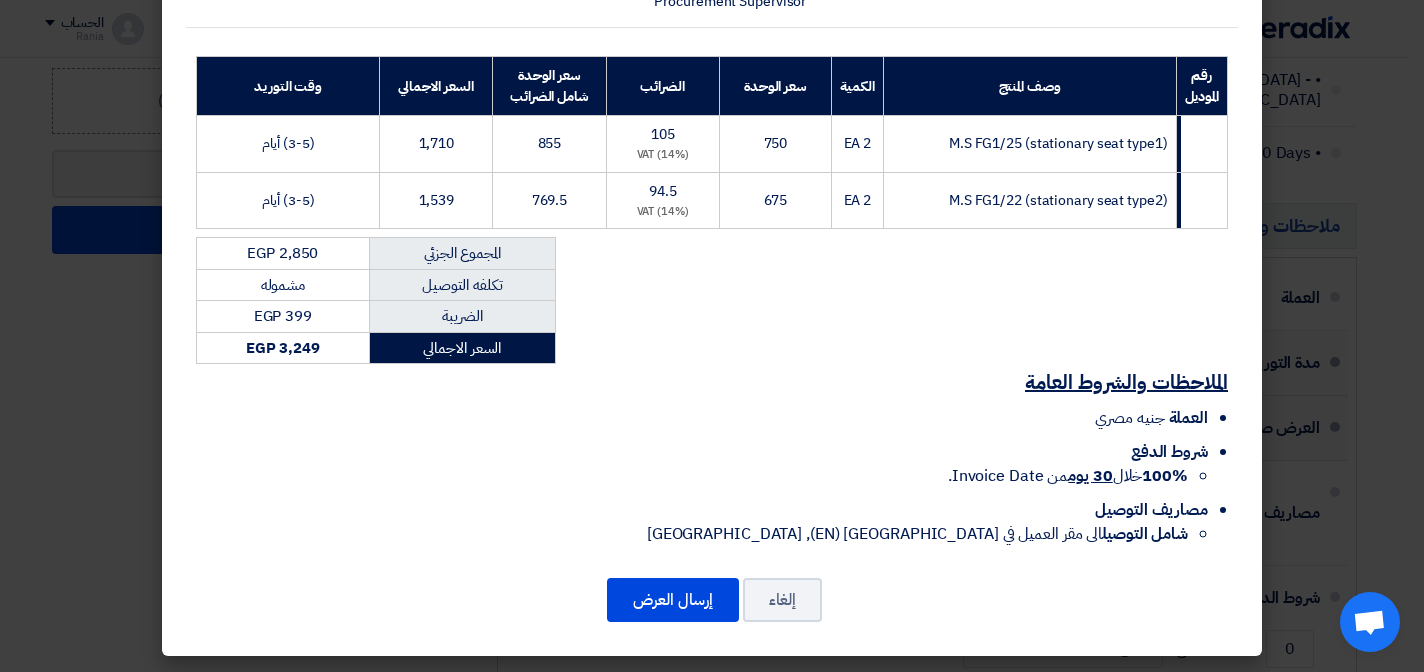 scroll, scrollTop: 284, scrollLeft: 0, axis: vertical 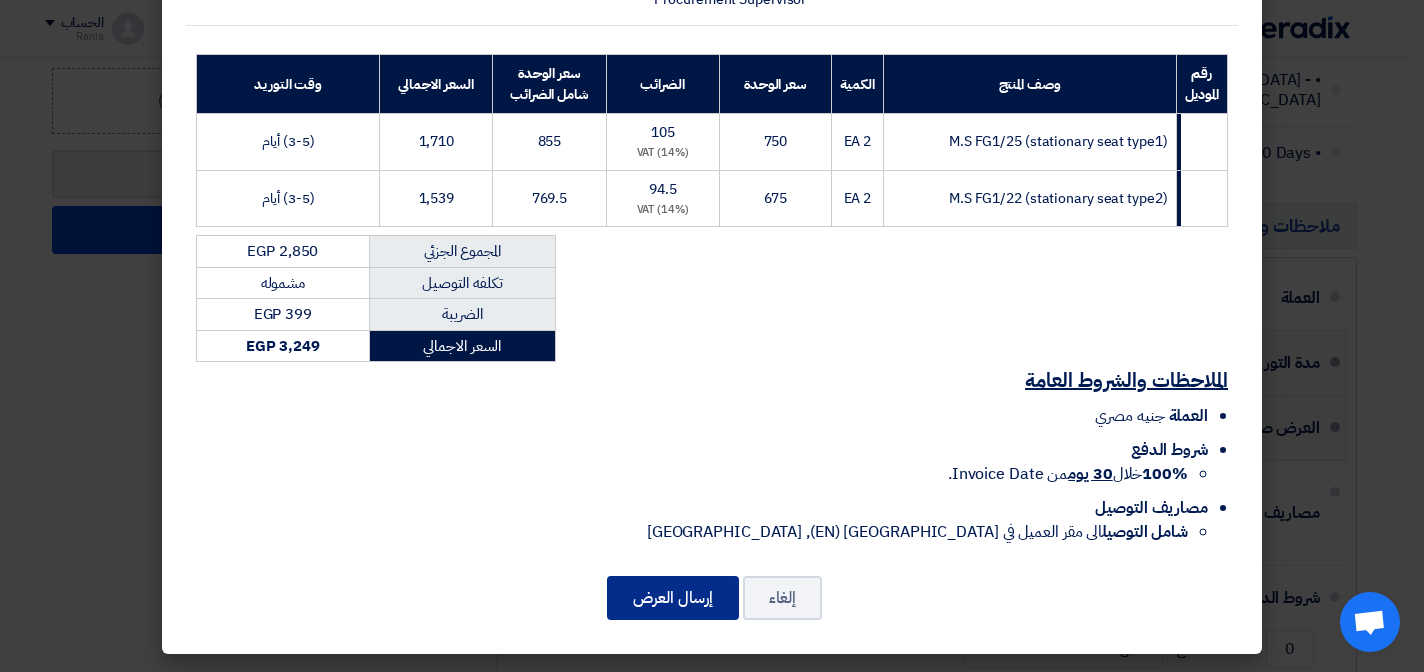 click on "إرسال العرض" 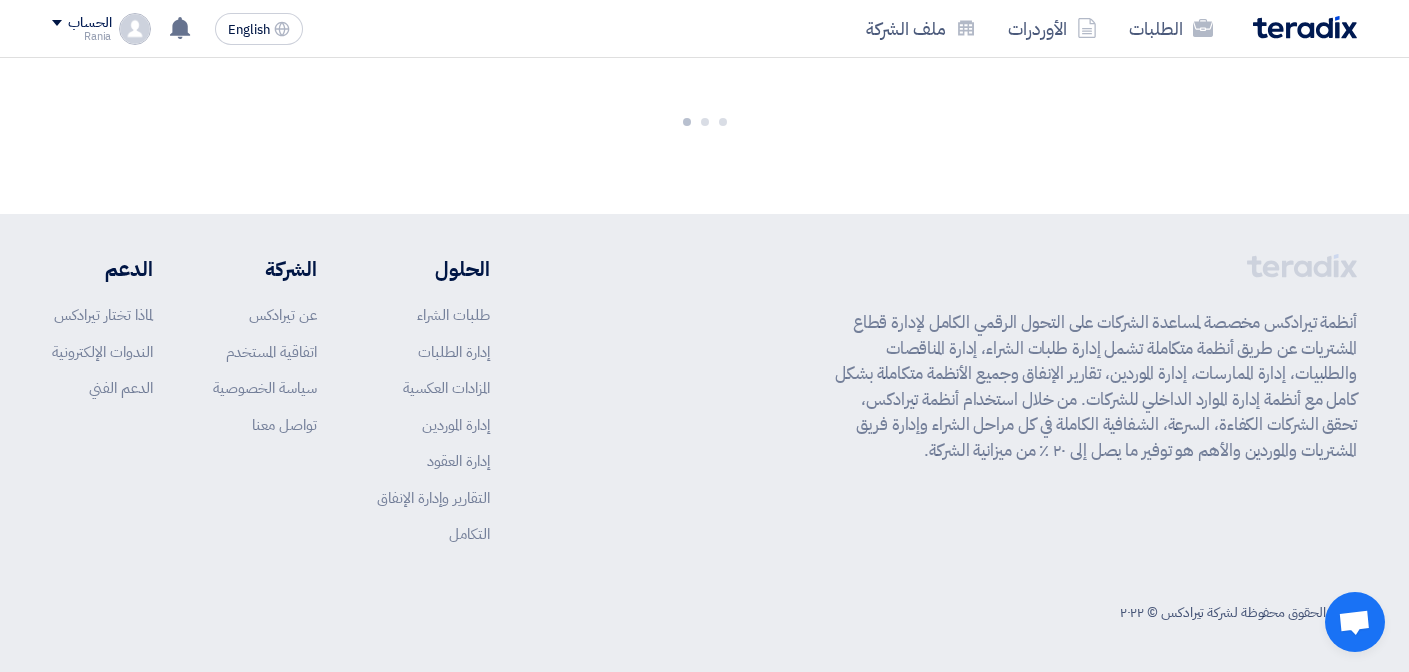 scroll, scrollTop: 1268, scrollLeft: 0, axis: vertical 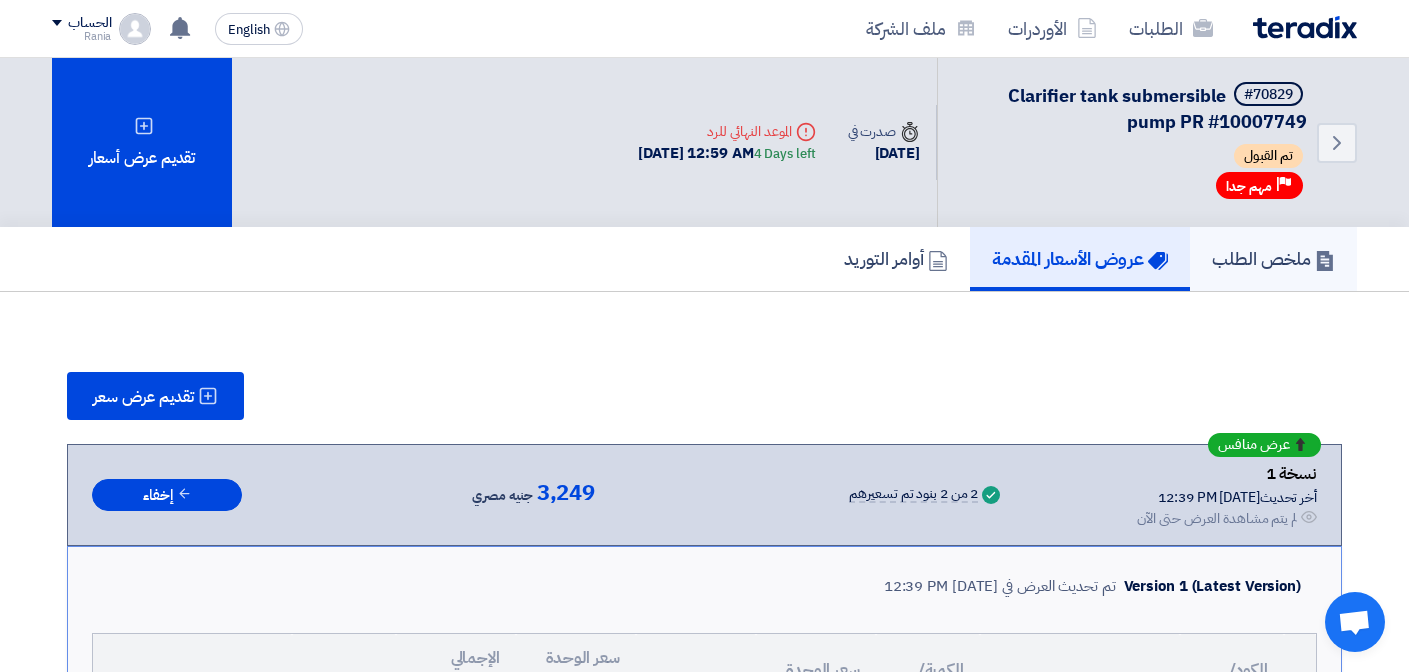 click on "ملخص الطلب" 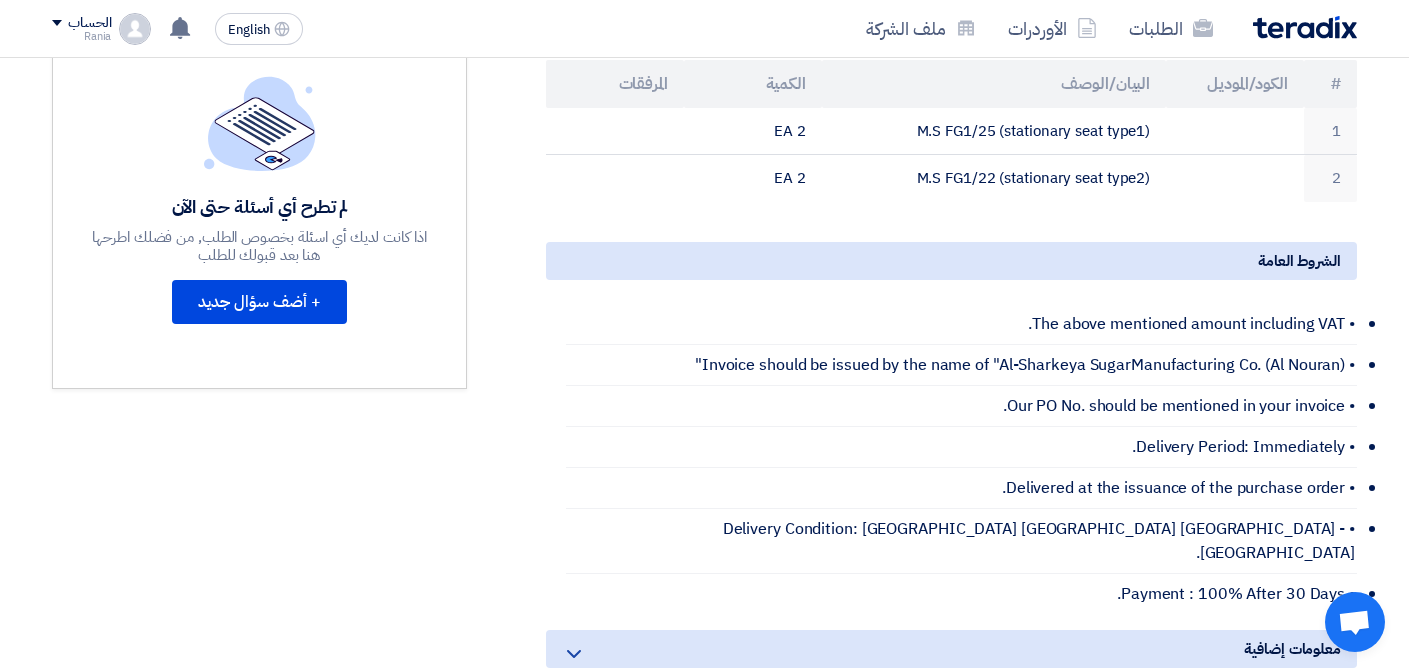 scroll, scrollTop: 559, scrollLeft: 0, axis: vertical 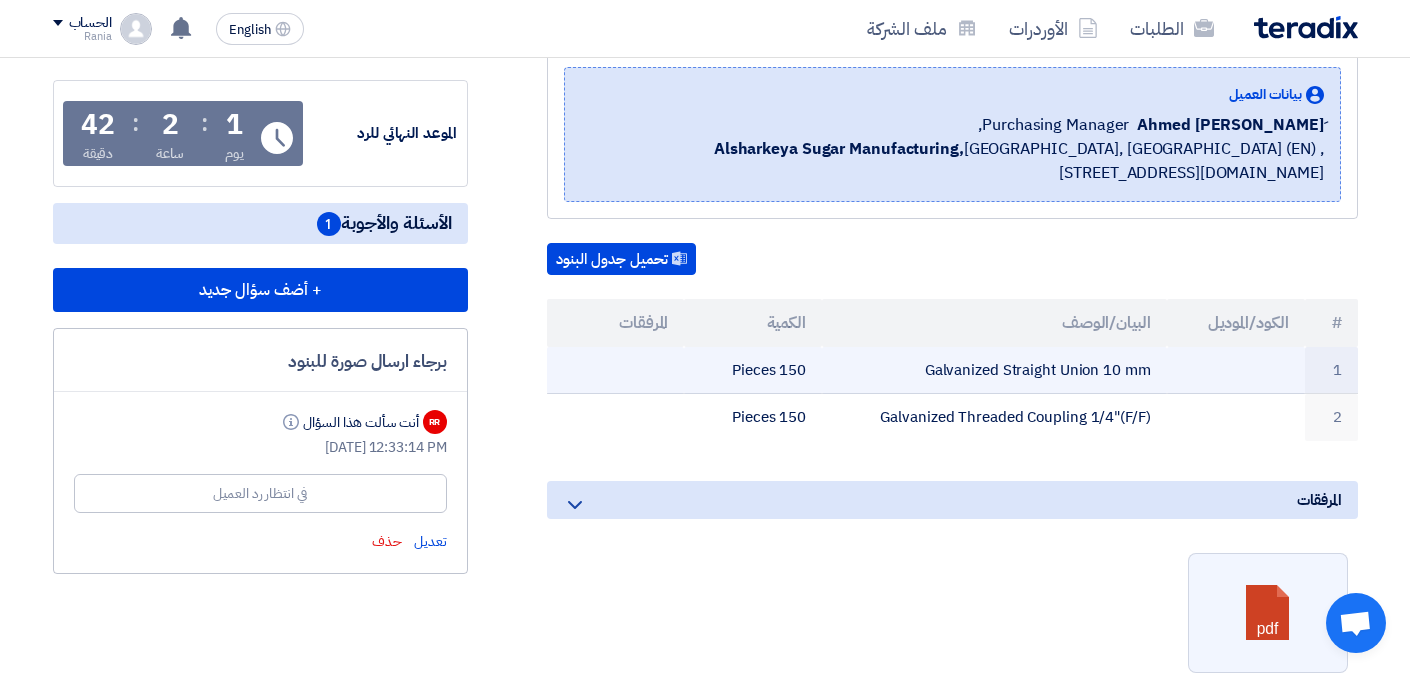 click on "Galvanized Straight Union 10 mm" 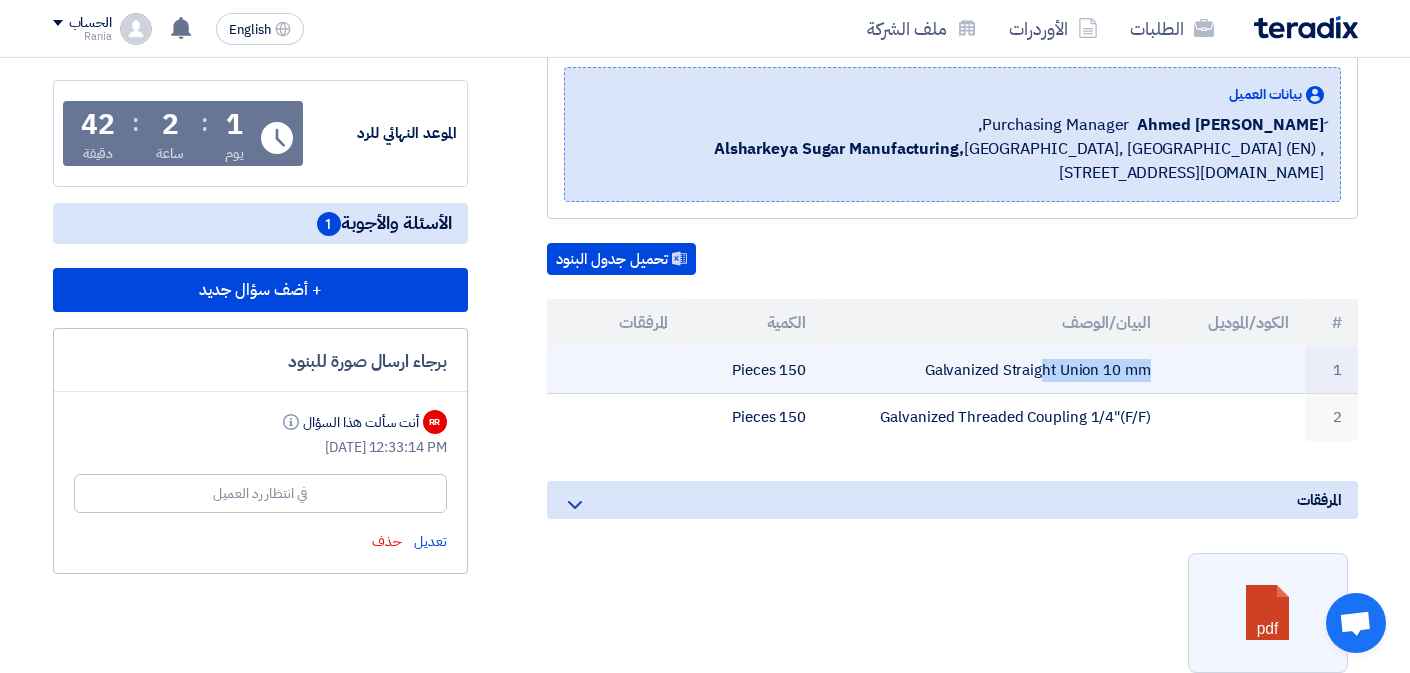 click on "Galvanized Straight Union 10 mm" 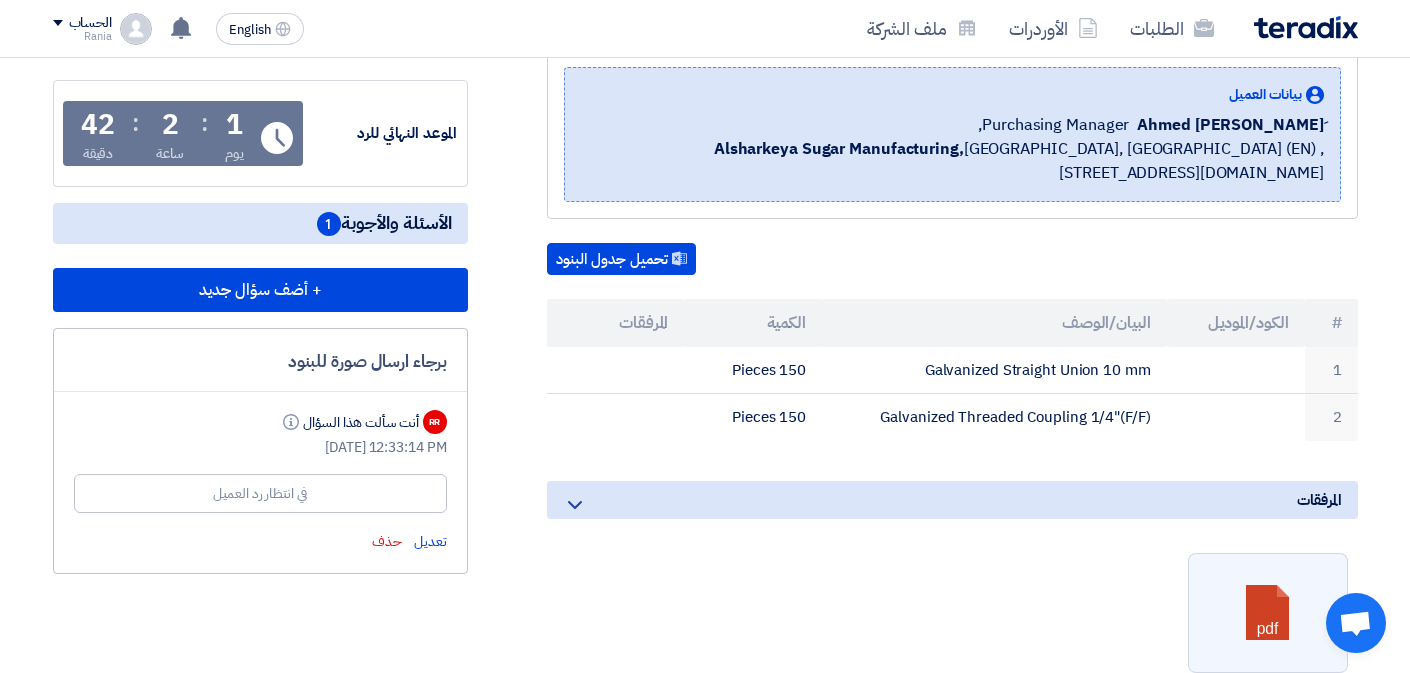 click on "Air accessories (air fitting) (R&M)
بيانات العميل
ِAhmed  Omar
Purchasing Manager,
Alsharkeya Sugar Manufacturing,  Cairo, Egypt (EN)
,Ankara Street, Cairo Complex, Bureau 2, 6th Floor, Sheraton Heliopolis, Cairo, Egypt, P.O.Box 11799
تحميل جدول البنود
#
الكود/الموديل
البيان/الوصف" 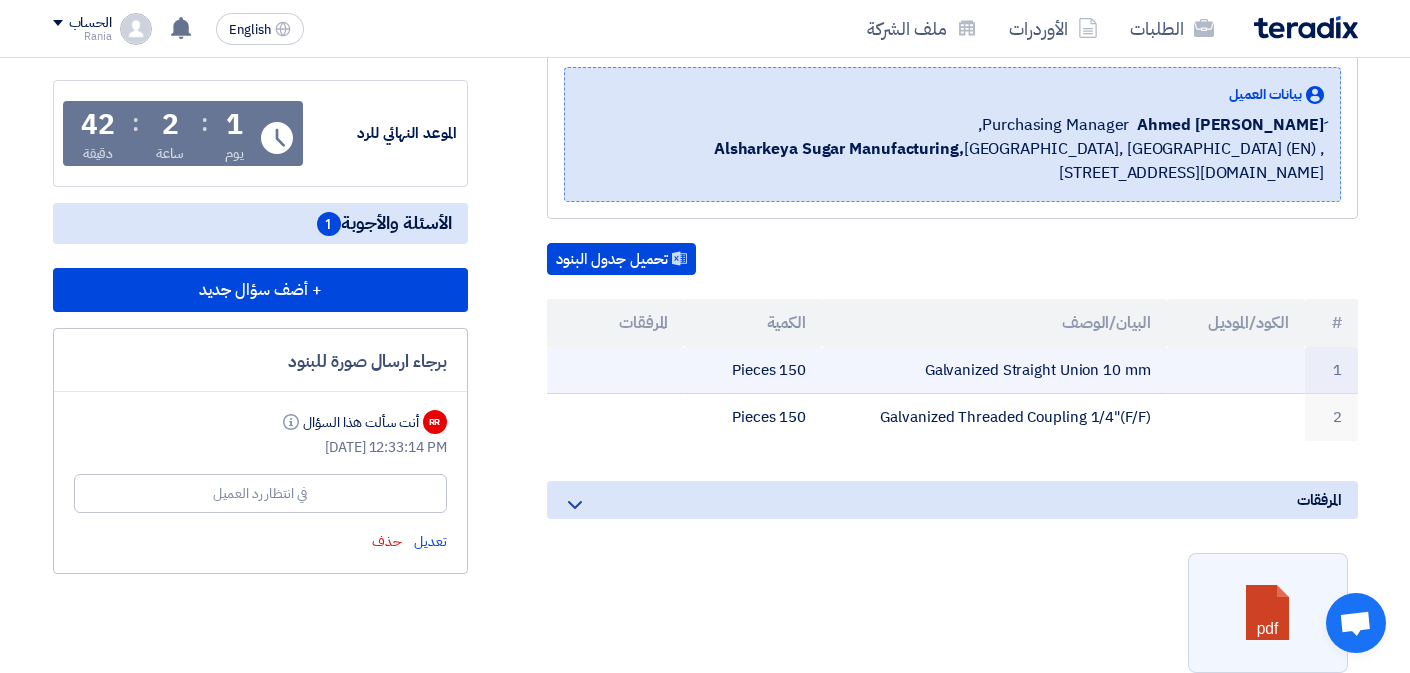 click on "Galvanized Straight Union 10 mm" 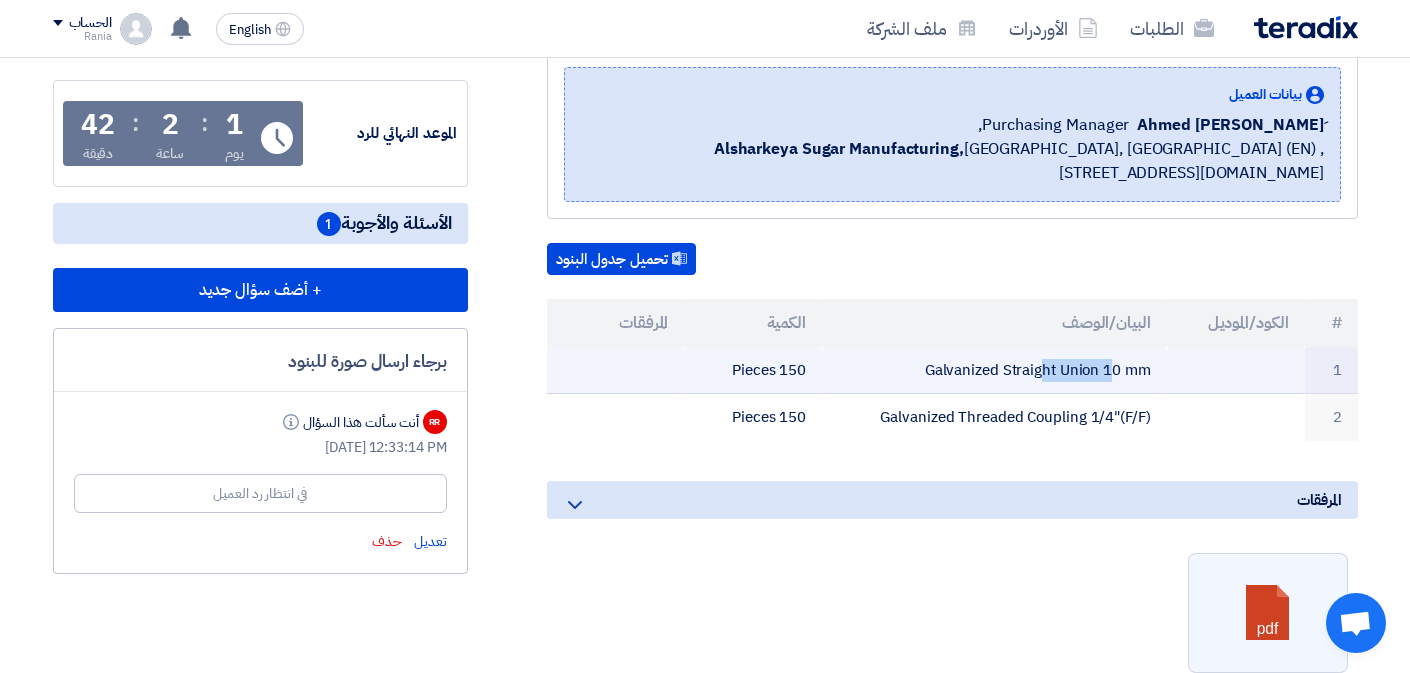 click on "Galvanized Straight Union 10 mm" 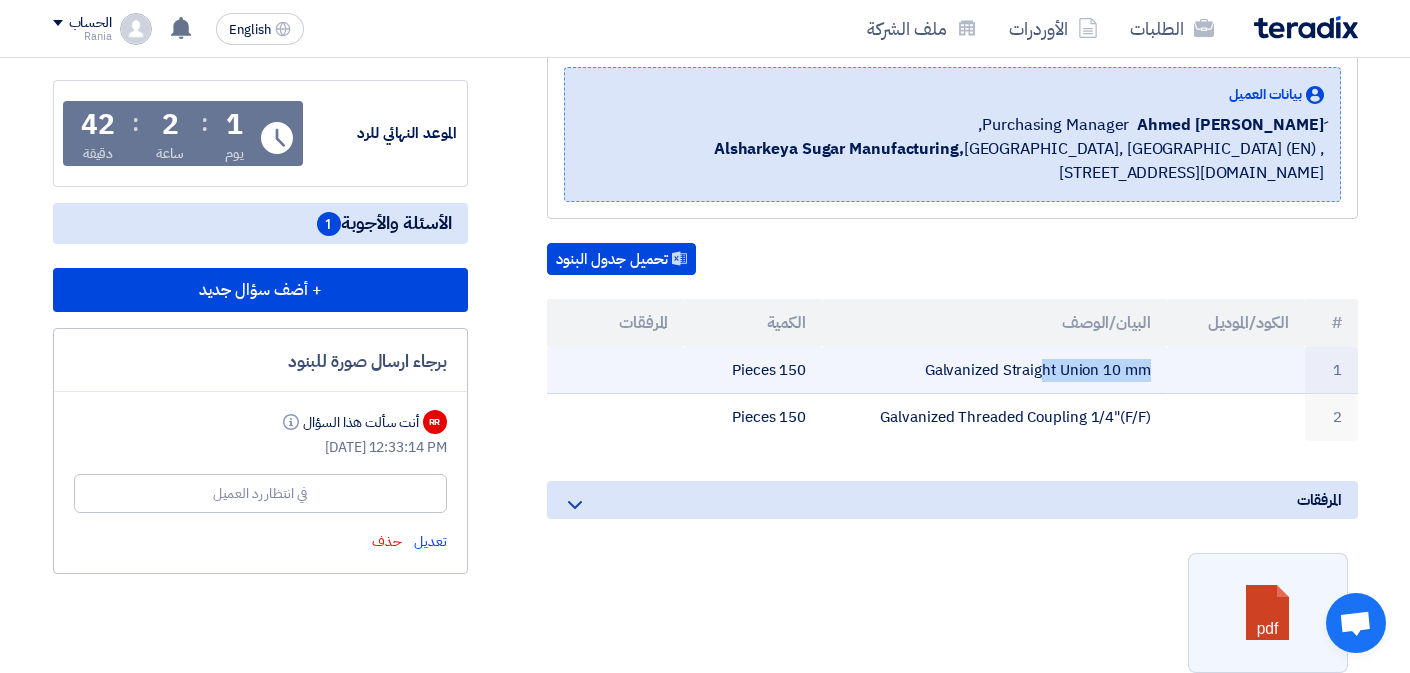 click on "Galvanized Straight Union 10 mm" 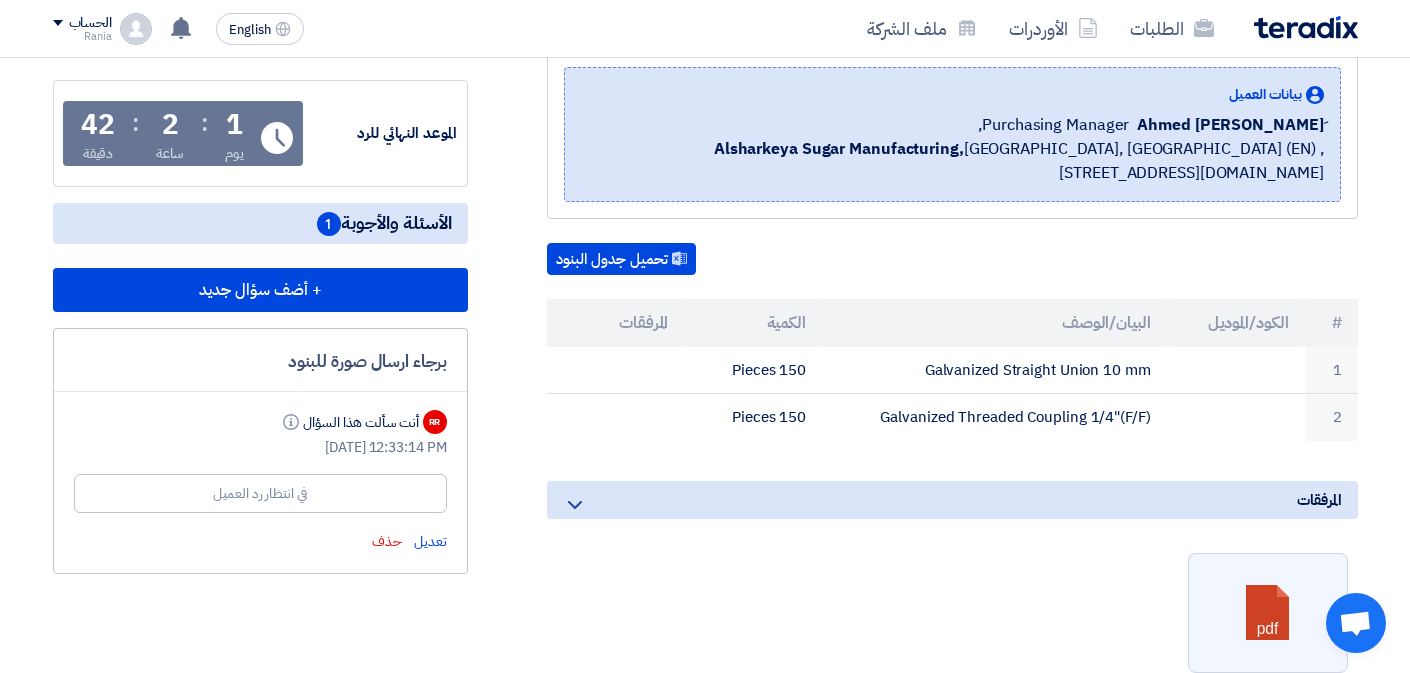 click on "المرفقات
pdf
Download file
.pdf" 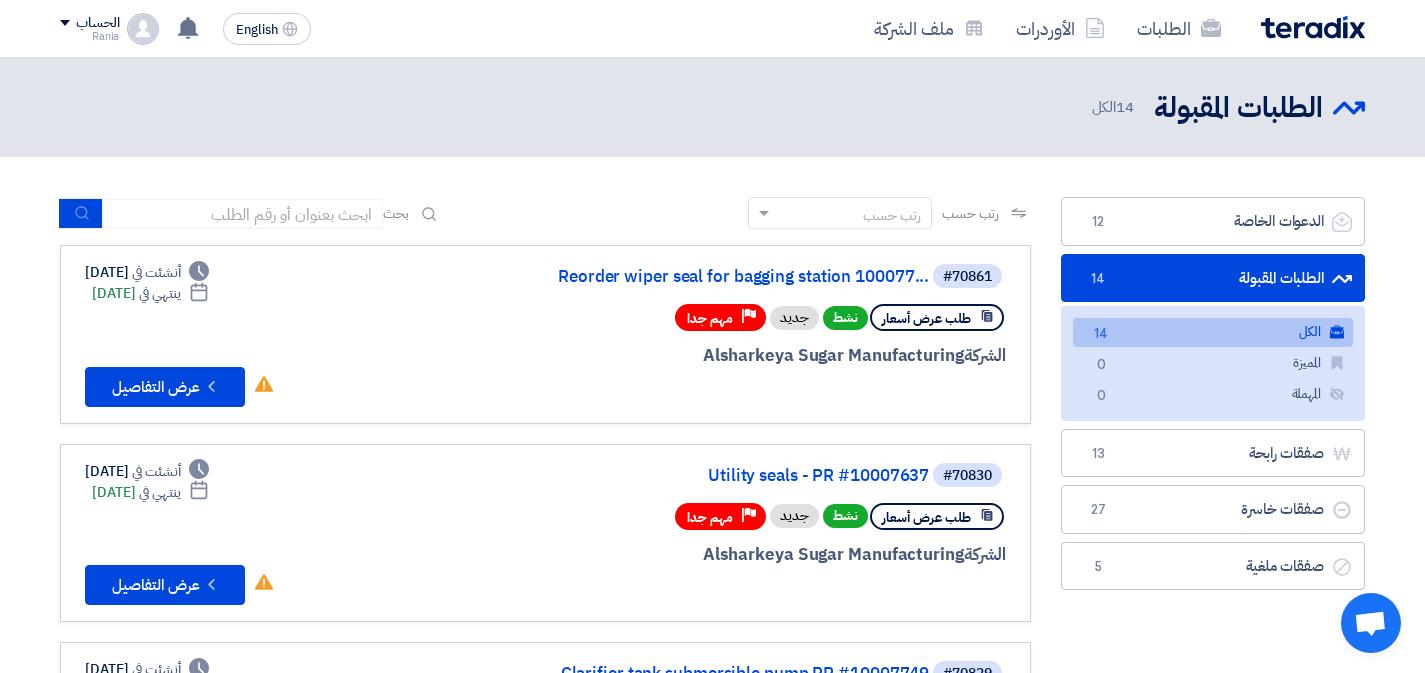 scroll, scrollTop: 369, scrollLeft: 0, axis: vertical 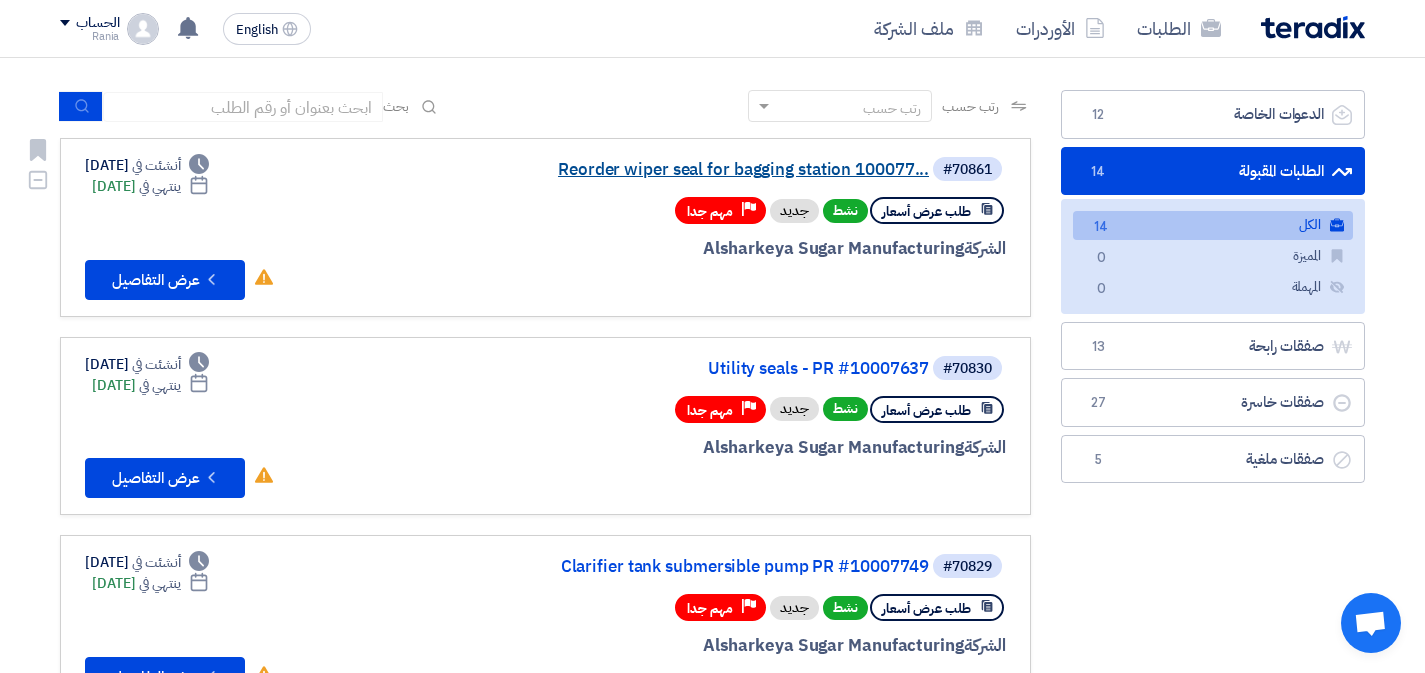 click on "Reorder wiper seal for bagging station 100077..." 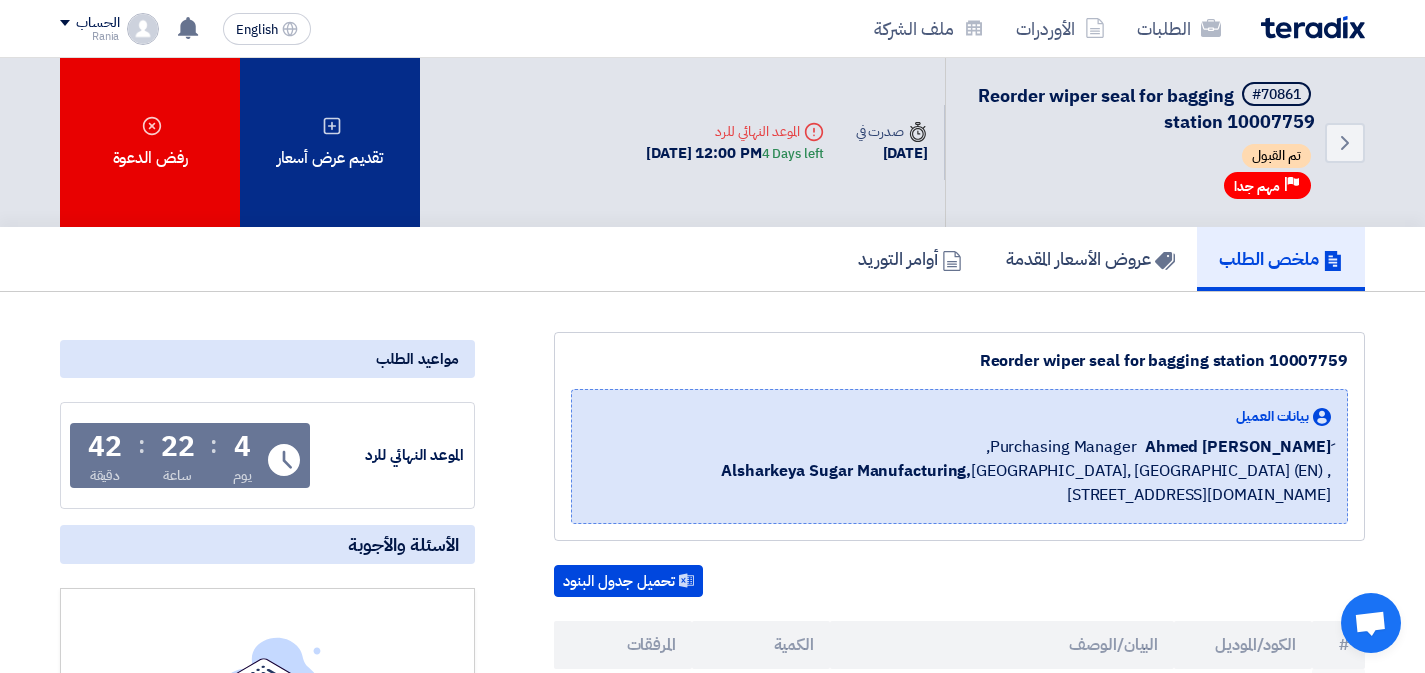 click on "تقديم عرض أسعار" 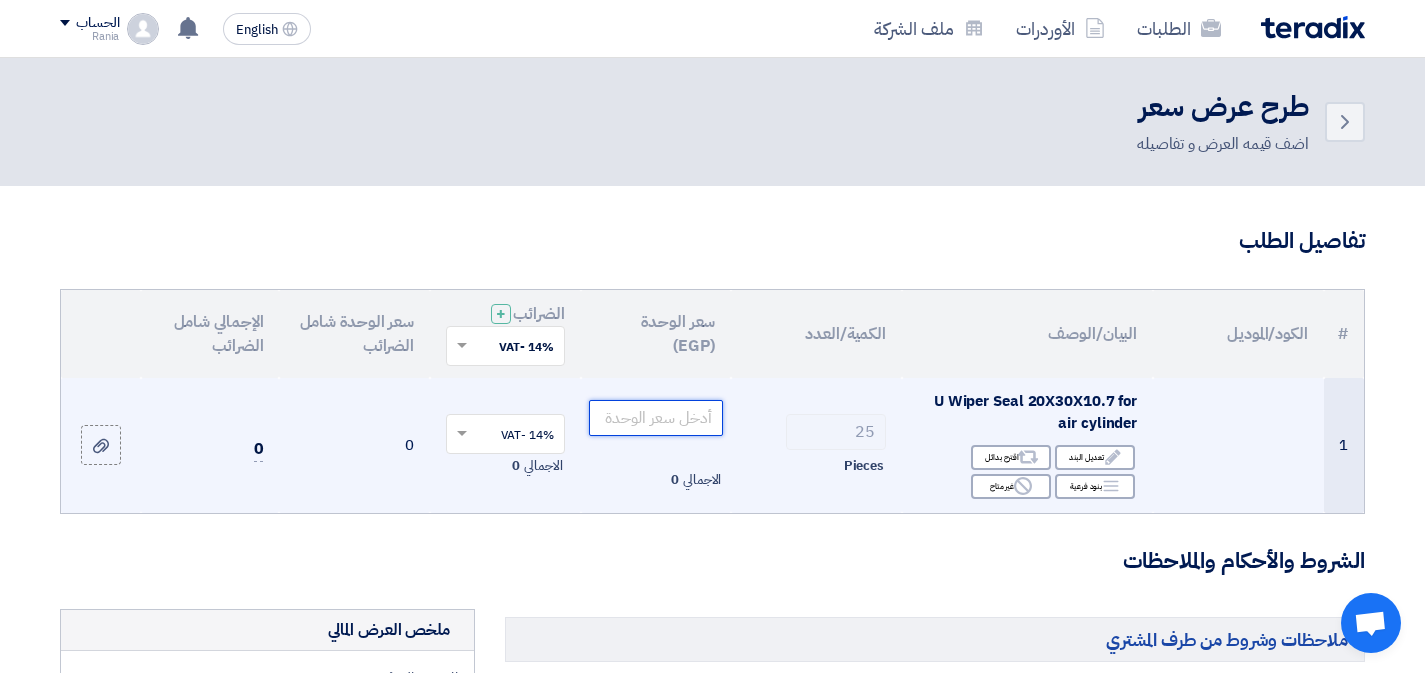 click 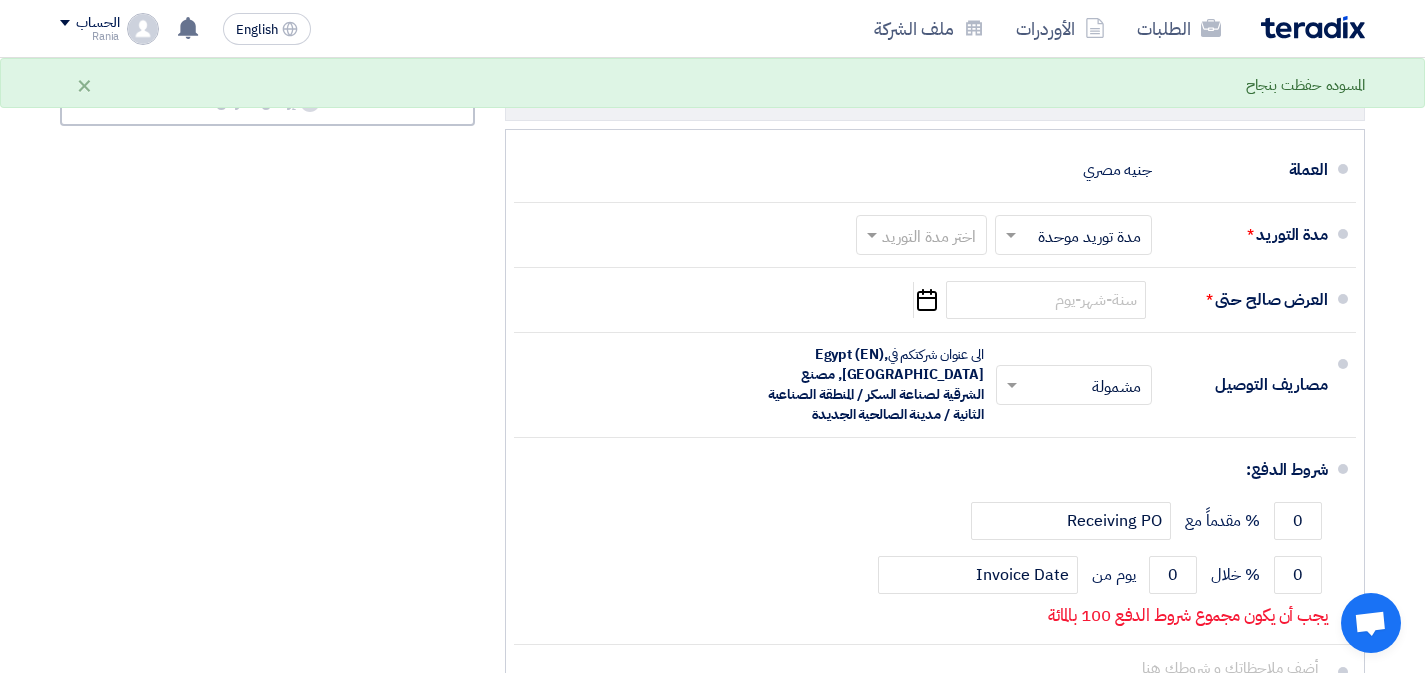 scroll, scrollTop: 1042, scrollLeft: 0, axis: vertical 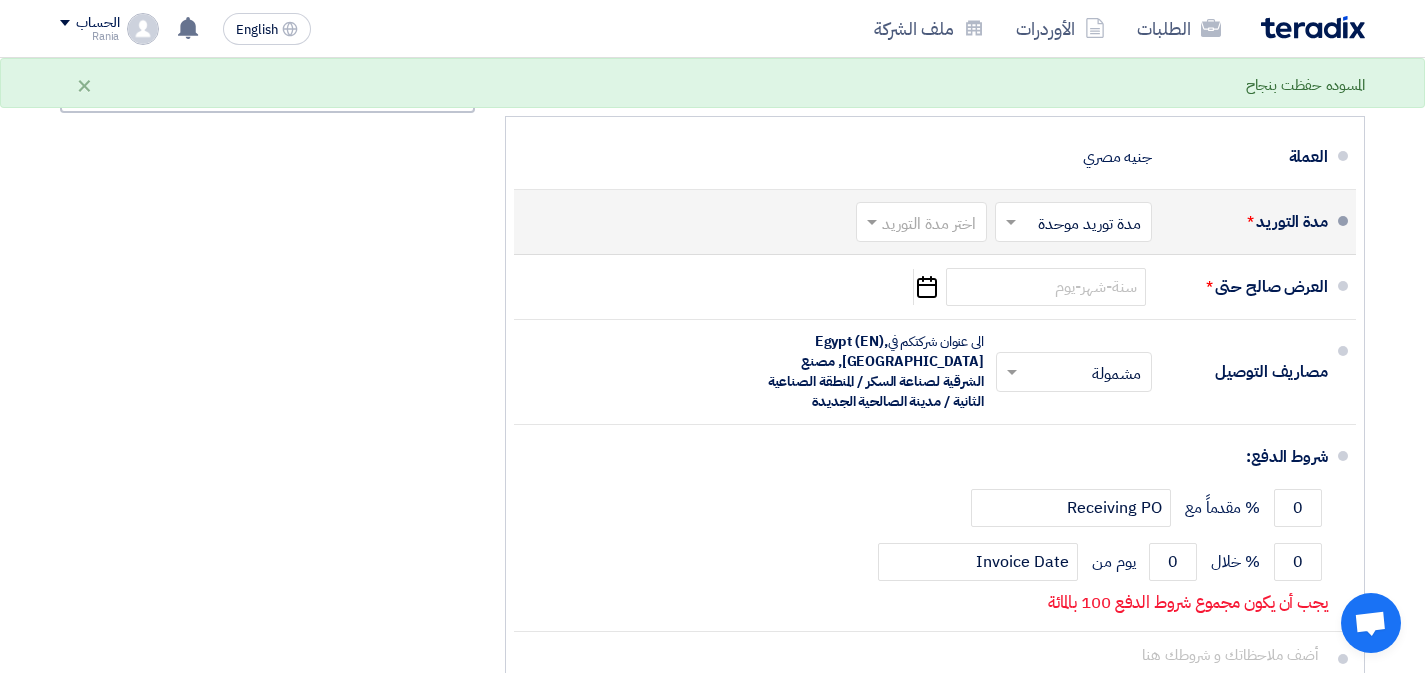 type on "135" 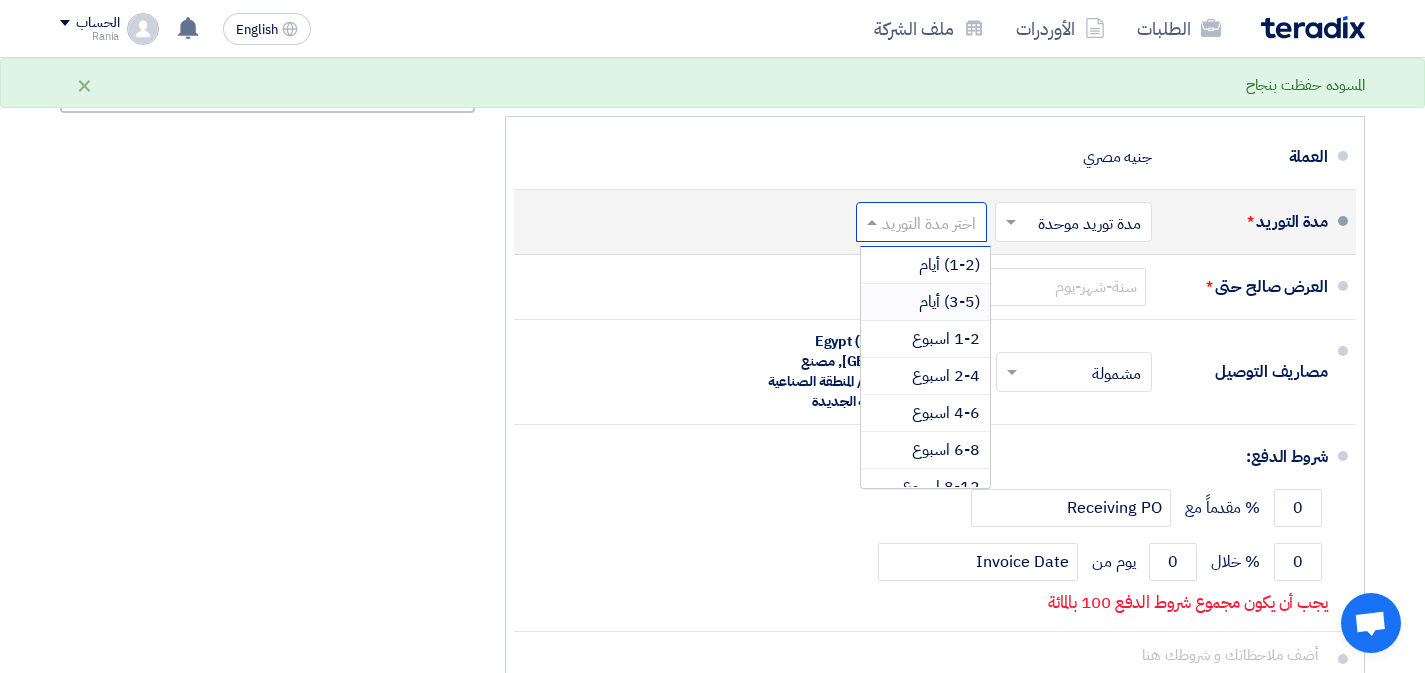 click on "(3-5) أيام" at bounding box center (949, 302) 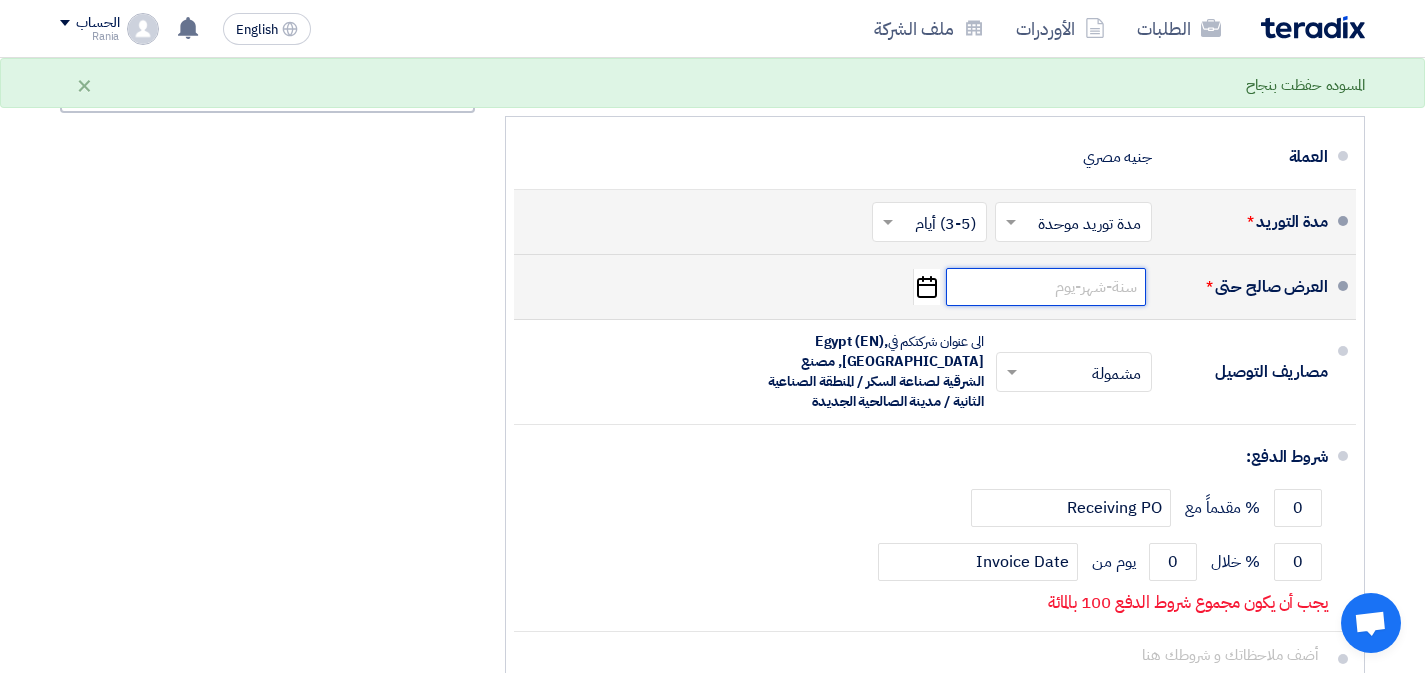 click 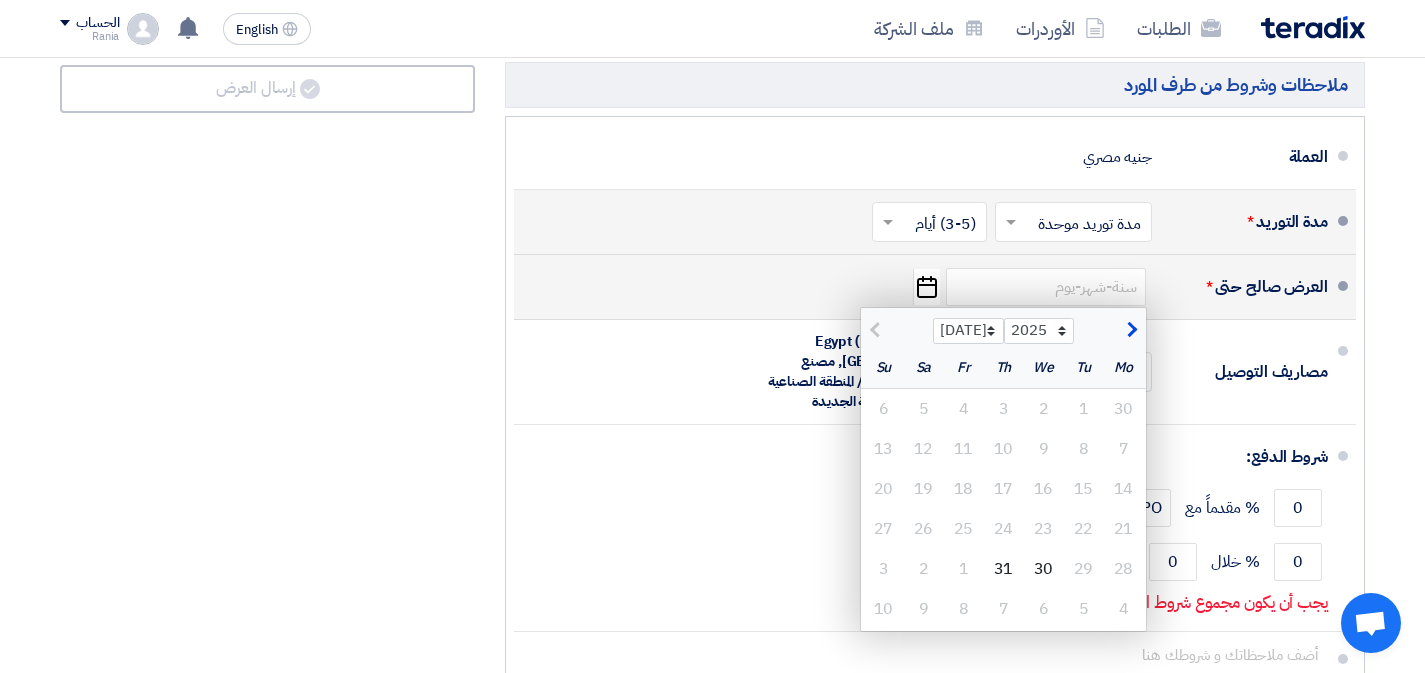 click 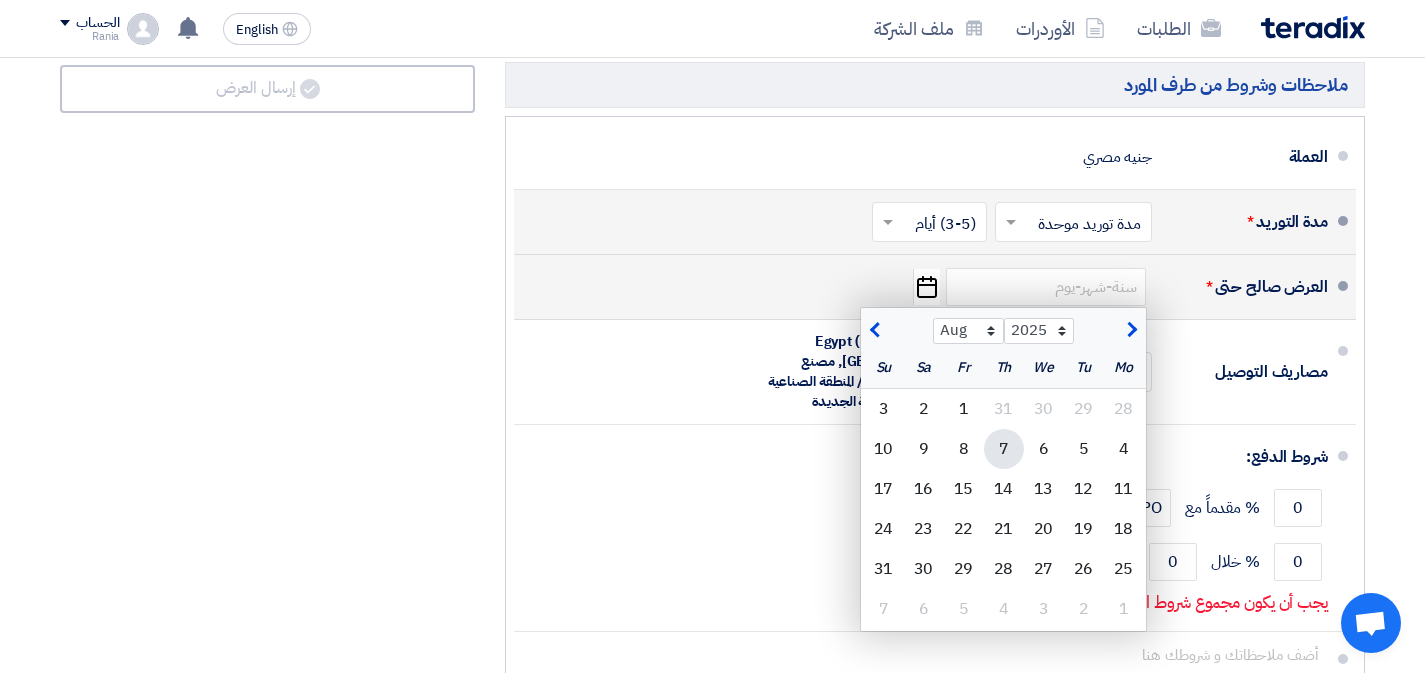 click on "7" 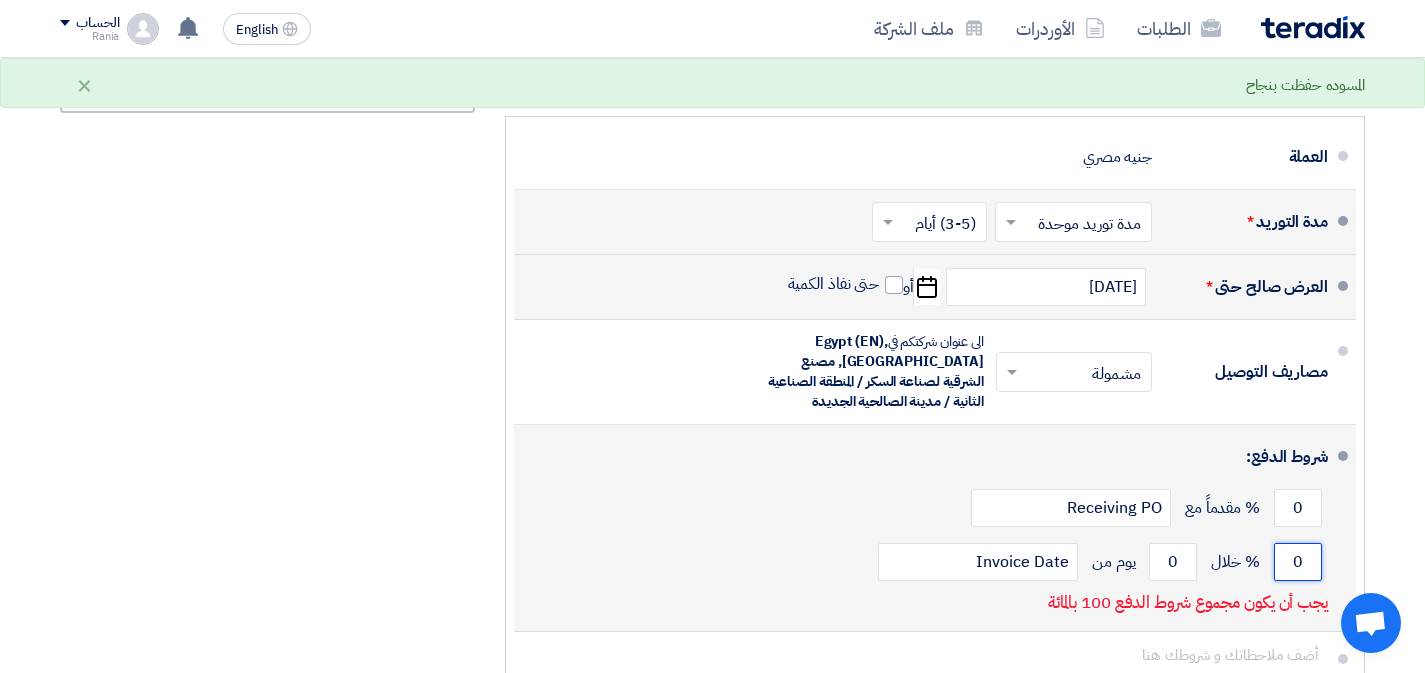 click on "0" 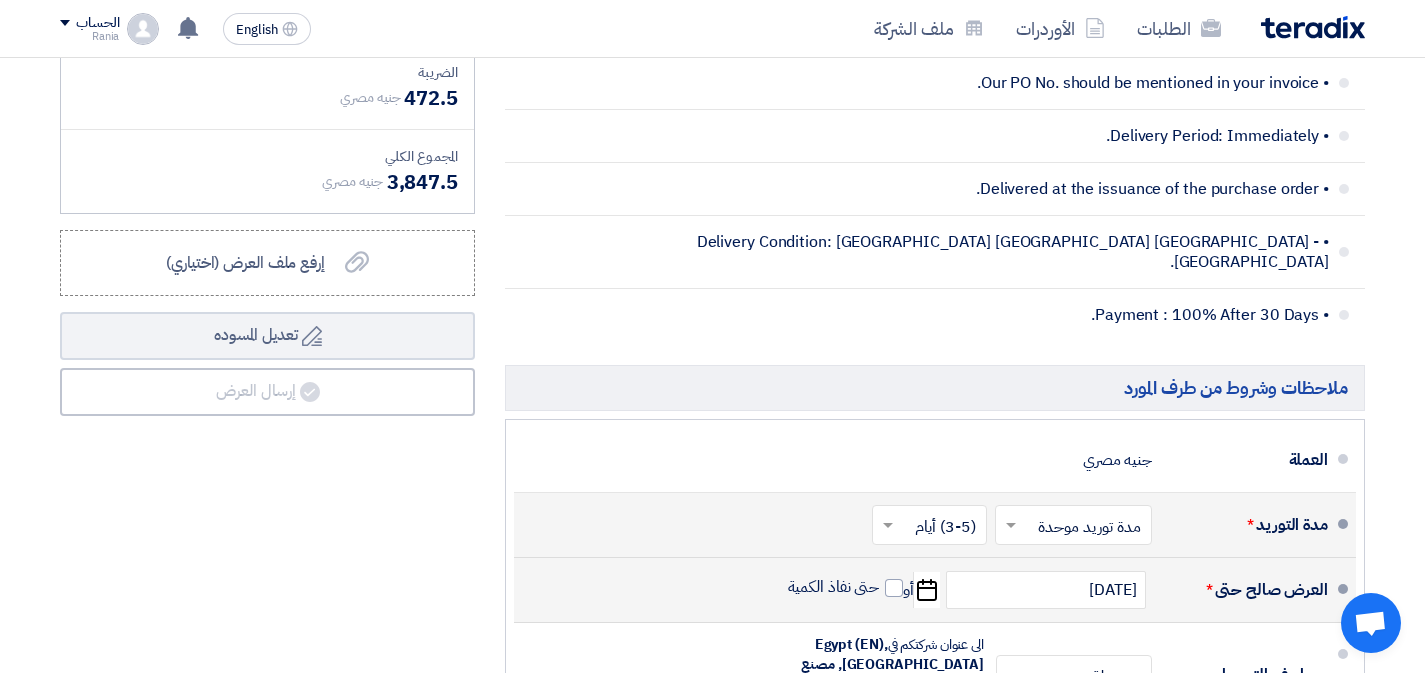 scroll, scrollTop: 0, scrollLeft: 0, axis: both 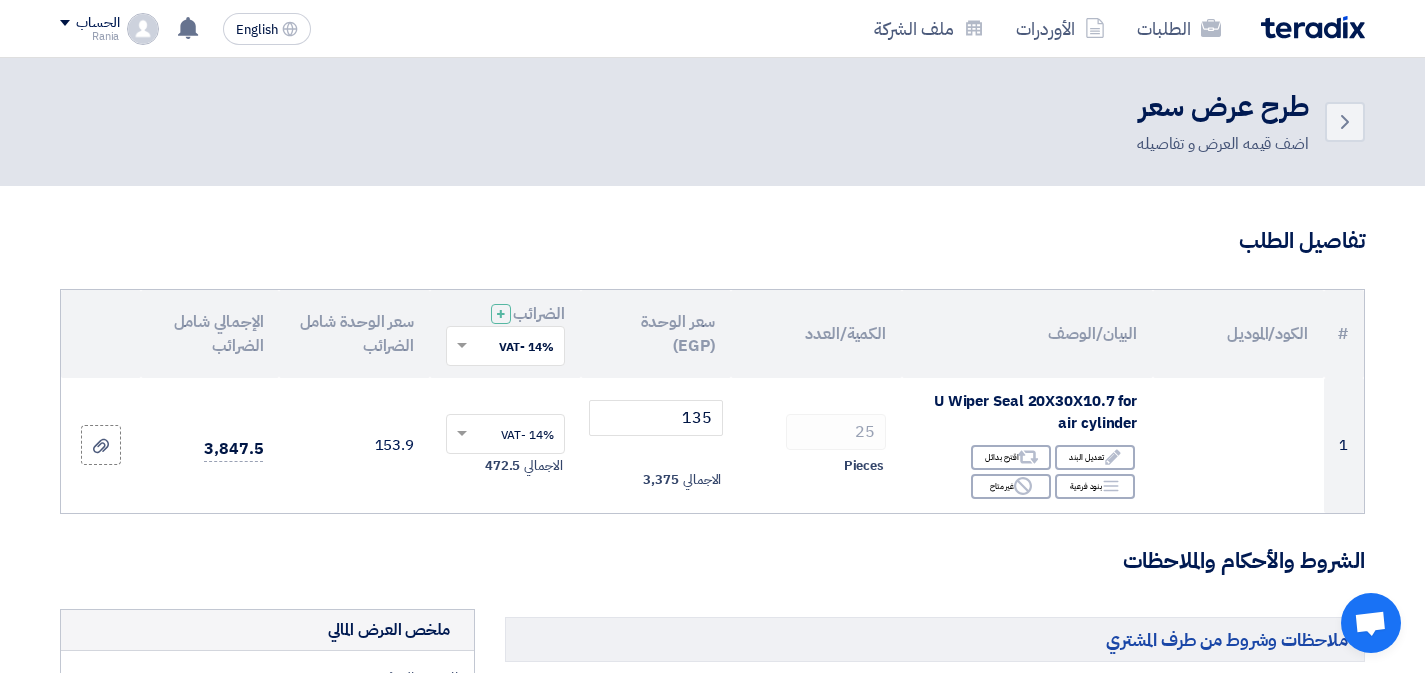 type on "100" 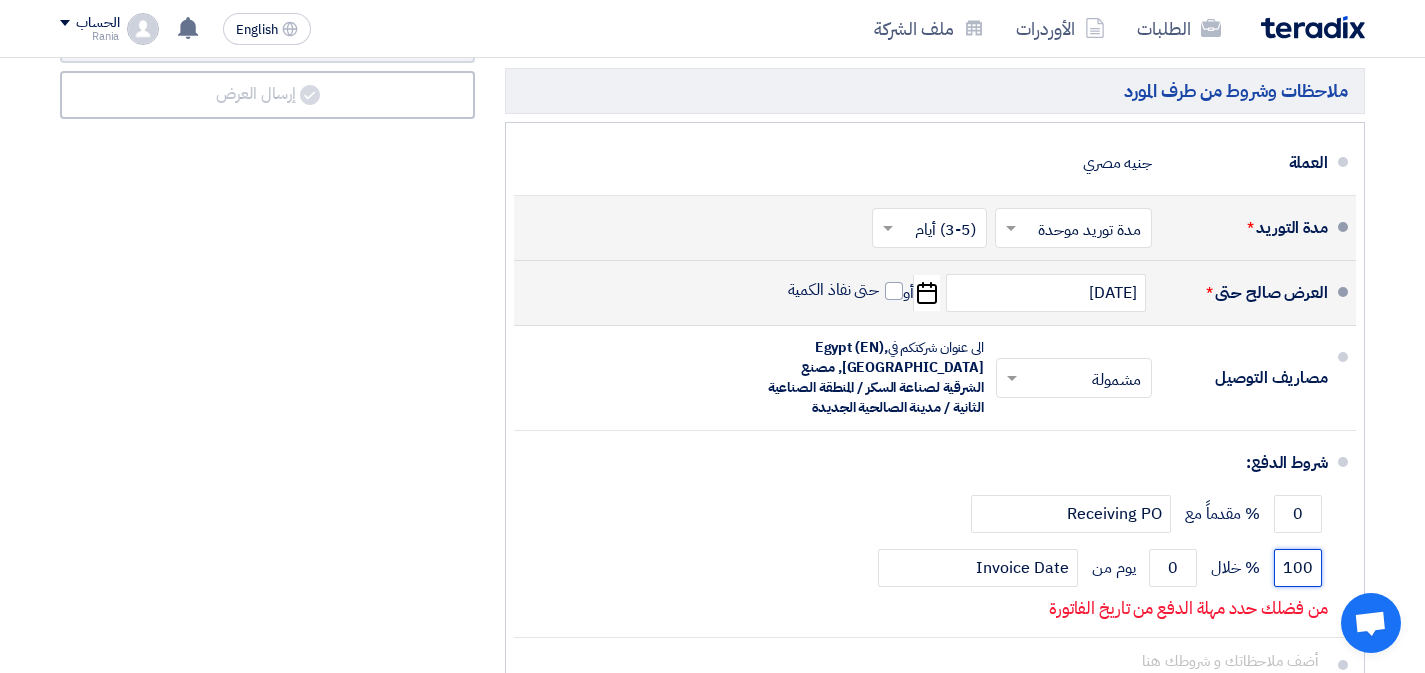 scroll, scrollTop: 1128, scrollLeft: 0, axis: vertical 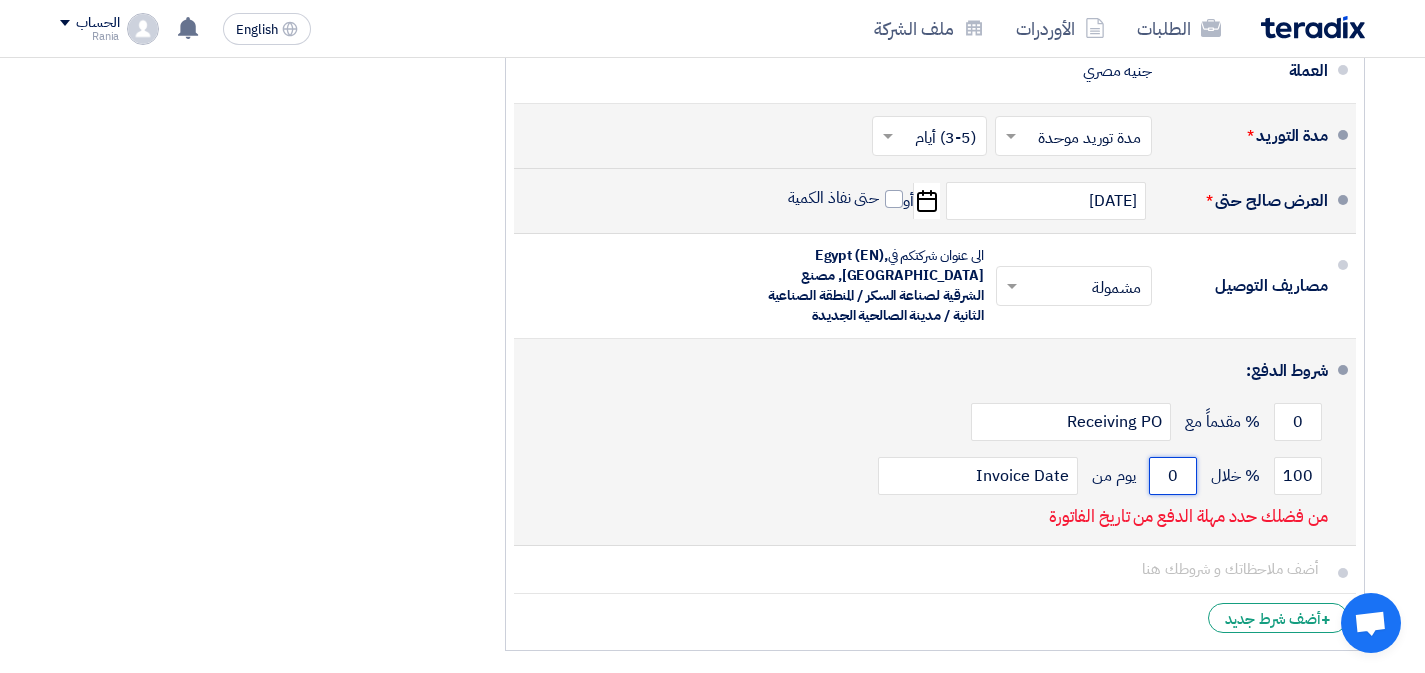 click on "0" 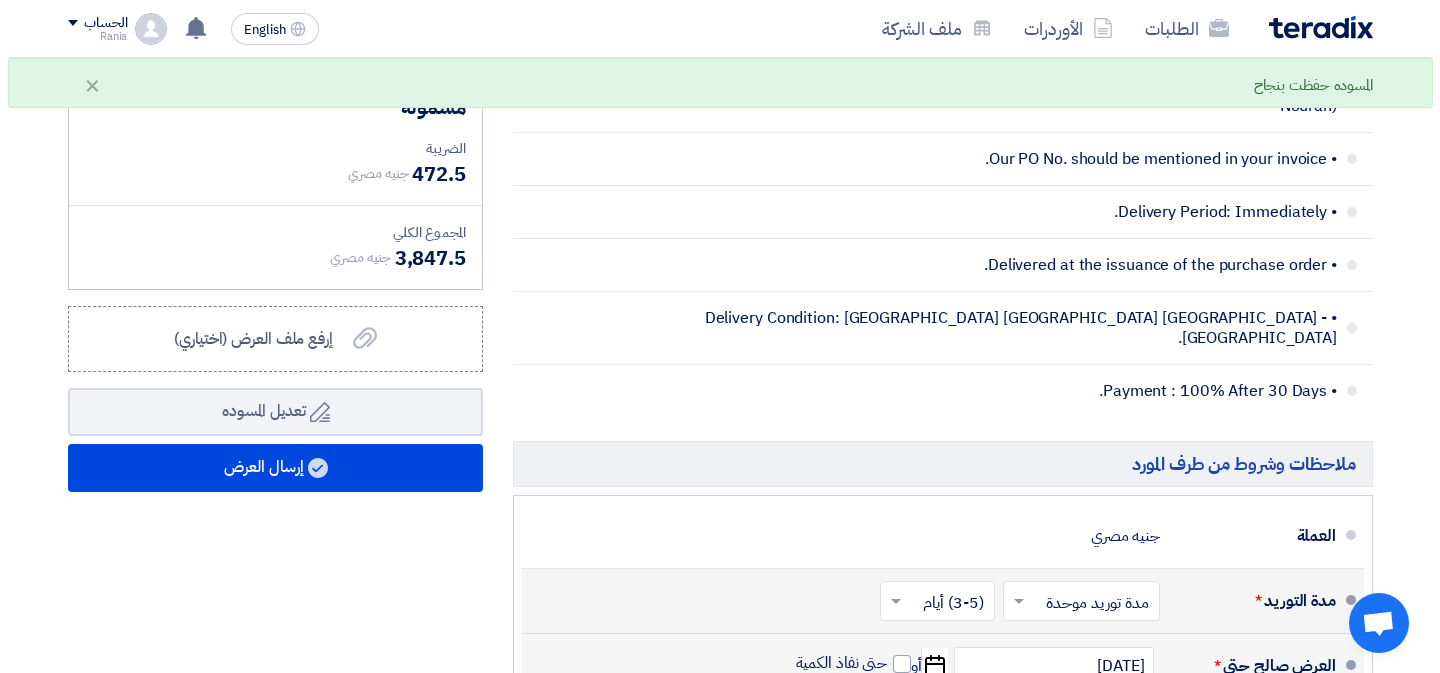scroll, scrollTop: 647, scrollLeft: 0, axis: vertical 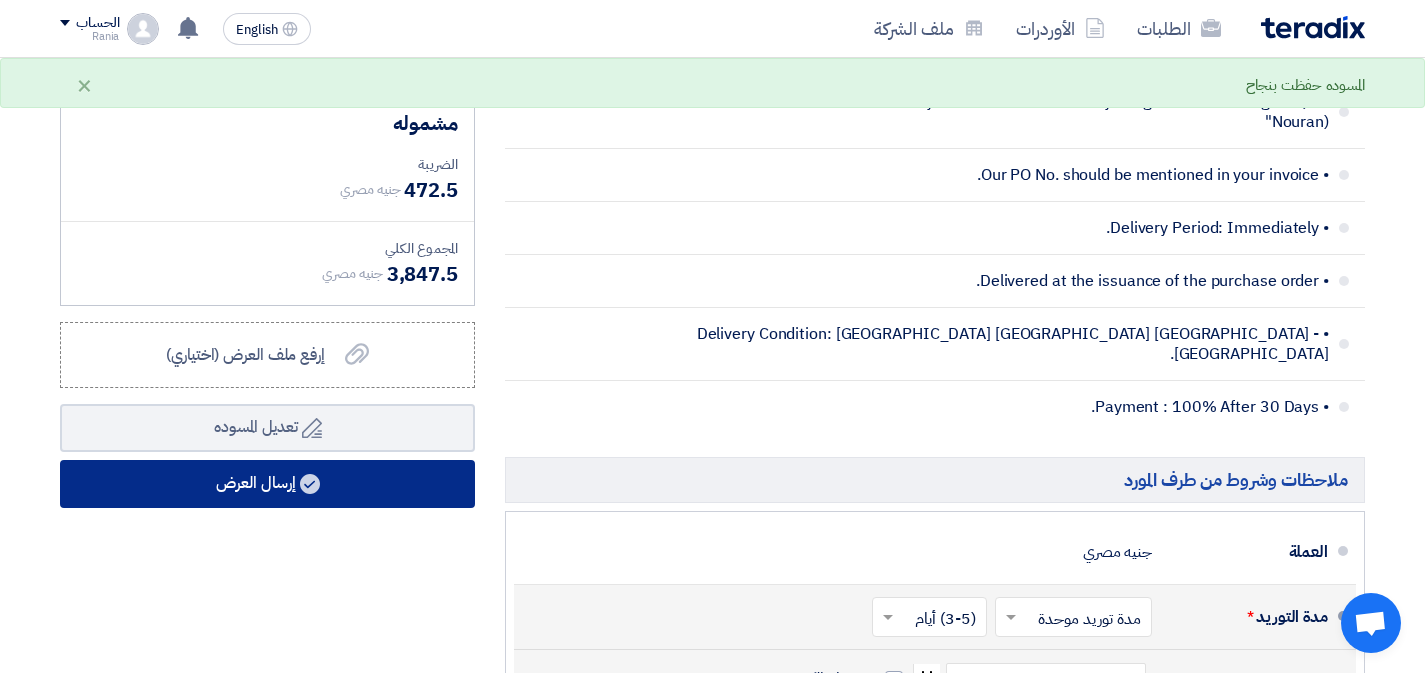 type on "30" 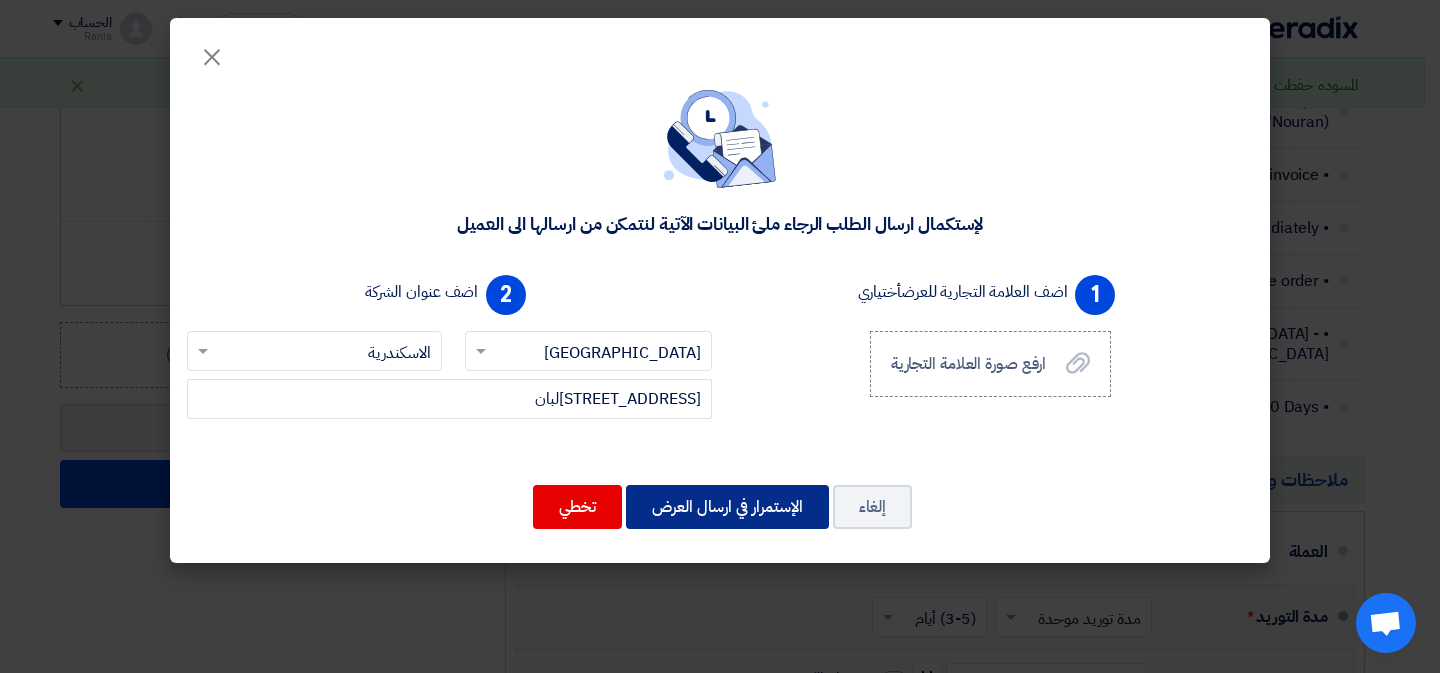 click on "الإستمرار في ارسال العرض" 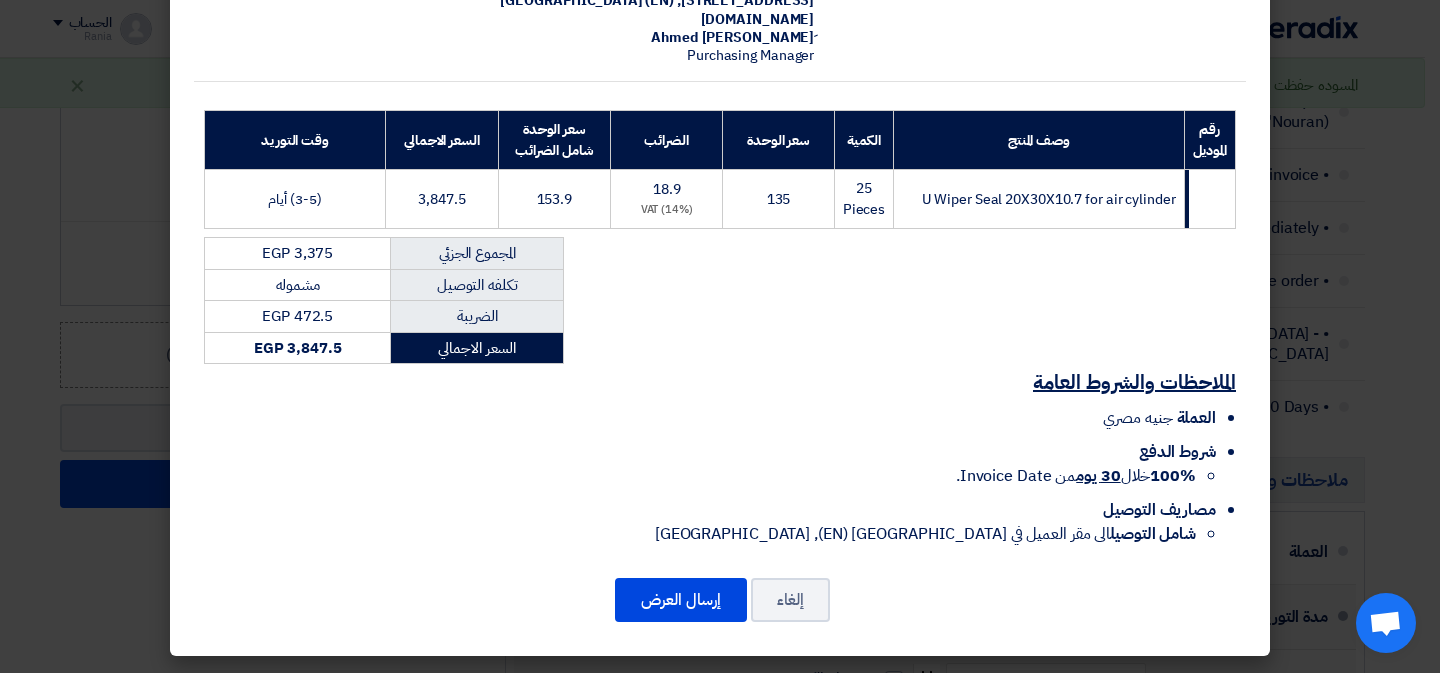 scroll, scrollTop: 229, scrollLeft: 0, axis: vertical 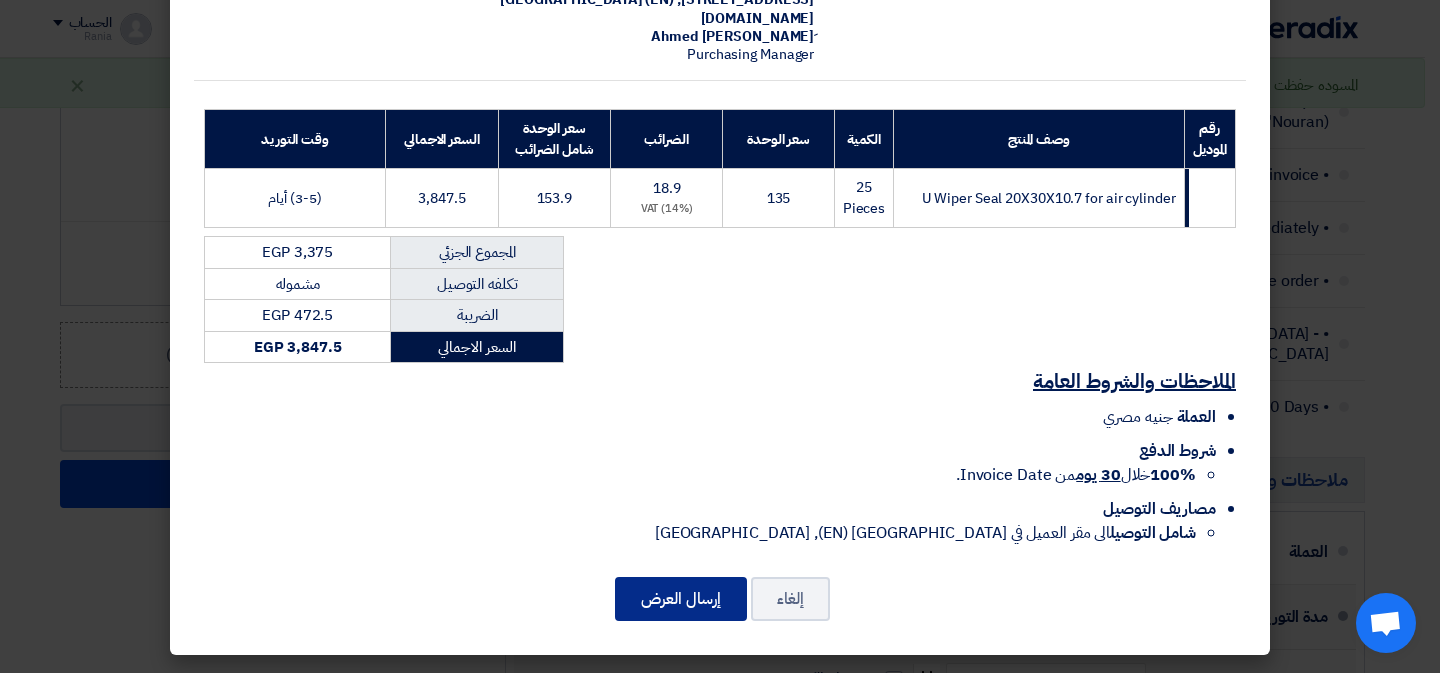 click on "إرسال العرض" 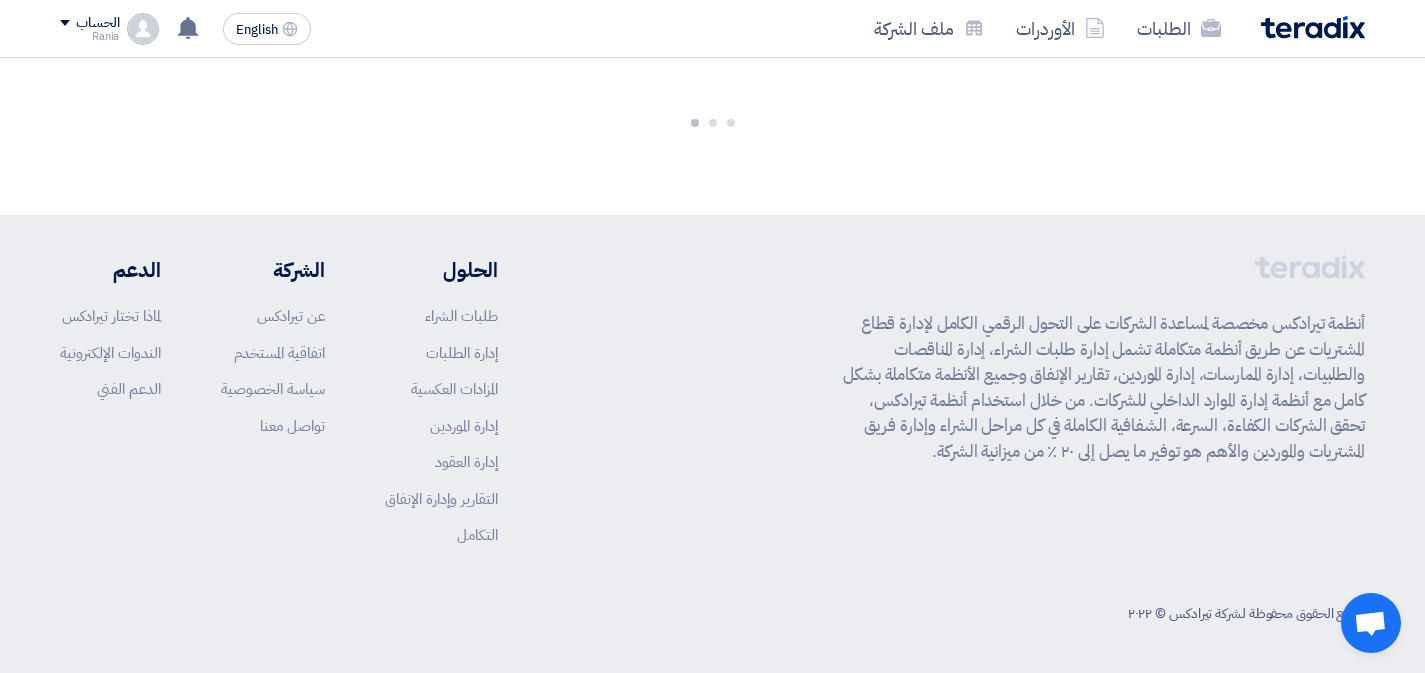 scroll, scrollTop: 1149, scrollLeft: 0, axis: vertical 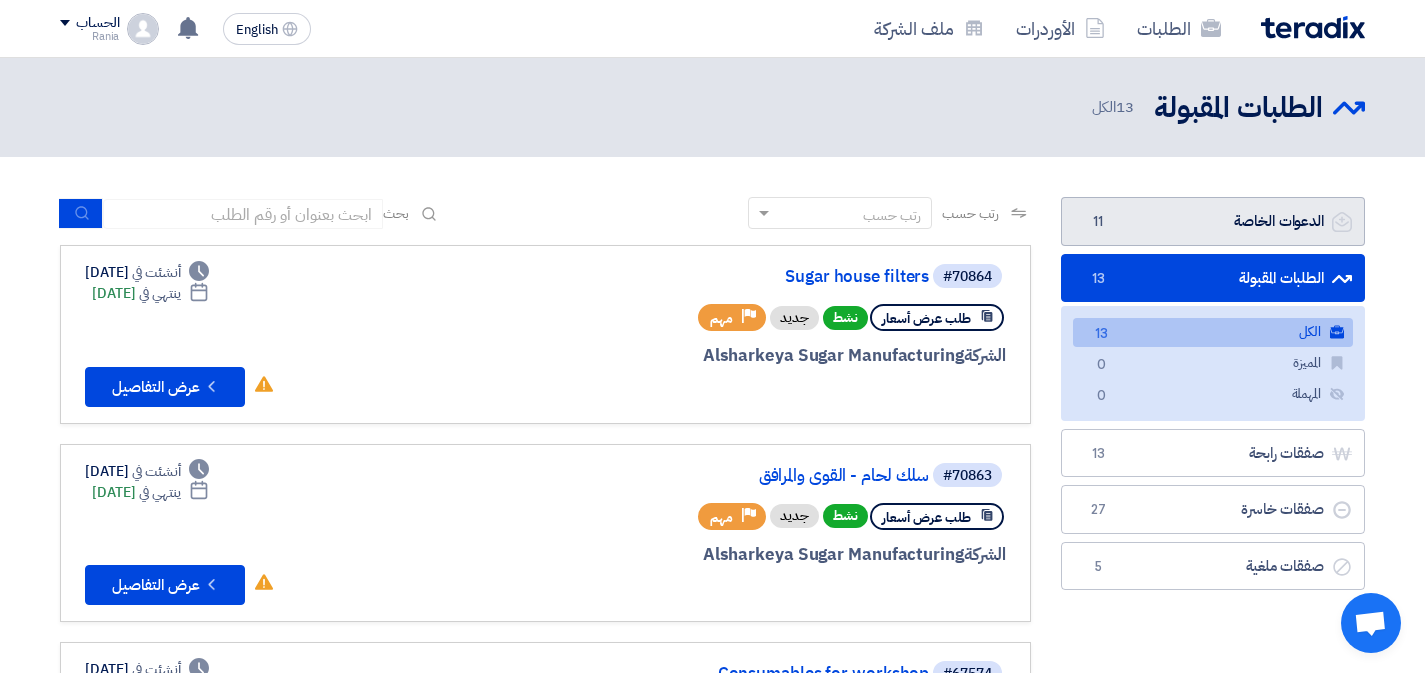 click on "الدعوات الخاصة
الدعوات الخاصة
11" 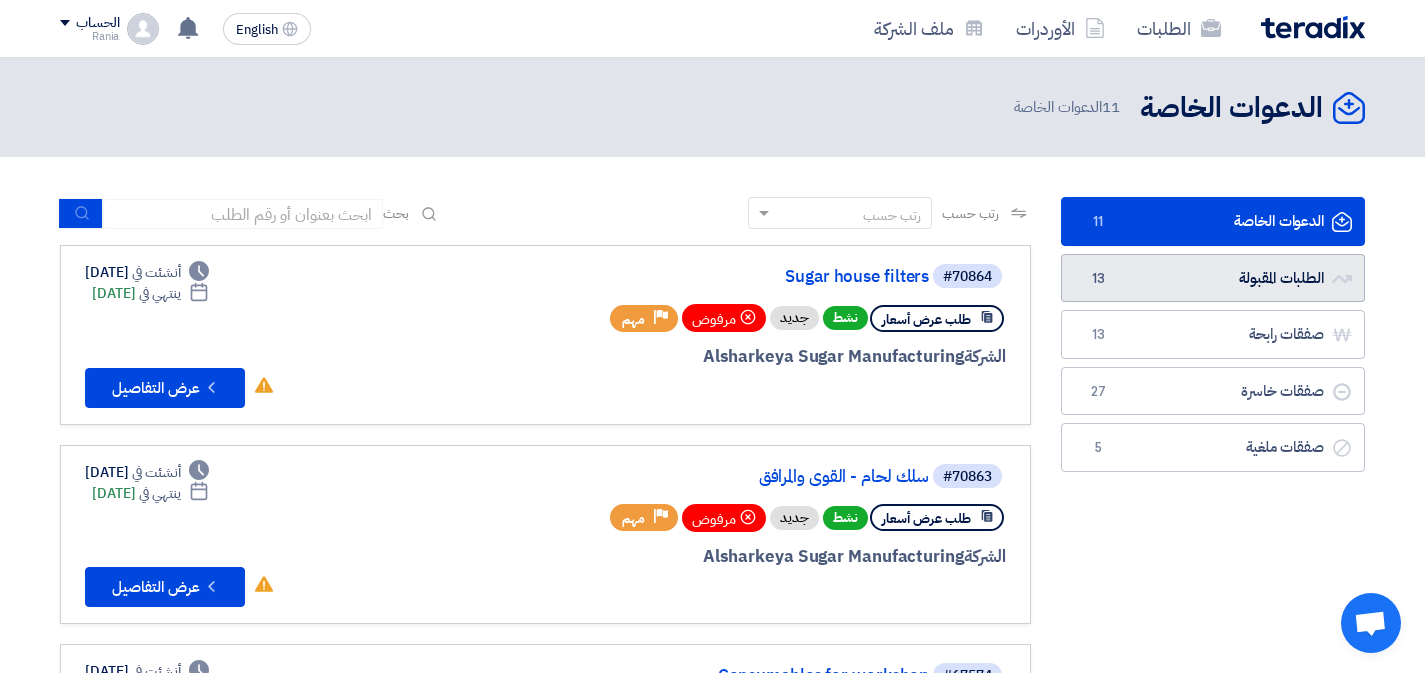 click on "الطلبات المقبولة
الطلبات المقبولة
13" 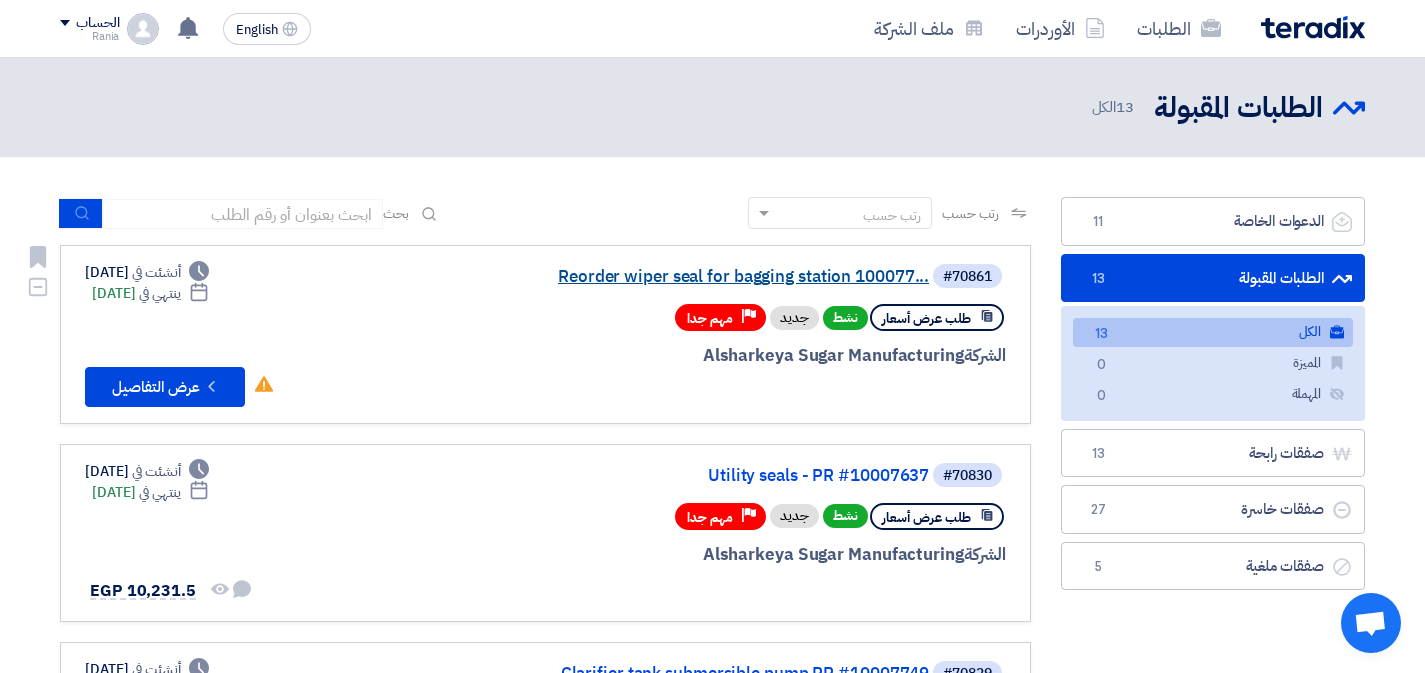 click on "Reorder wiper seal for bagging station 100077..." 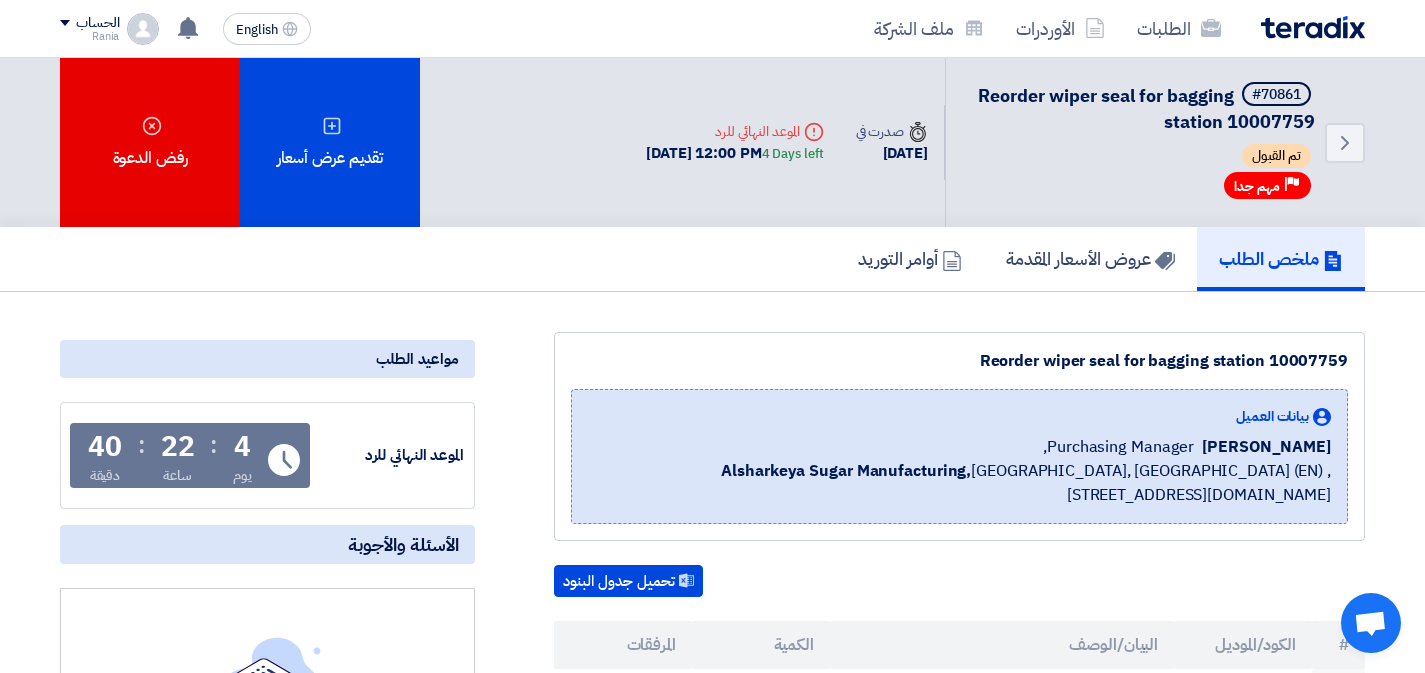 click on "Reorder wiper seal for bagging station 10007759" 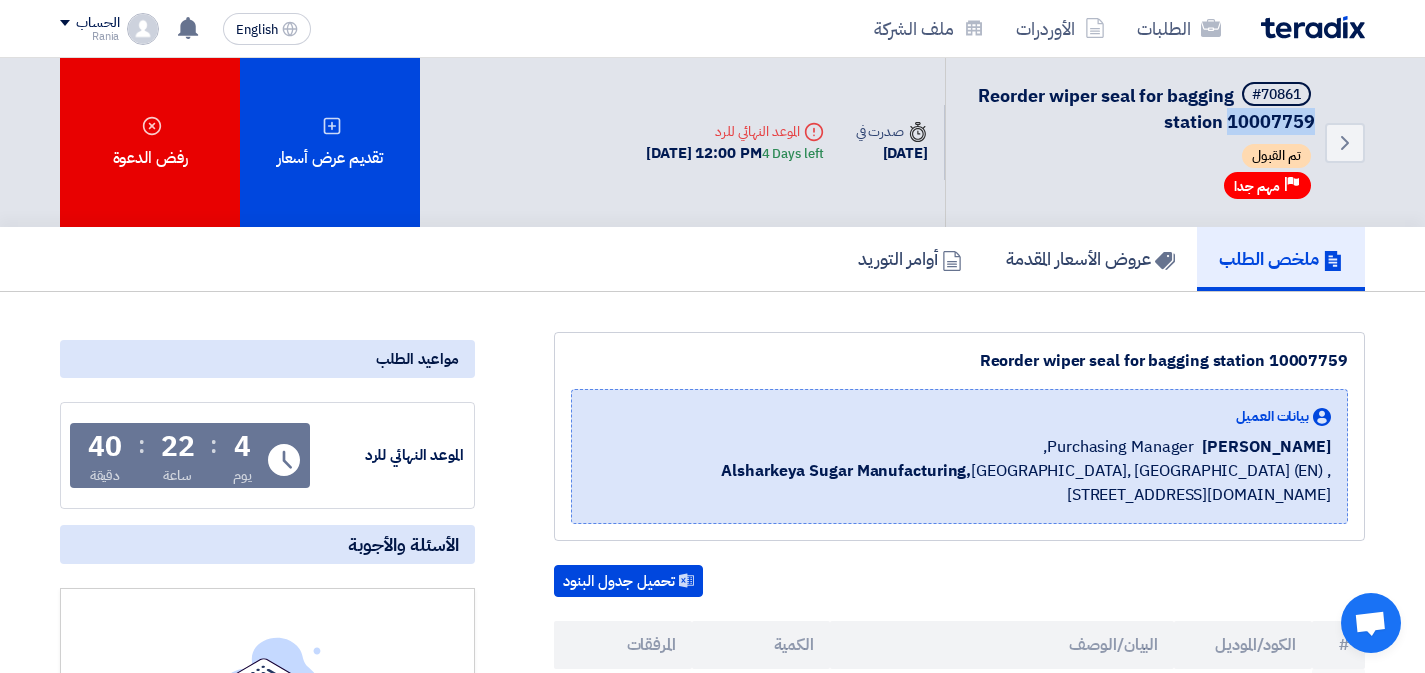 click on "Reorder wiper seal for bagging station 10007759" 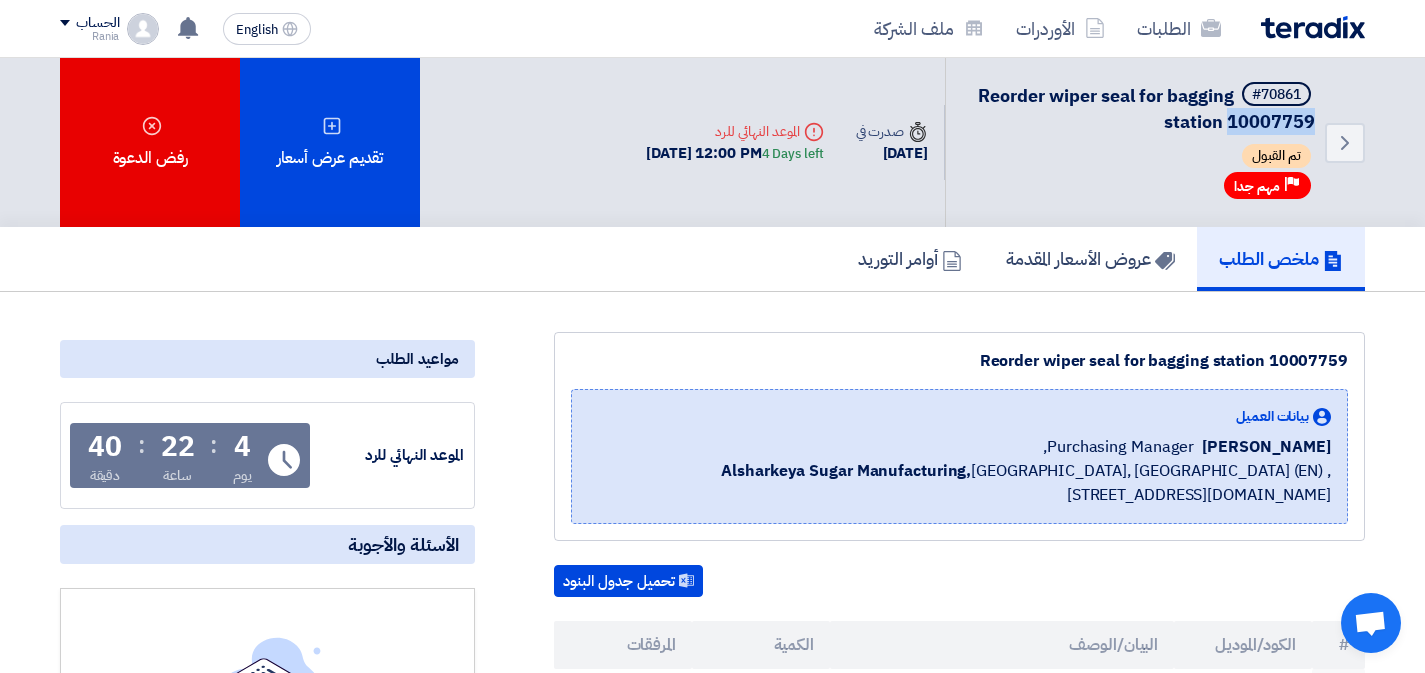 copy on "10007759" 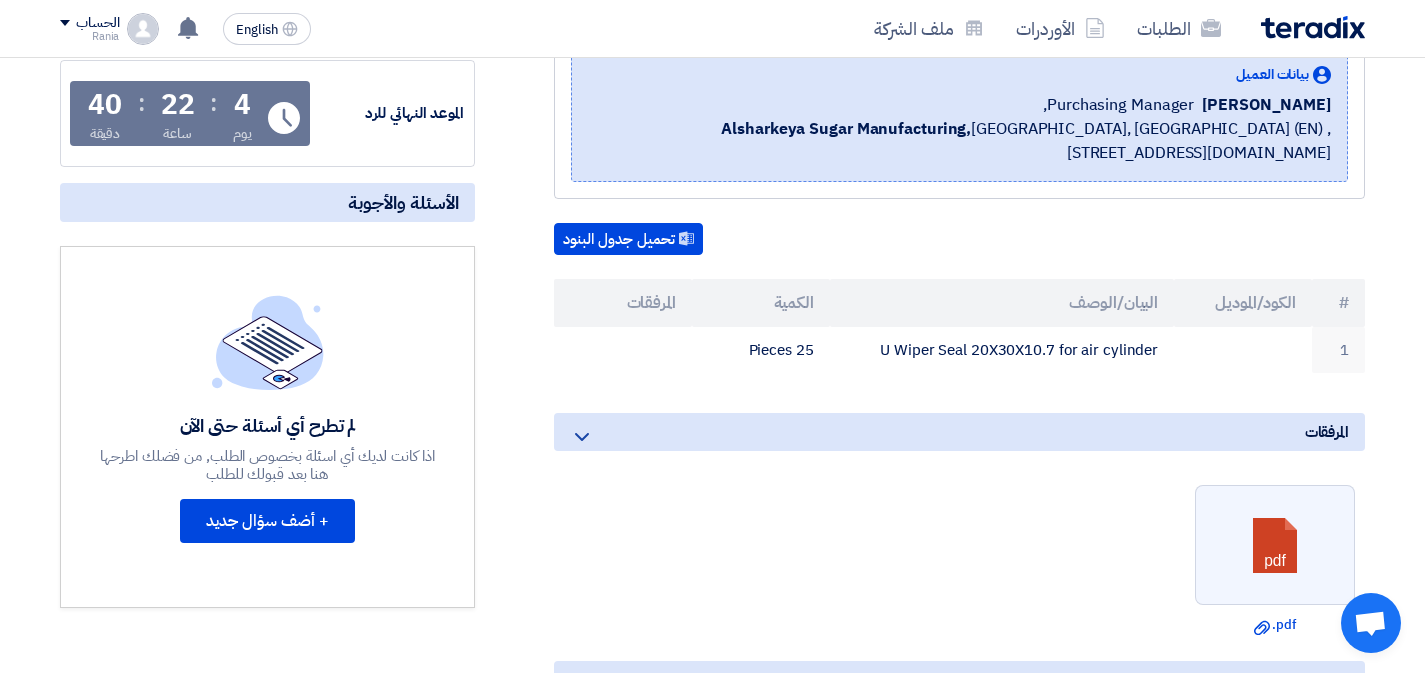scroll, scrollTop: 391, scrollLeft: 0, axis: vertical 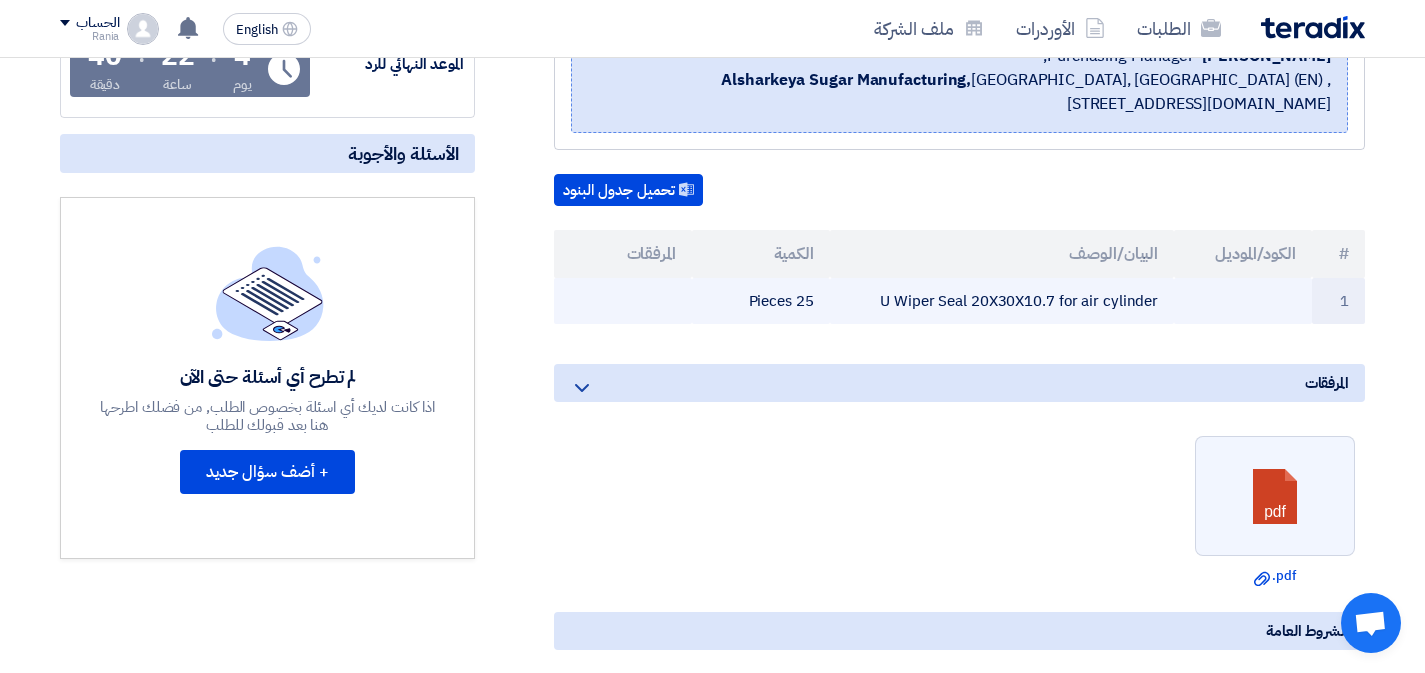 click on "U Wiper Seal 20X30X10.7 for air cylinder" 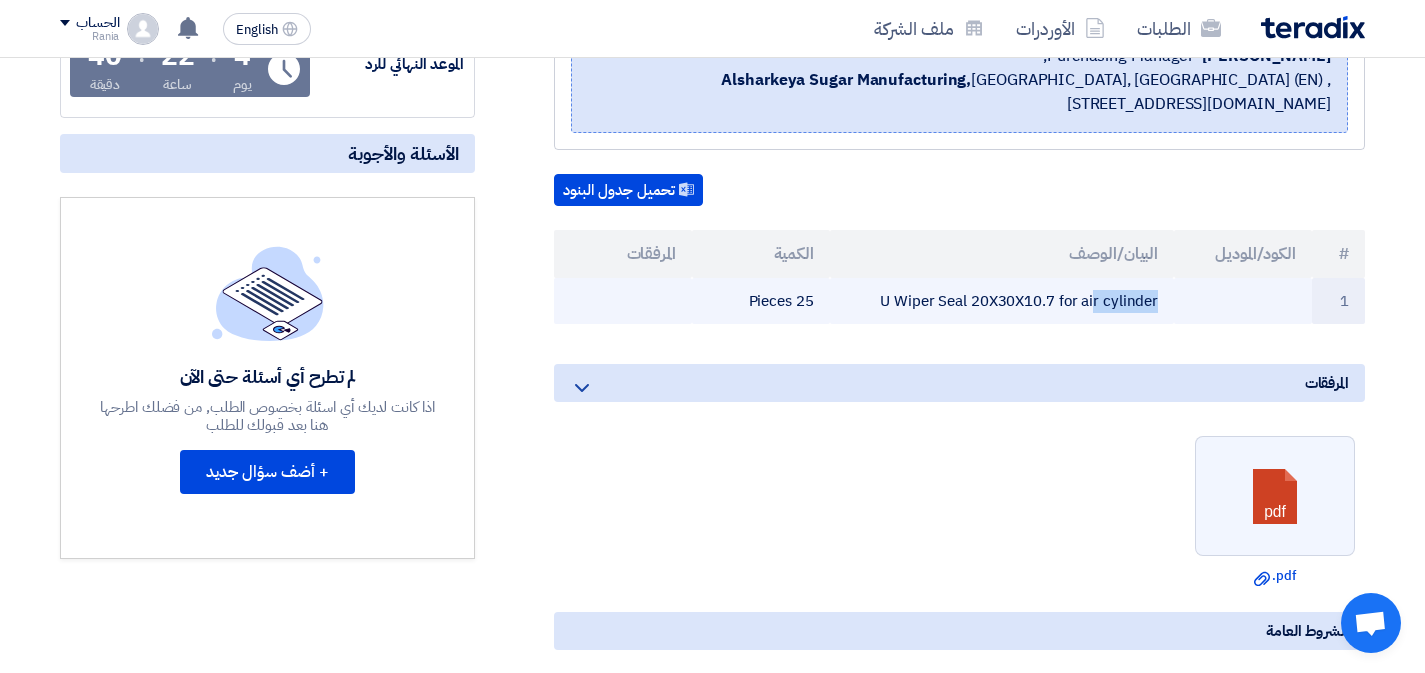 click on "U Wiper Seal 20X30X10.7 for air cylinder" 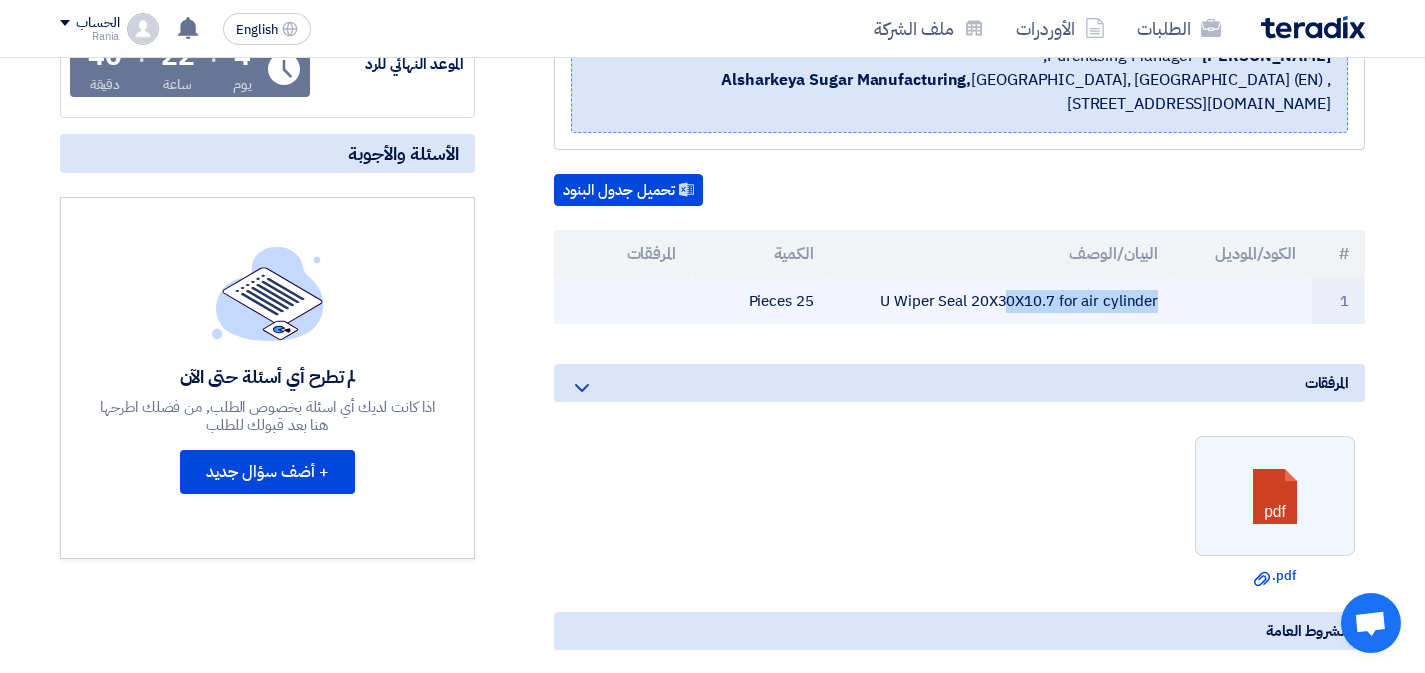 click on "U Wiper Seal 20X30X10.7 for air cylinder" 